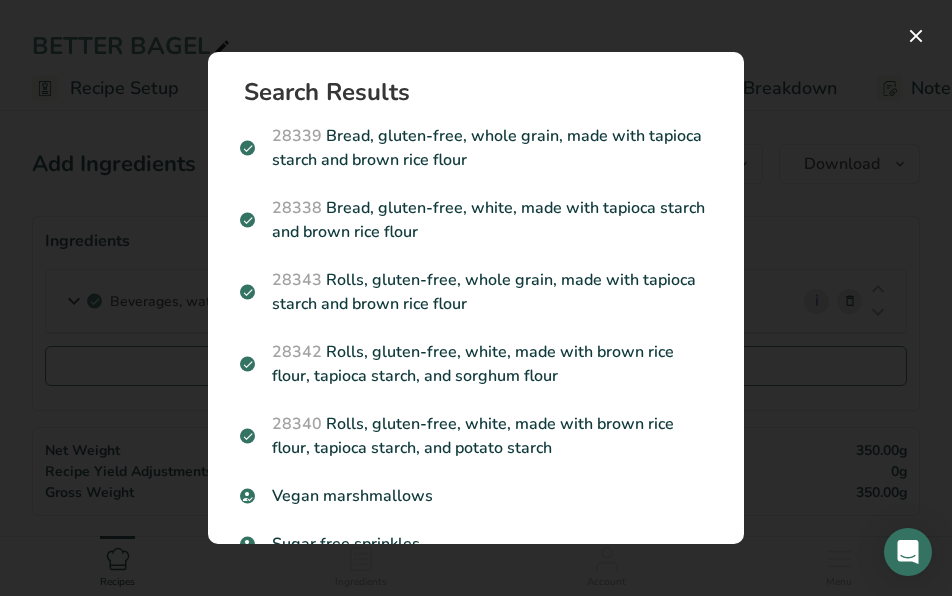 scroll, scrollTop: 461, scrollLeft: 0, axis: vertical 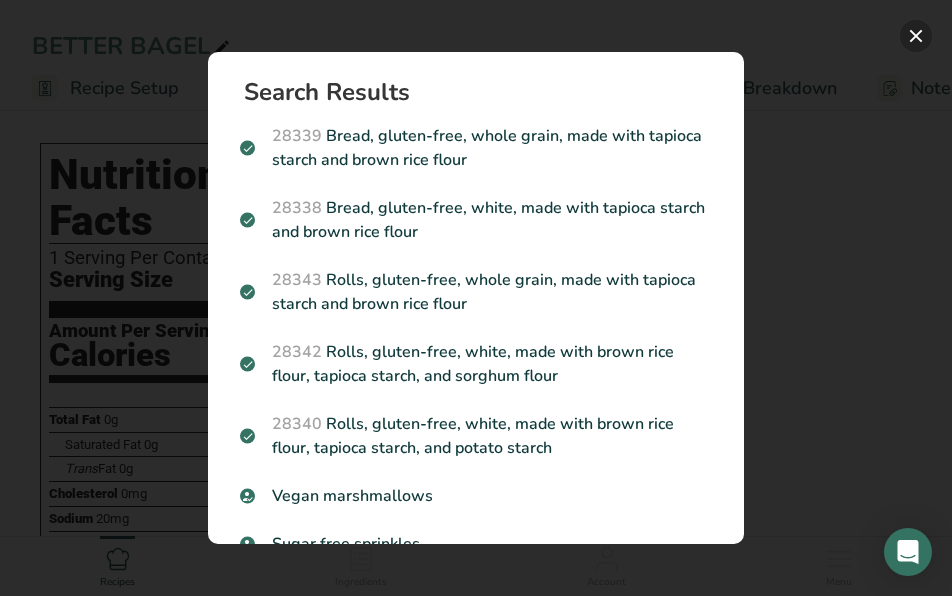 click at bounding box center [916, 36] 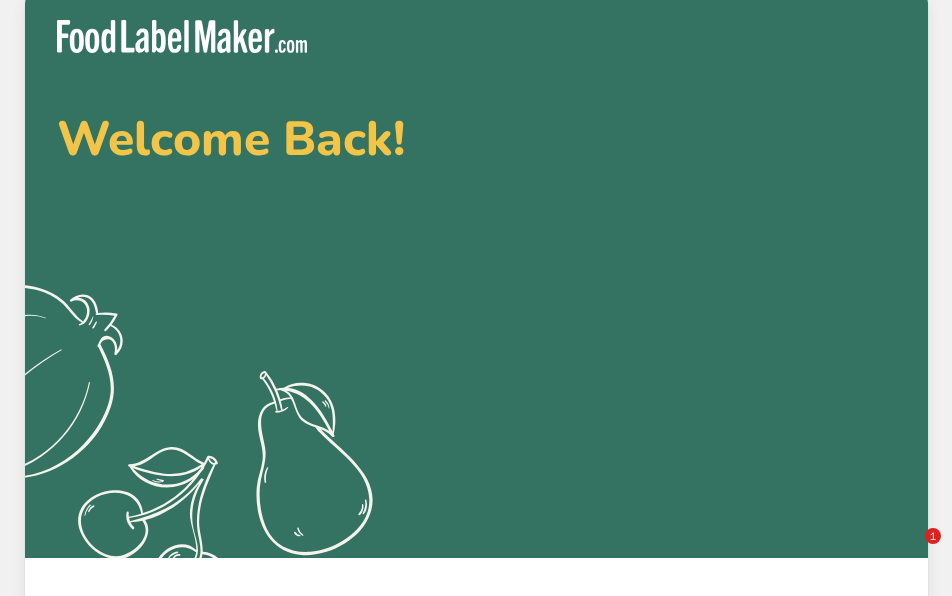 scroll, scrollTop: 0, scrollLeft: 0, axis: both 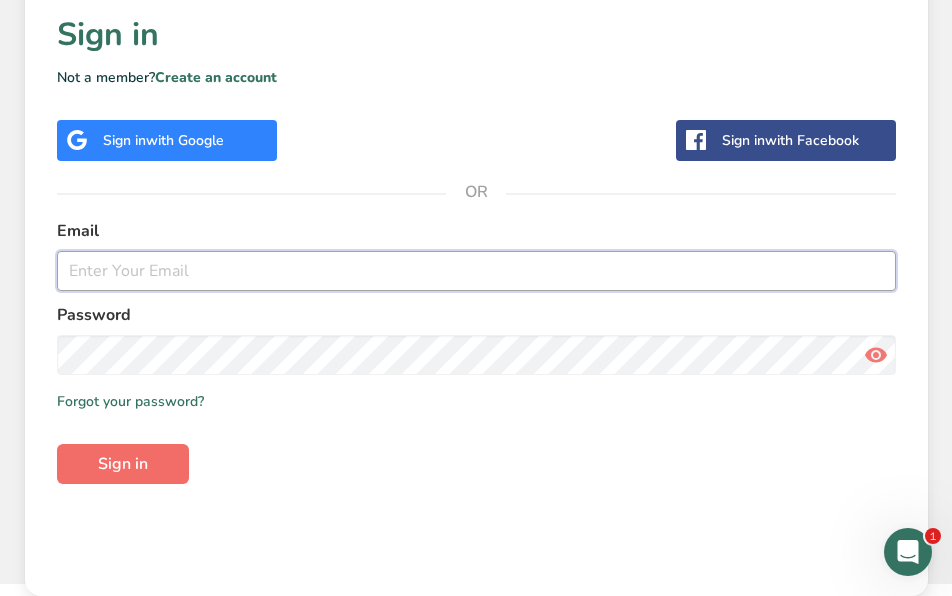 type on "[EMAIL]" 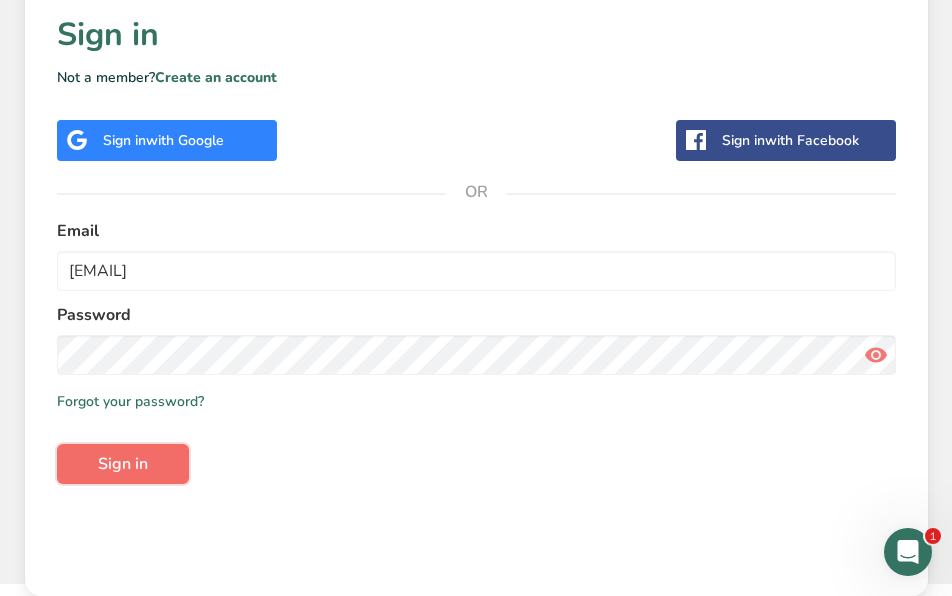 click on "Sign in" at bounding box center (123, 464) 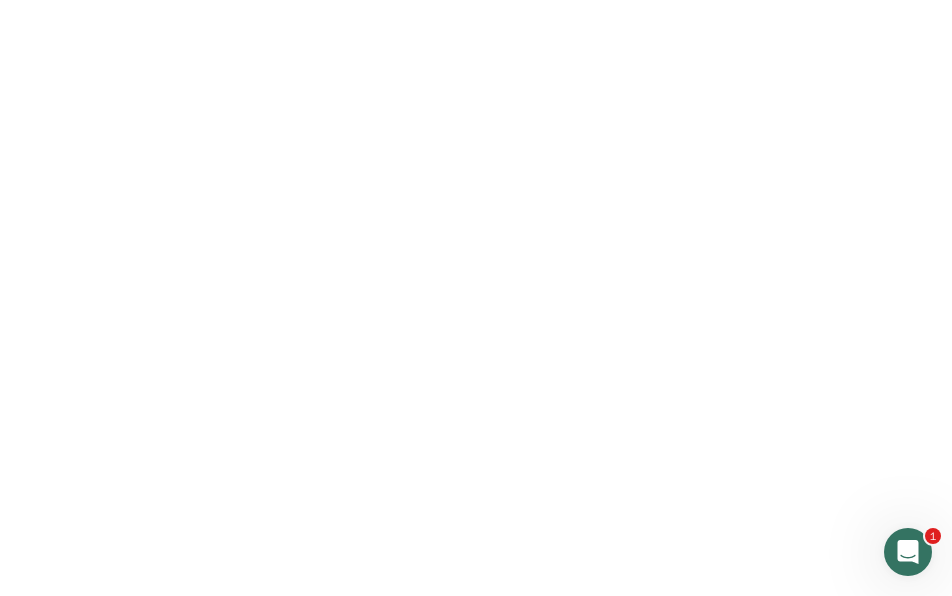 scroll, scrollTop: 0, scrollLeft: 0, axis: both 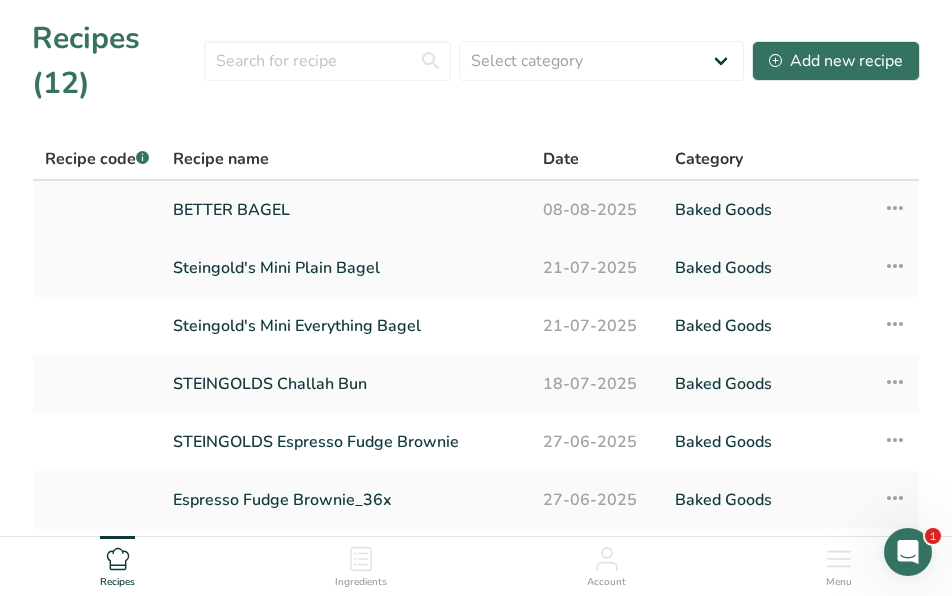 click on "BETTER BAGEL" at bounding box center [346, 210] 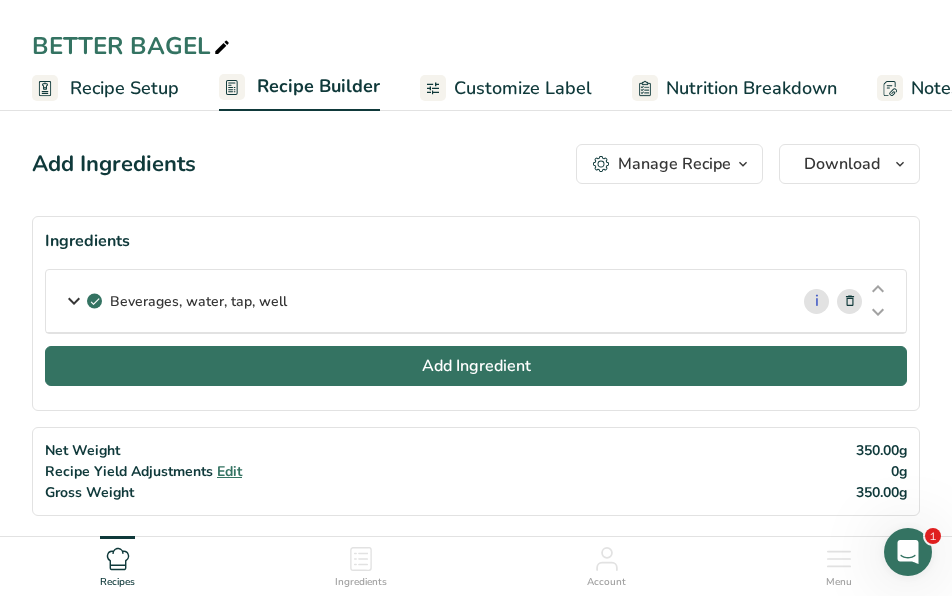 scroll, scrollTop: 84, scrollLeft: 0, axis: vertical 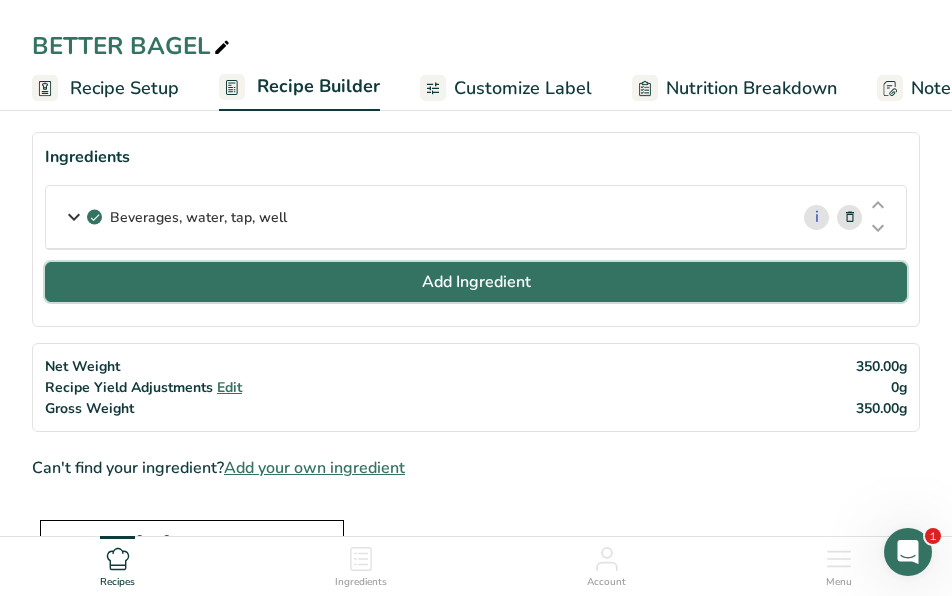 click on "Add Ingredient" at bounding box center [476, 282] 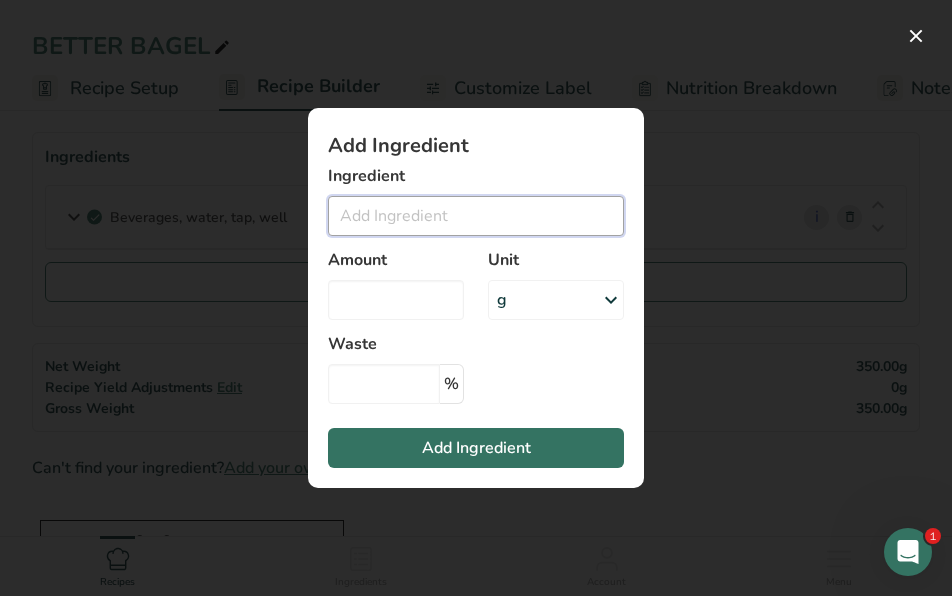 click at bounding box center (476, 216) 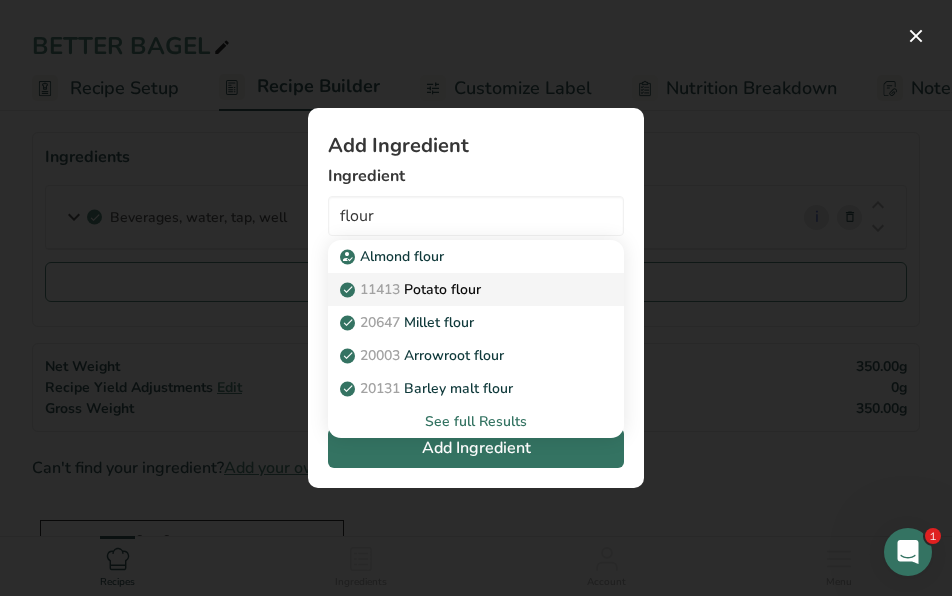 click on "11413
Potato flour" at bounding box center (412, 289) 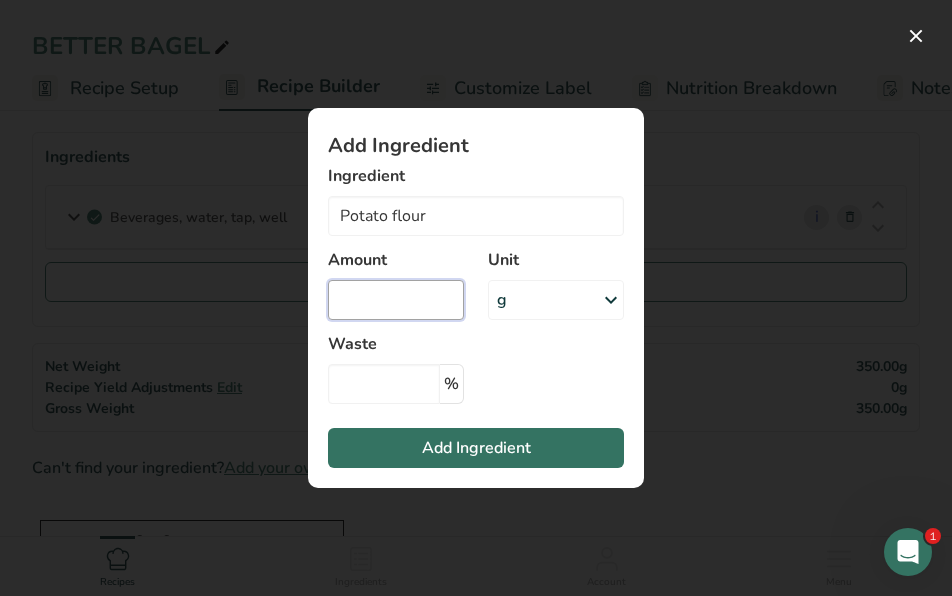 click at bounding box center (396, 300) 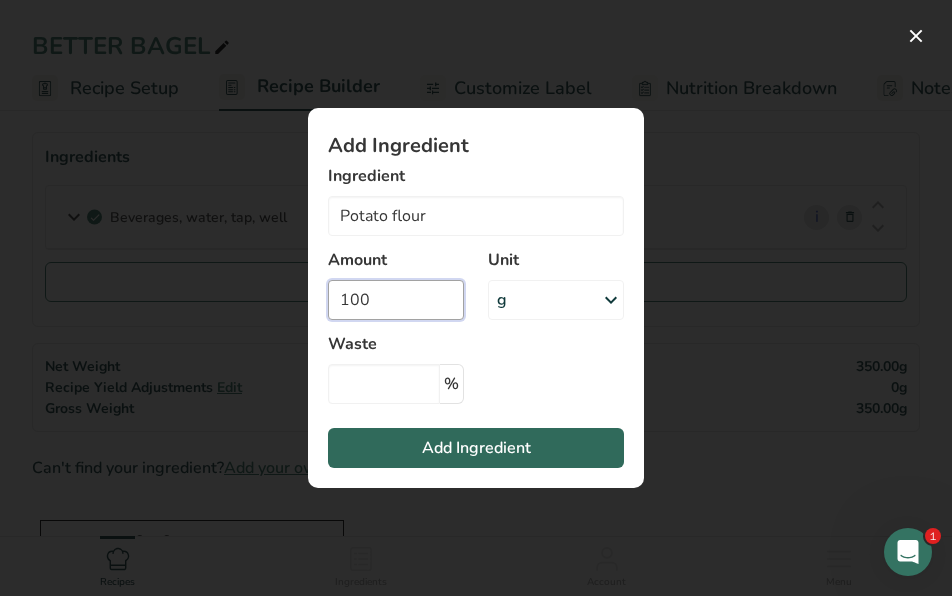 type on "100" 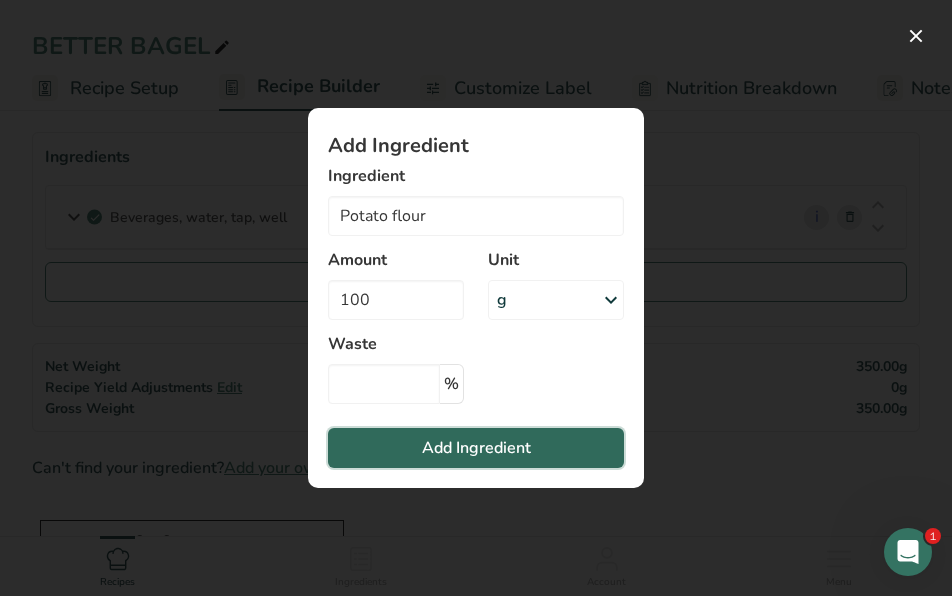click on "Add Ingredient" at bounding box center (476, 448) 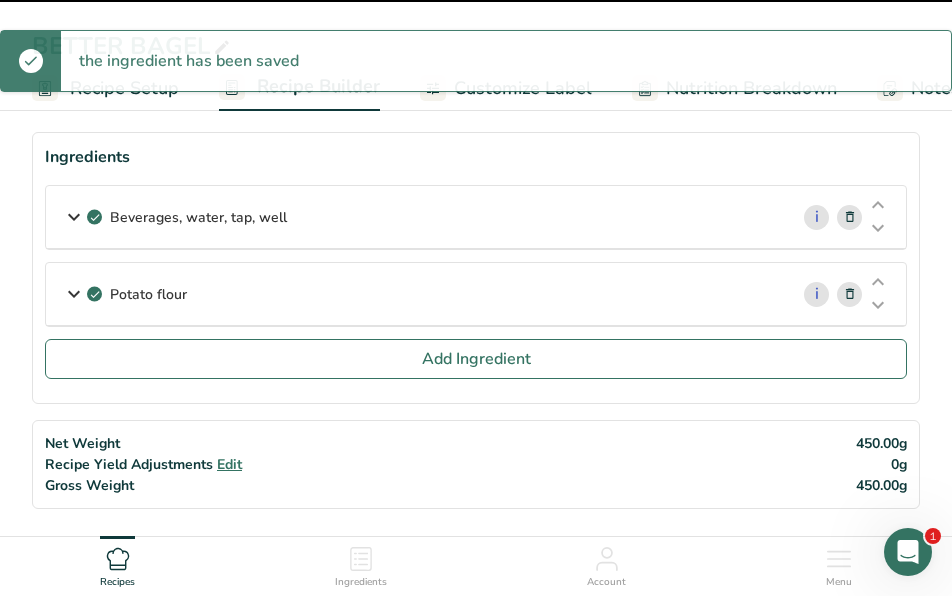 type 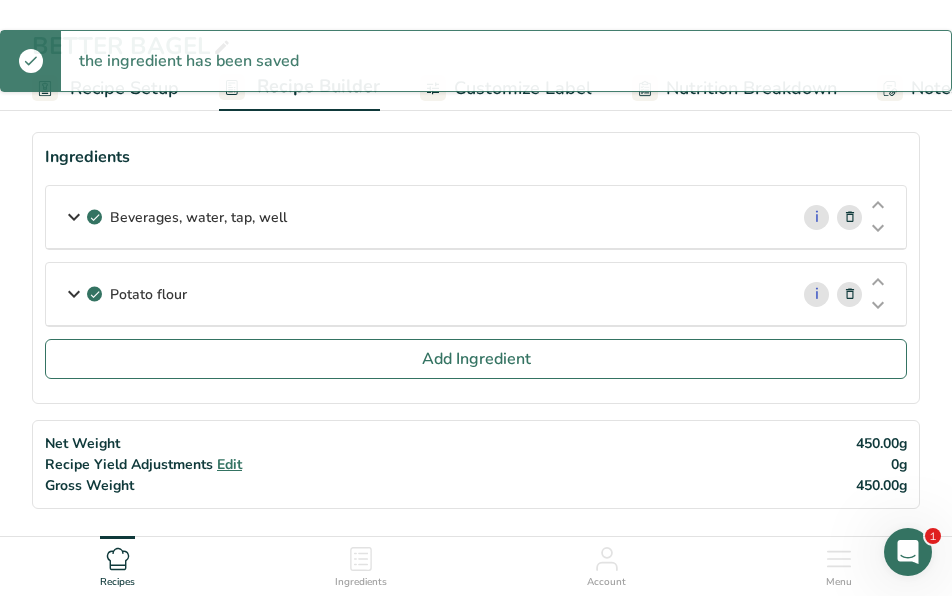 click at bounding box center (74, 217) 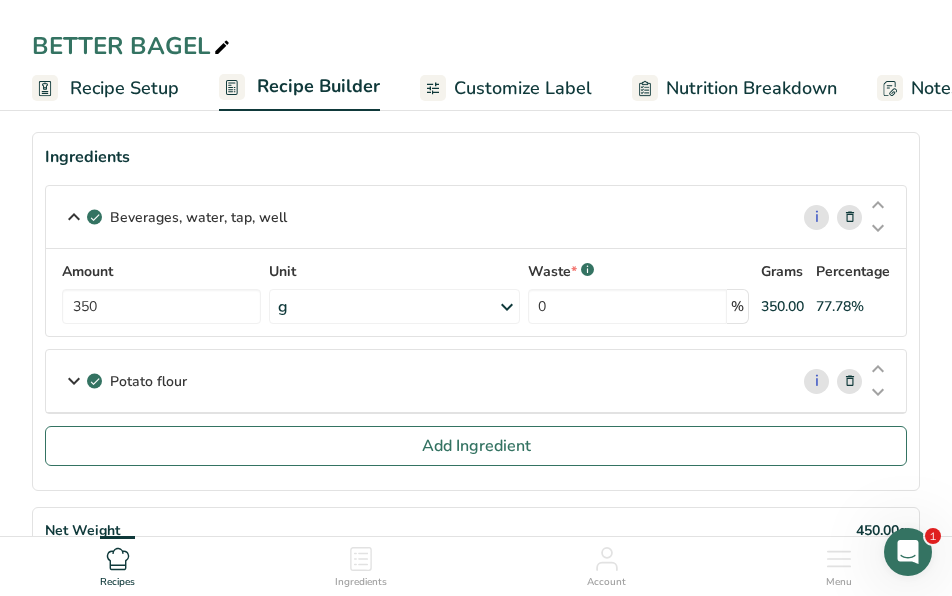 click at bounding box center (74, 381) 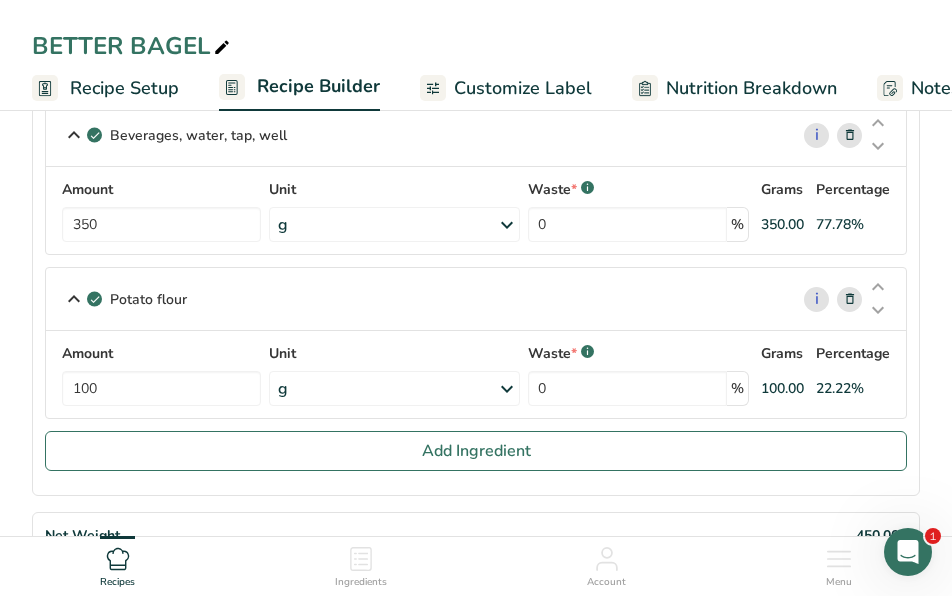 scroll, scrollTop: 207, scrollLeft: 0, axis: vertical 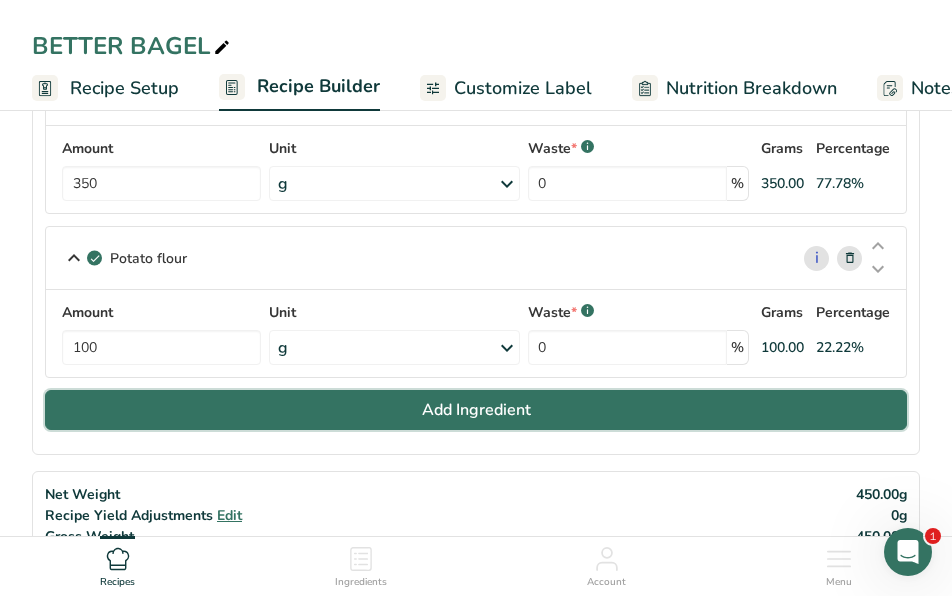 click on "Add Ingredient" at bounding box center [476, 410] 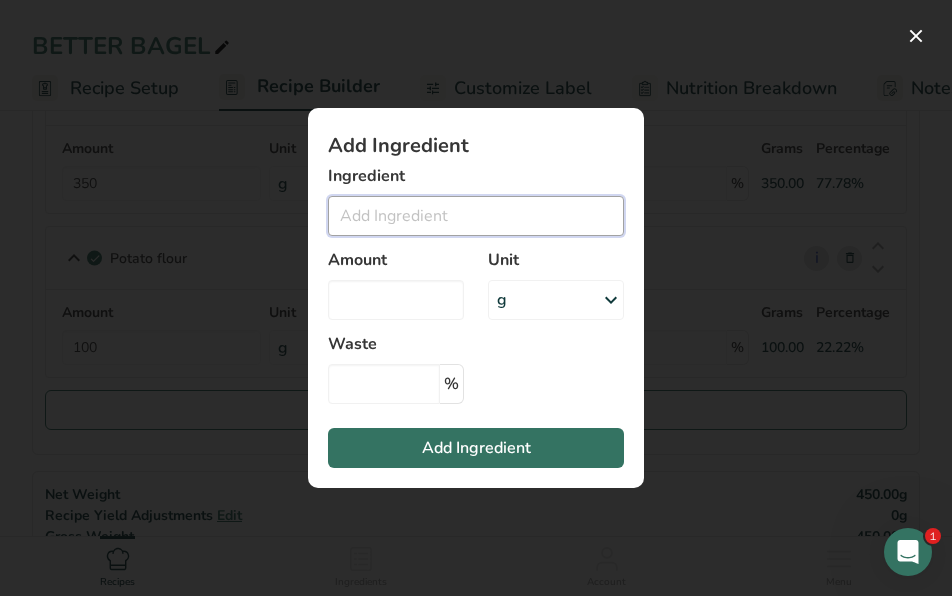 click at bounding box center [476, 216] 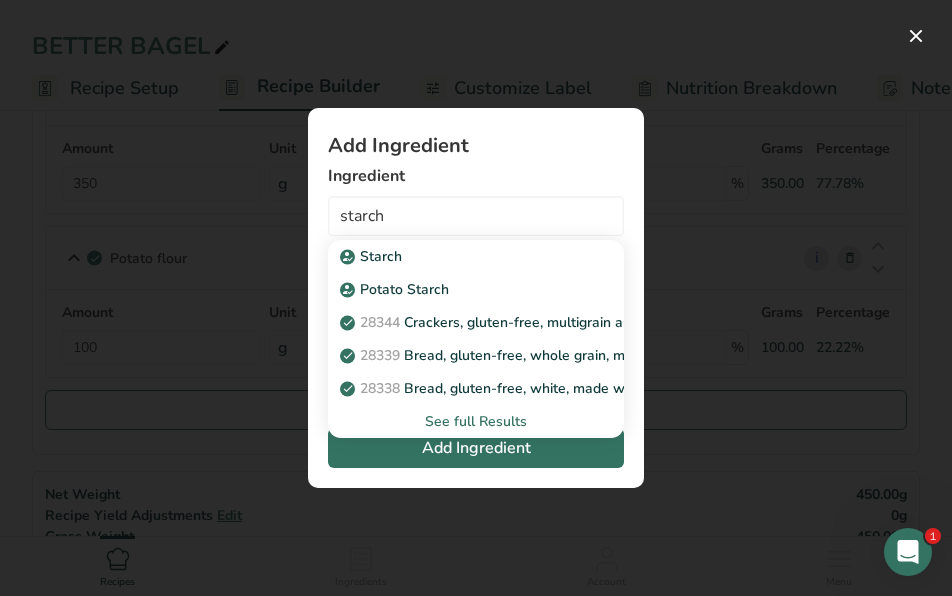 click on "See full Results" at bounding box center [476, 421] 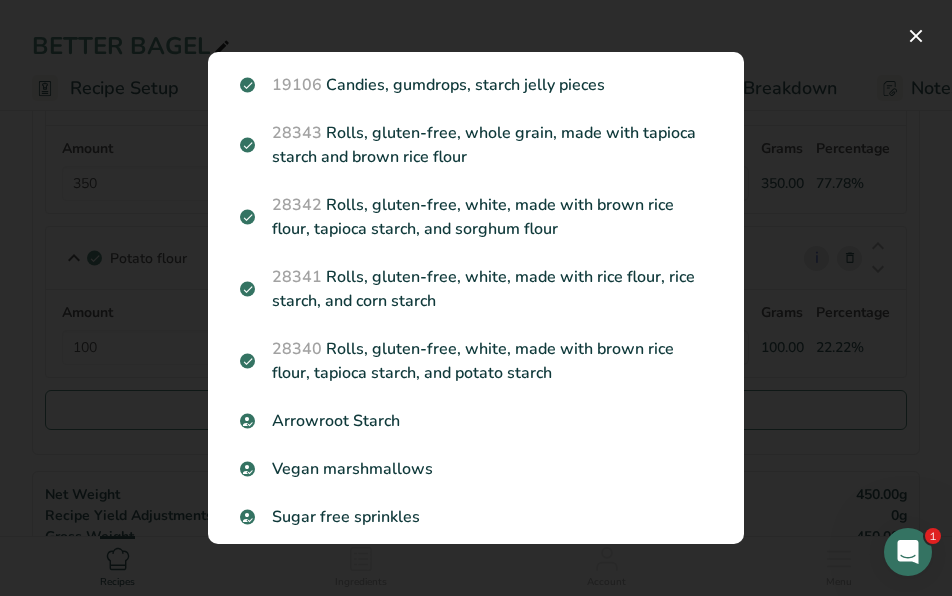 scroll, scrollTop: 524, scrollLeft: 0, axis: vertical 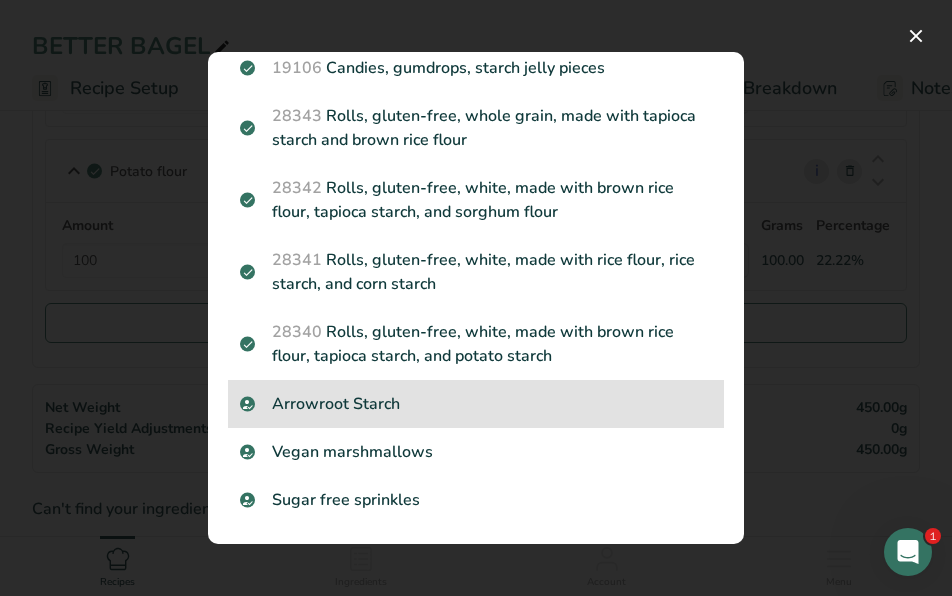 click on "Arrowroot Starch" at bounding box center (476, 404) 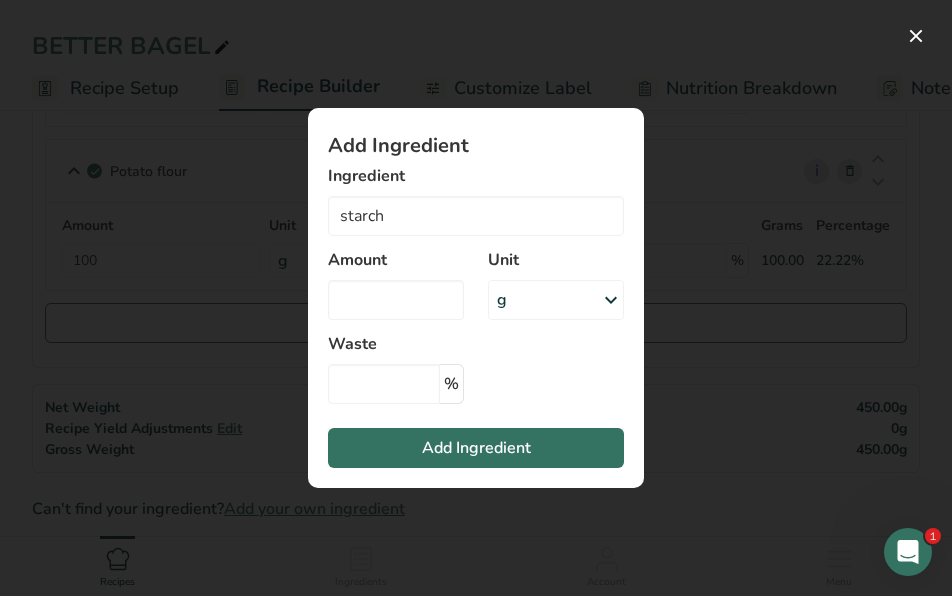 type on "Arrowroot Starch" 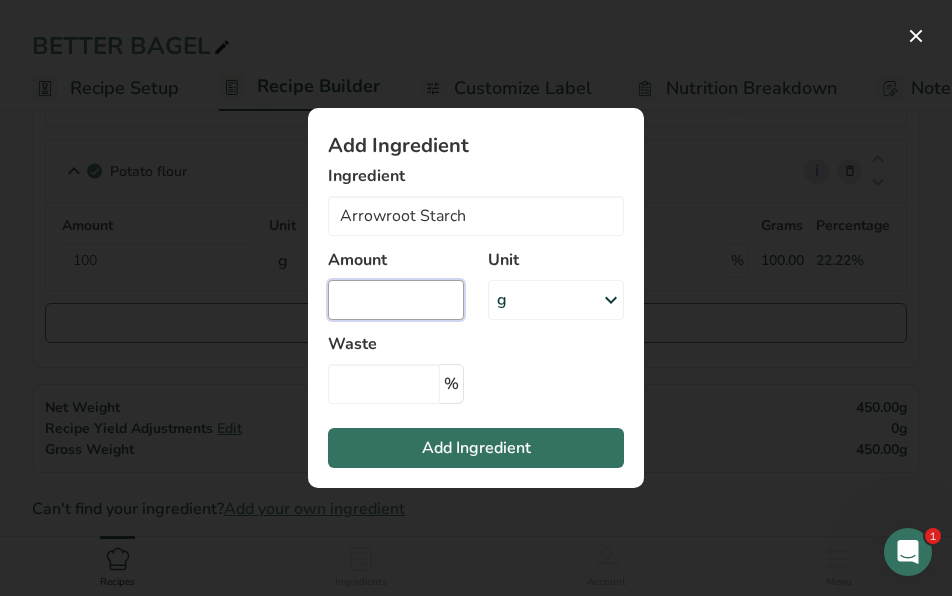 click at bounding box center (396, 300) 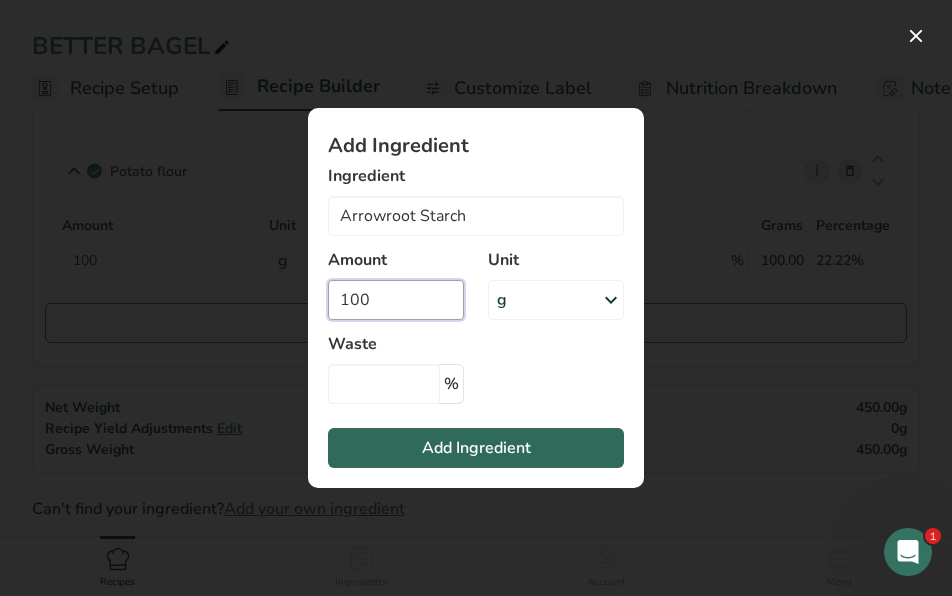 type on "100" 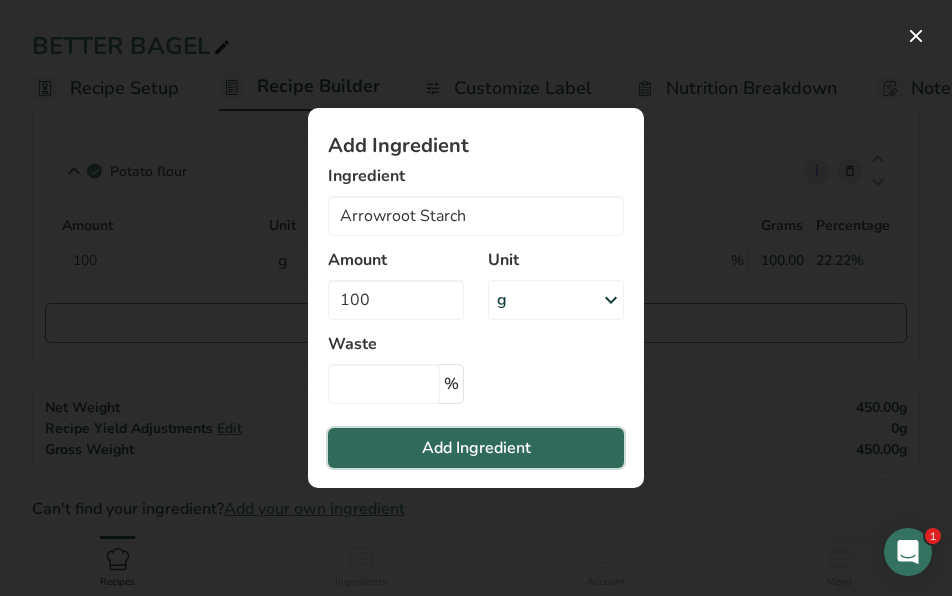 click on "Add Ingredient" at bounding box center (476, 448) 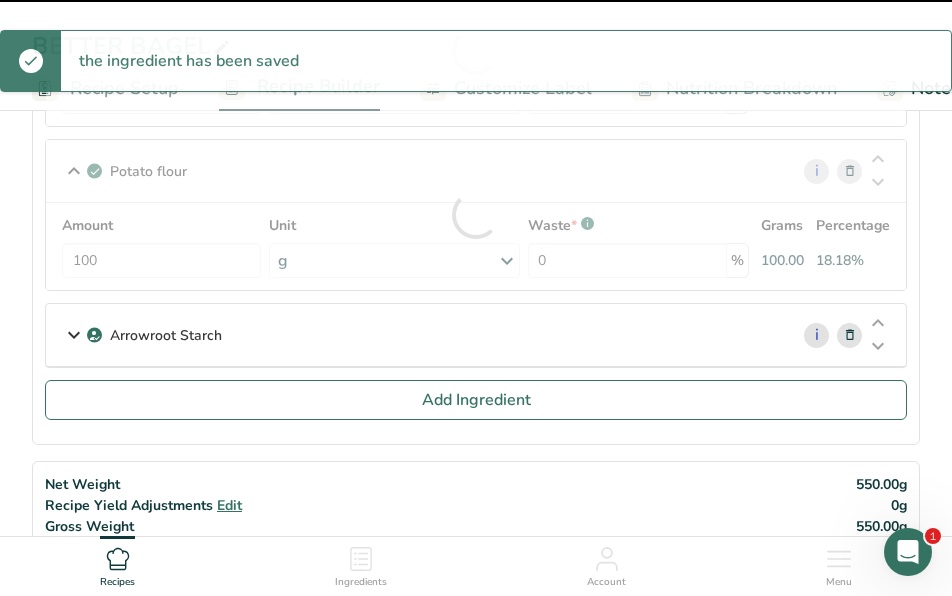 type 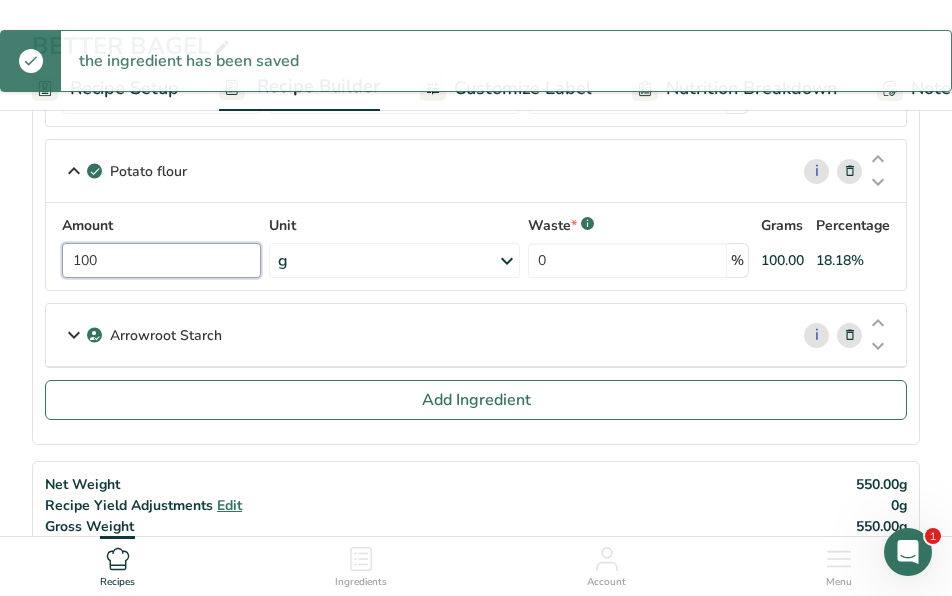 click on "100" at bounding box center (161, 260) 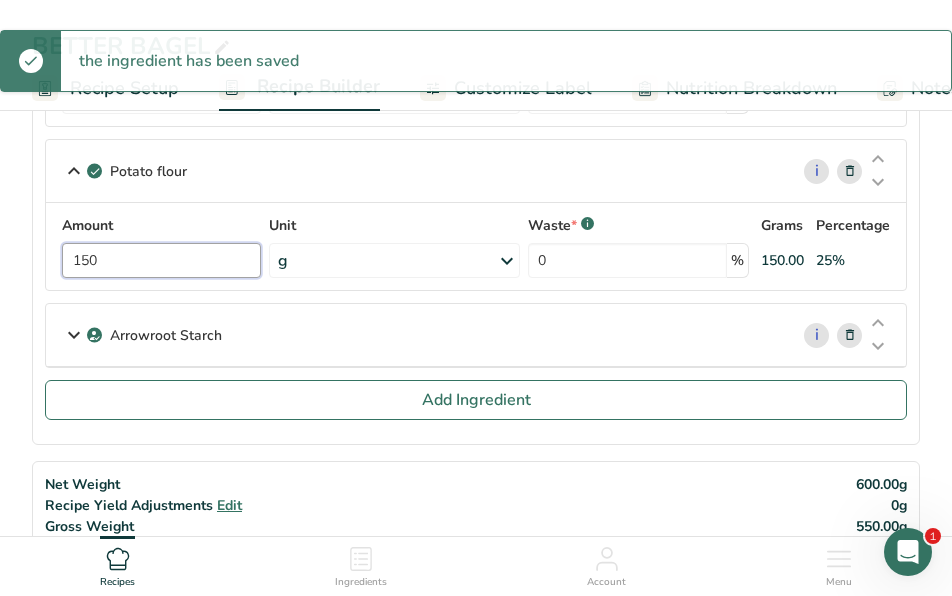 type on "150" 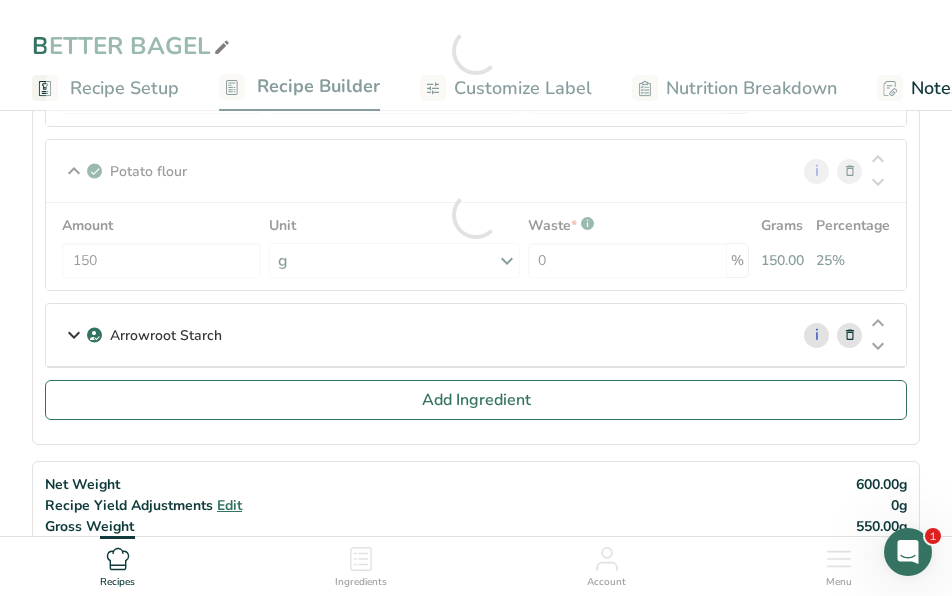 click on "Amount 150   Unit
g
Portions
1 cup
Weight Units
g
kg
mg
See more
Volume Units
l
Volume units require a density conversion. If you know your ingredient's density enter it below. Otherwise, click on "RIA" our AI Regulatory bot - she will be able to help you
lb/ft3
g/cm3
Confirm
mL
Volume units require a density conversion. If you know your ingredient's density enter it below. Otherwise, click on "RIA" our AI Regulatory bot - she will be able to help you
lb/ft3
g/cm3
Confirm
fl oz
lb/ft3
Waste" at bounding box center [476, 246] 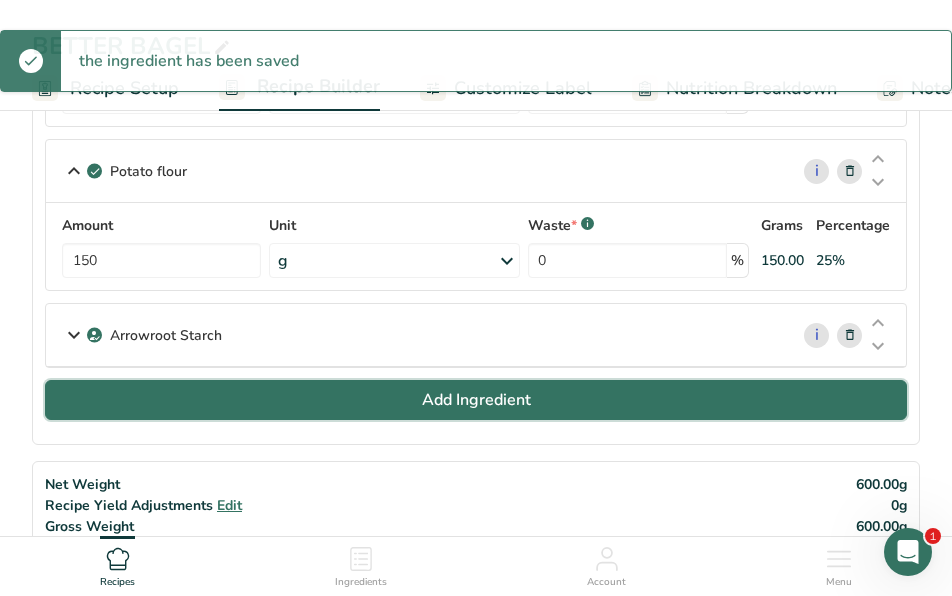 click on "Add Ingredient" at bounding box center [476, 400] 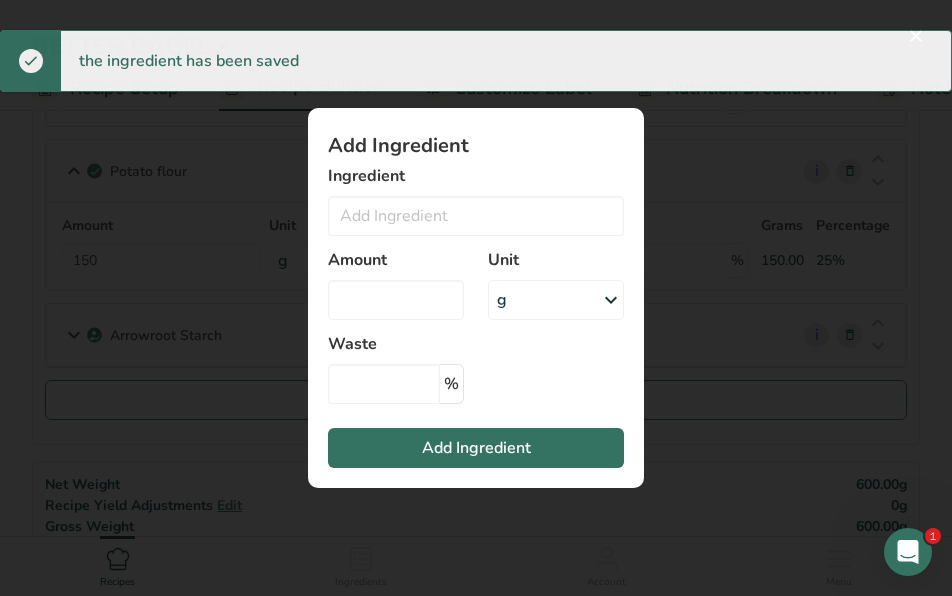 click on "Amount" at bounding box center [396, 284] 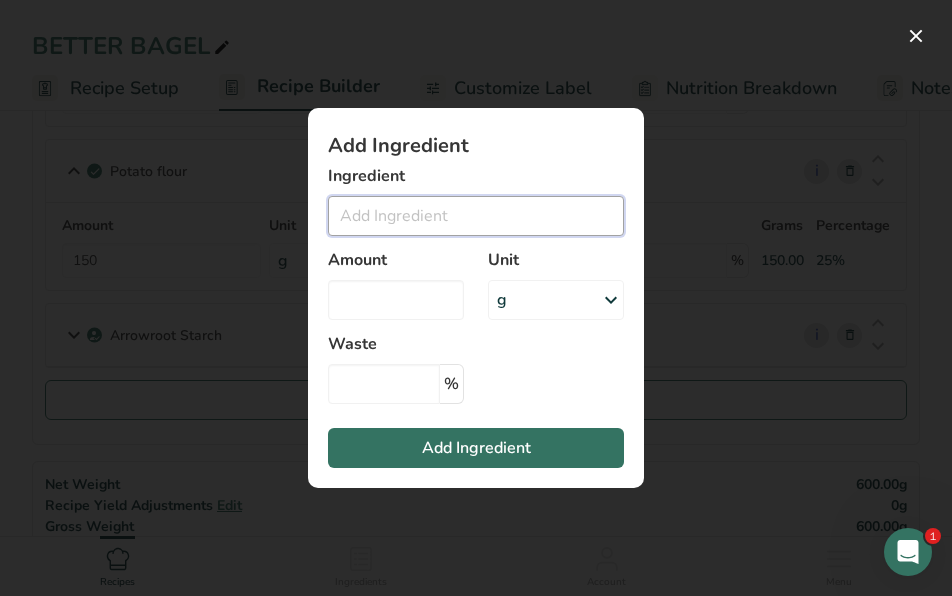 click at bounding box center (476, 216) 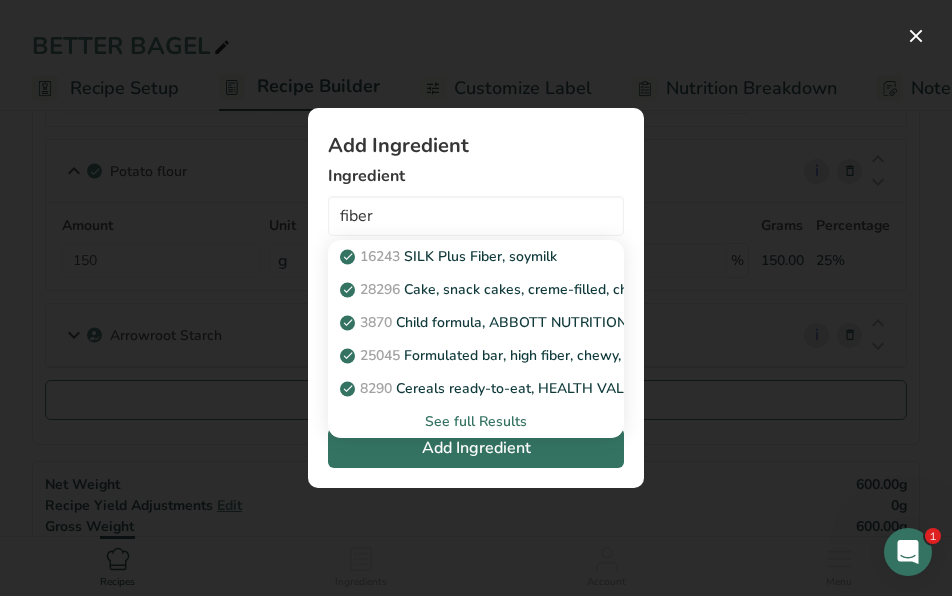 click on "See full Results" at bounding box center (476, 421) 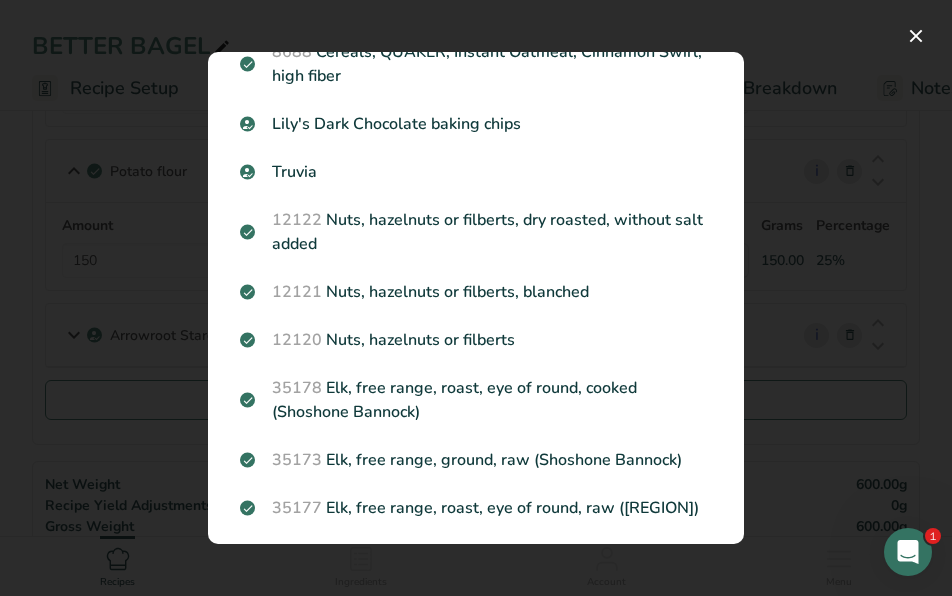 scroll, scrollTop: 740, scrollLeft: 0, axis: vertical 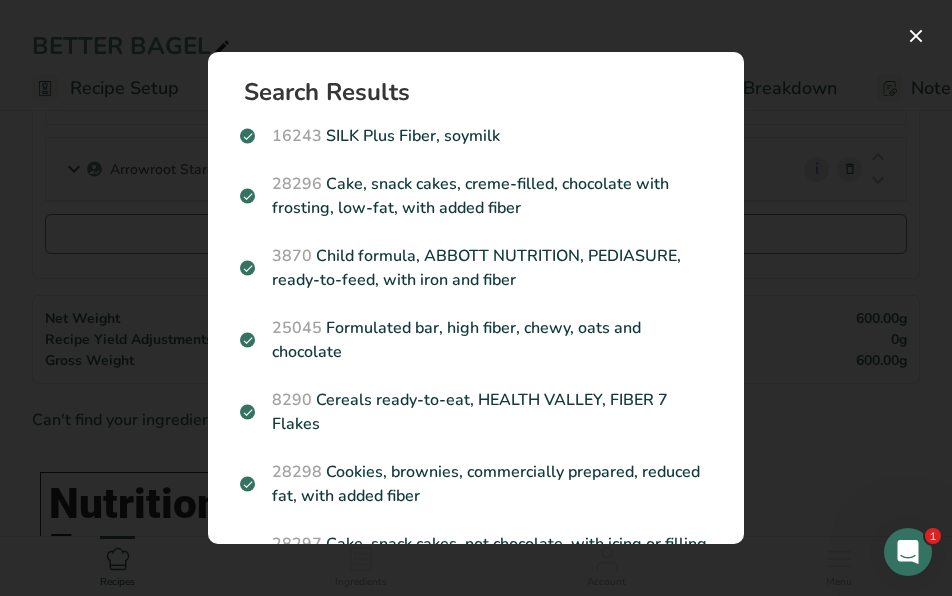 click at bounding box center [476, 298] 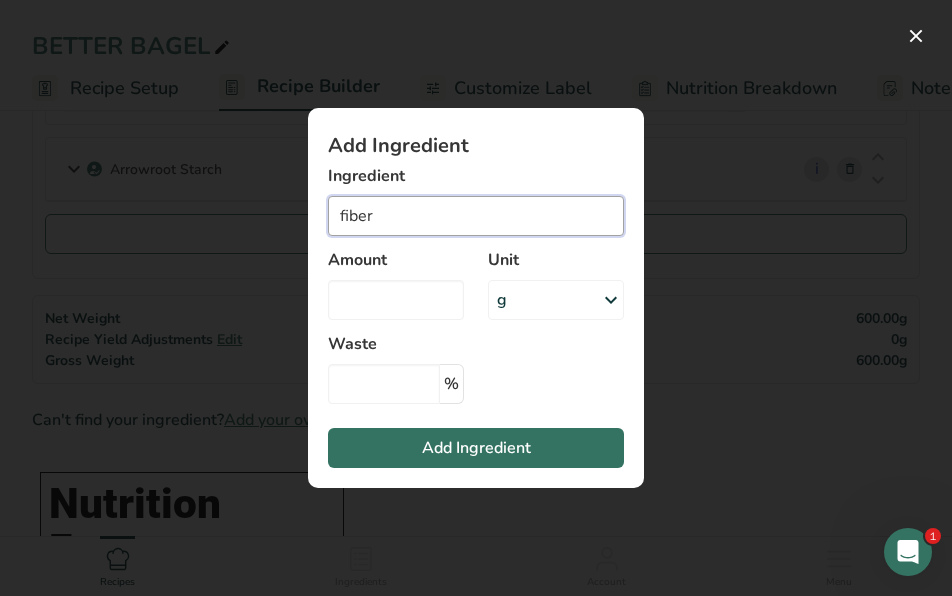 click on "fiber" at bounding box center [476, 216] 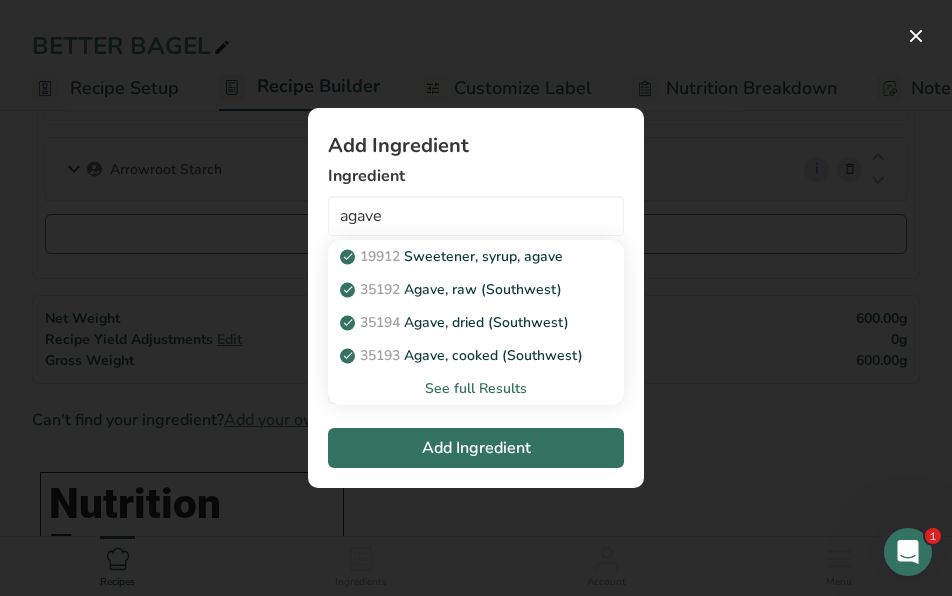 click on "See full Results" at bounding box center (476, 388) 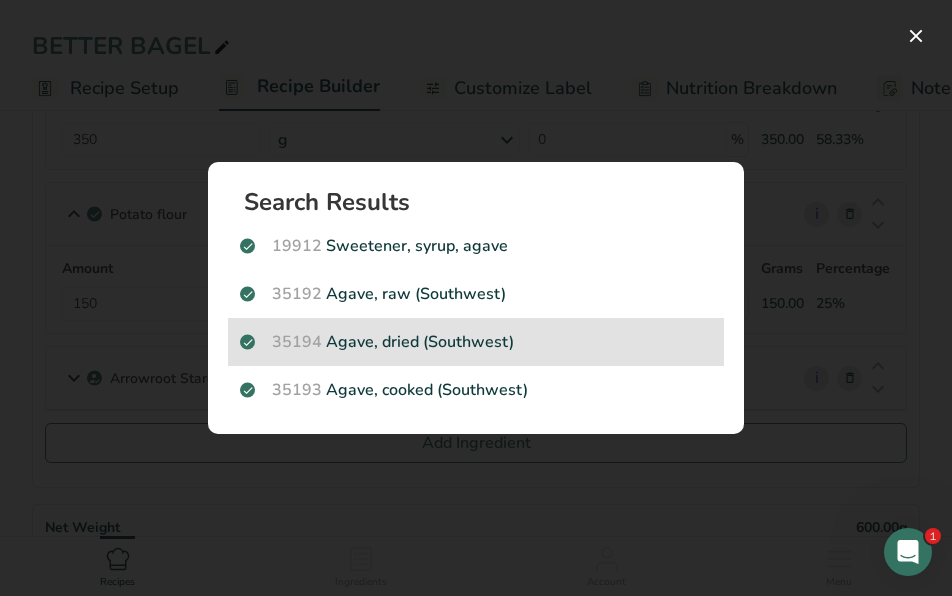 scroll, scrollTop: 50, scrollLeft: 0, axis: vertical 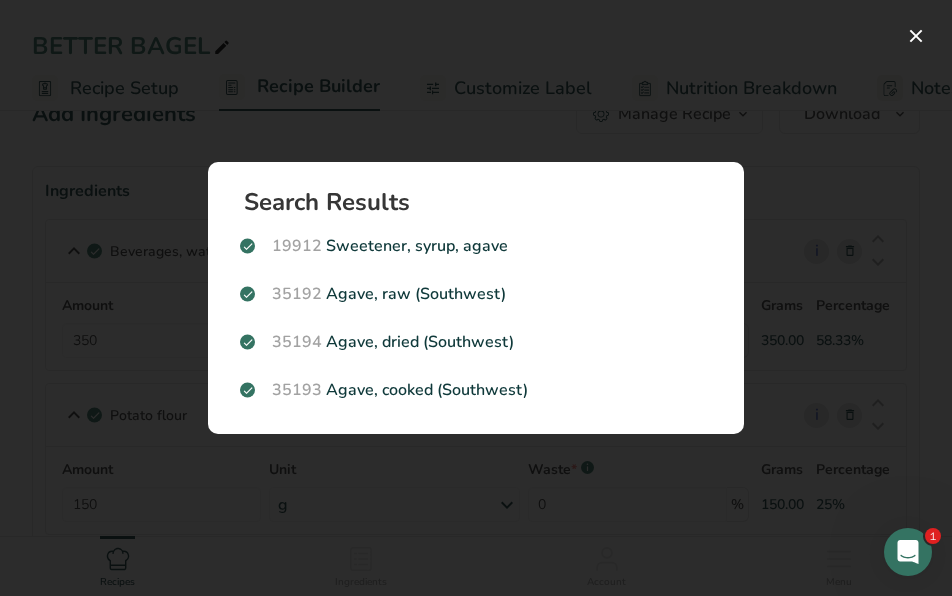 click at bounding box center (476, 298) 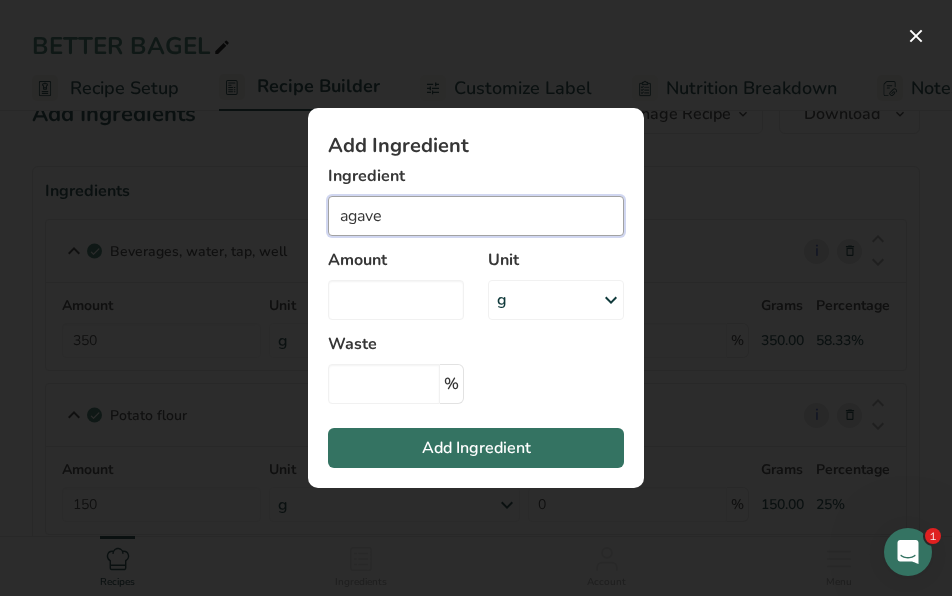 click on "agave" at bounding box center (476, 216) 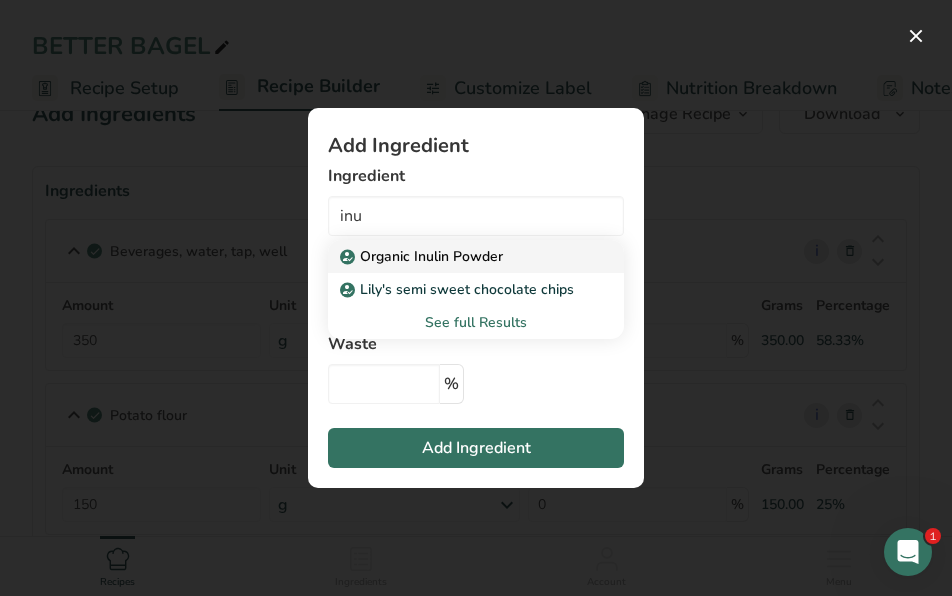 click on "Organic Inulin Powder" at bounding box center [423, 256] 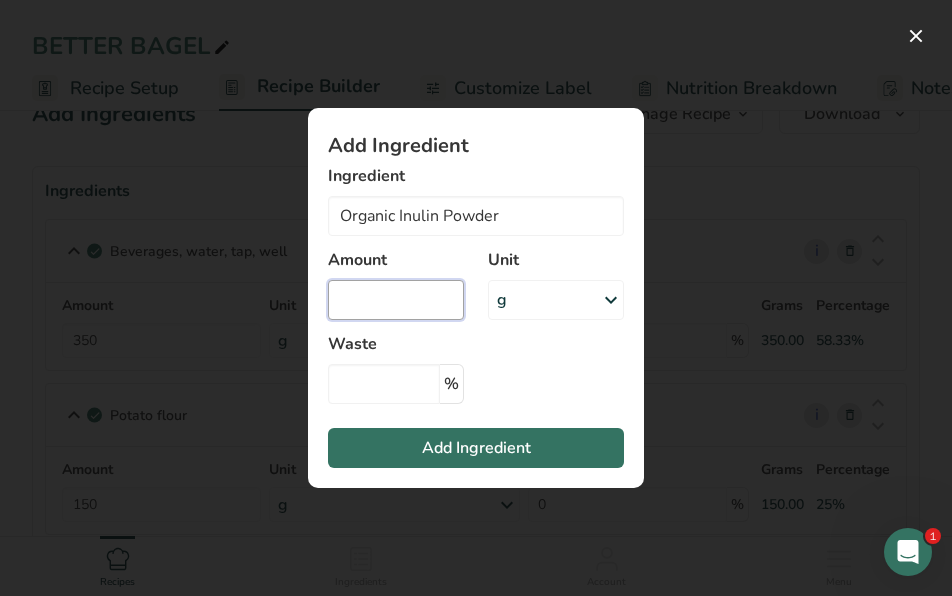 click at bounding box center (396, 300) 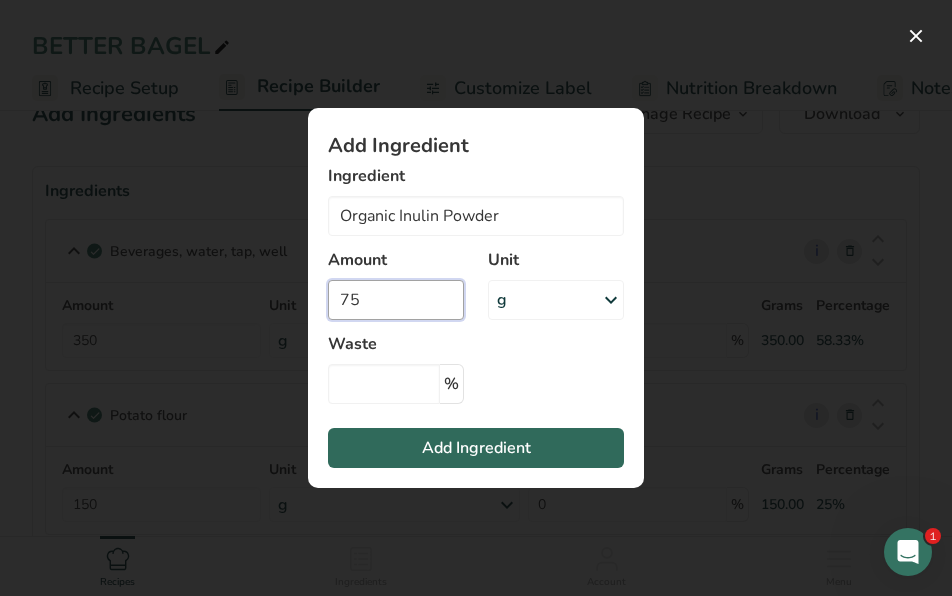 type on "75" 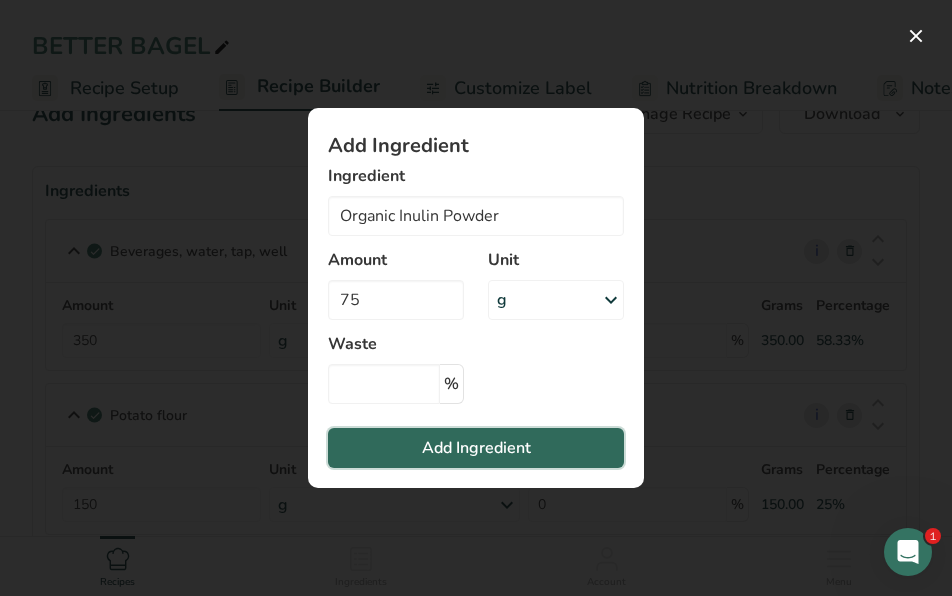 click on "Add Ingredient" at bounding box center [476, 448] 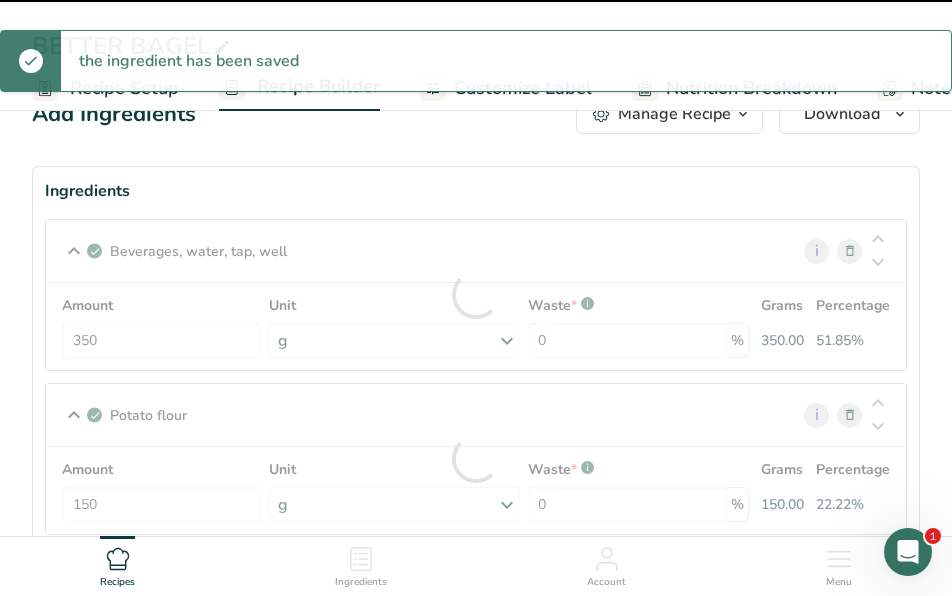type 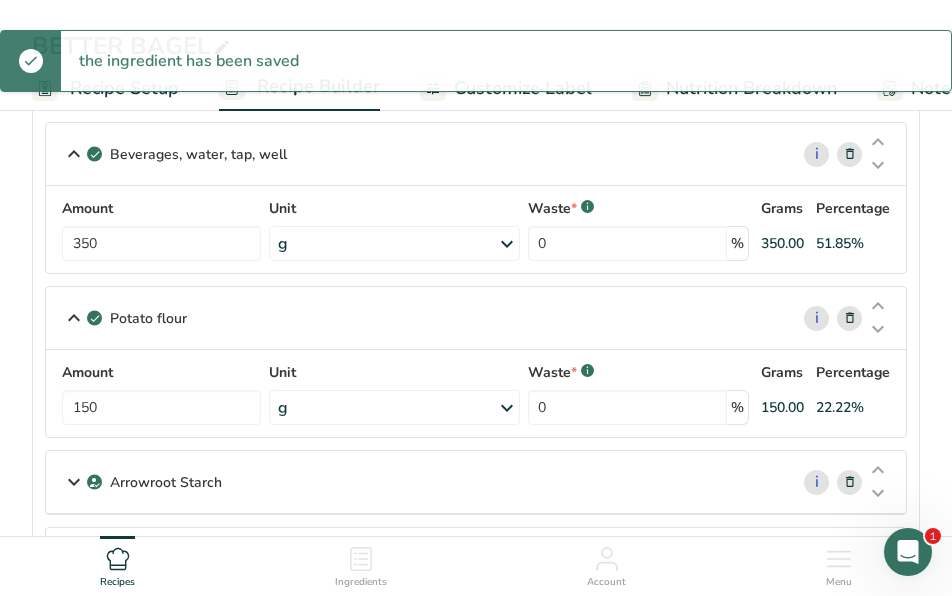 scroll, scrollTop: 148, scrollLeft: 0, axis: vertical 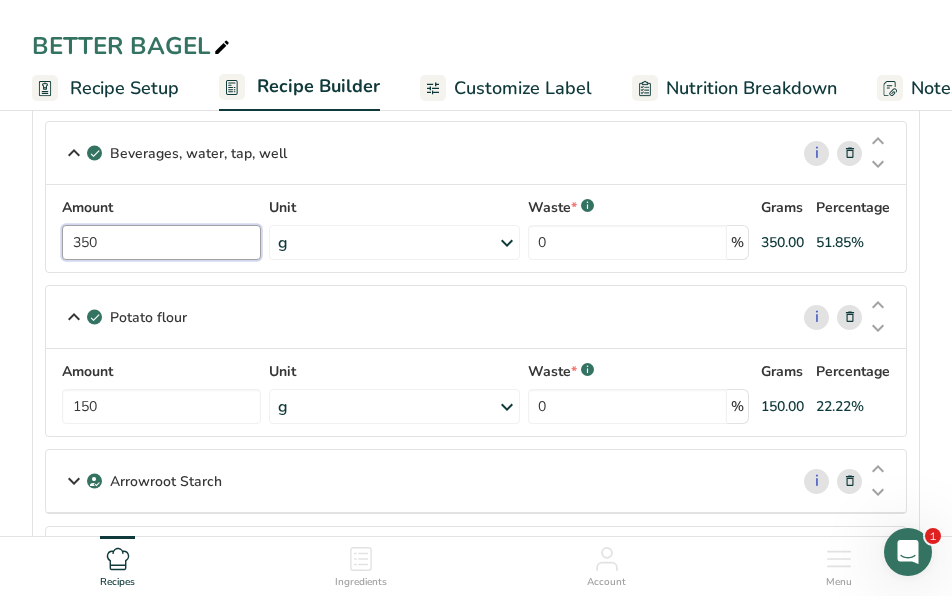 click on "350" at bounding box center [161, 242] 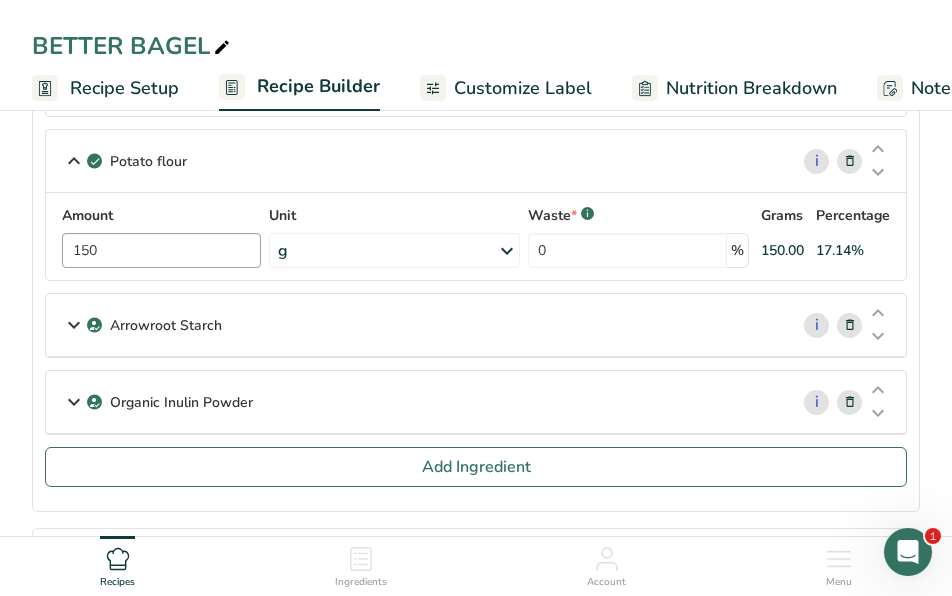 scroll, scrollTop: 305, scrollLeft: 0, axis: vertical 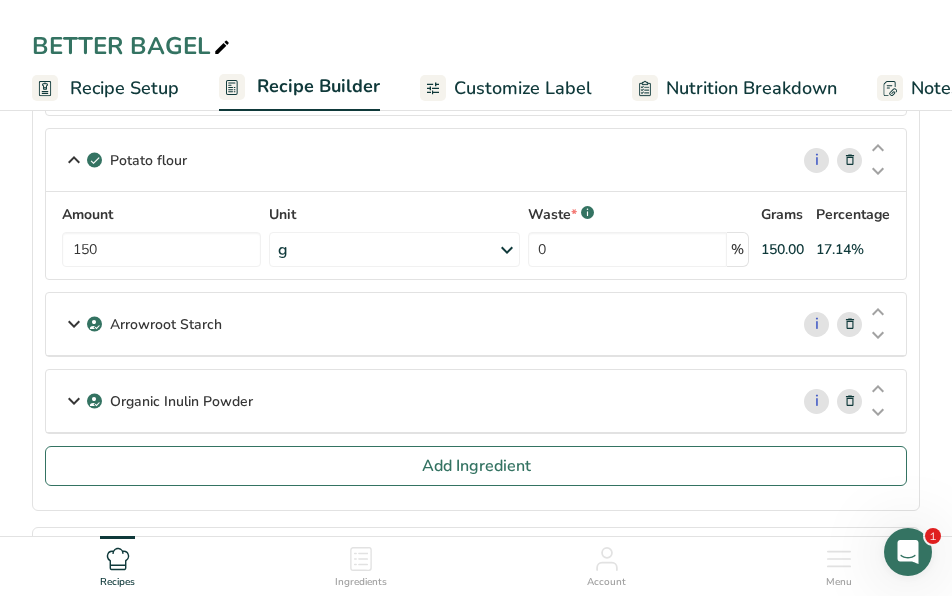 type on "550" 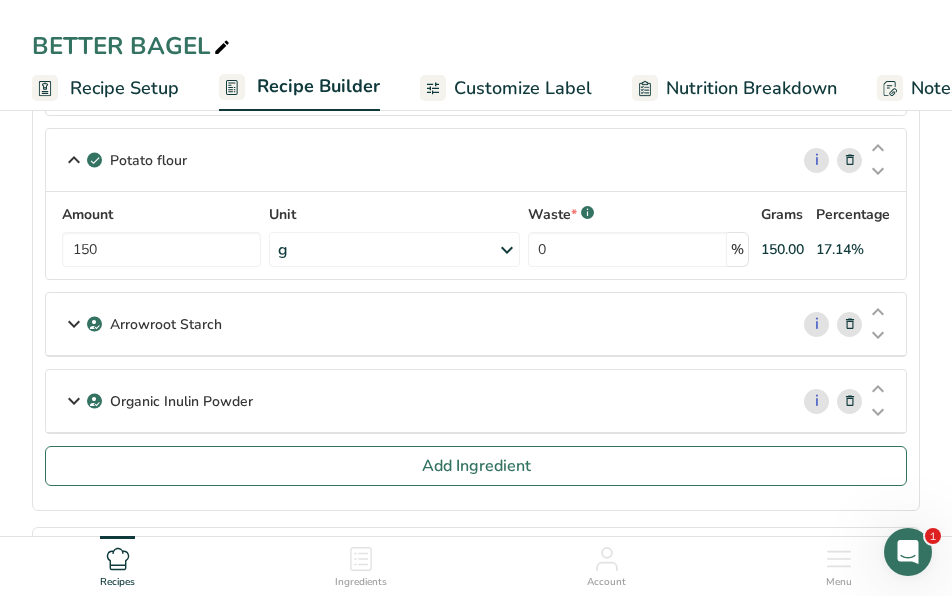click on "Arrowroot Starch" at bounding box center [417, 324] 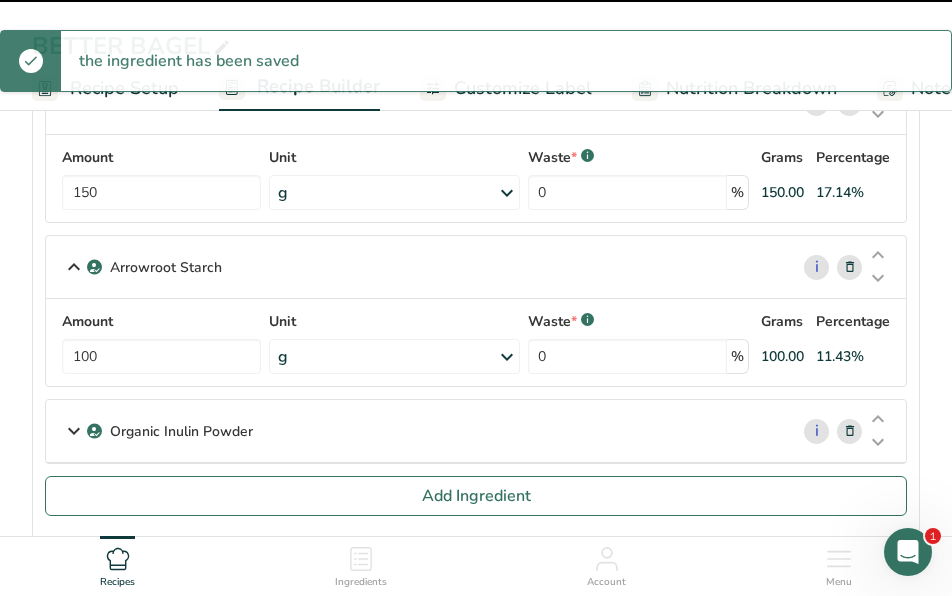 scroll, scrollTop: 383, scrollLeft: 0, axis: vertical 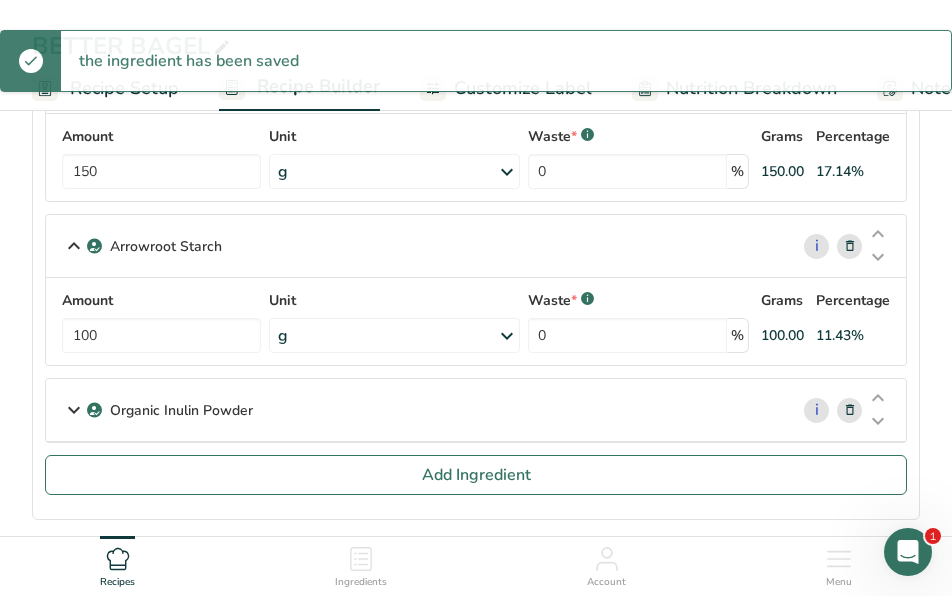 click on "Organic Inulin Powder" at bounding box center (181, 410) 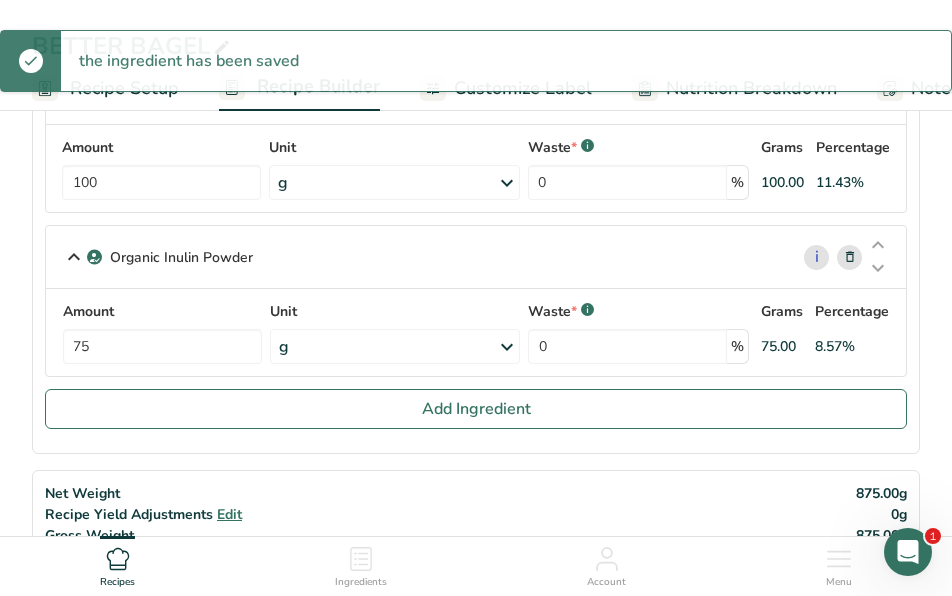 scroll, scrollTop: 556, scrollLeft: 0, axis: vertical 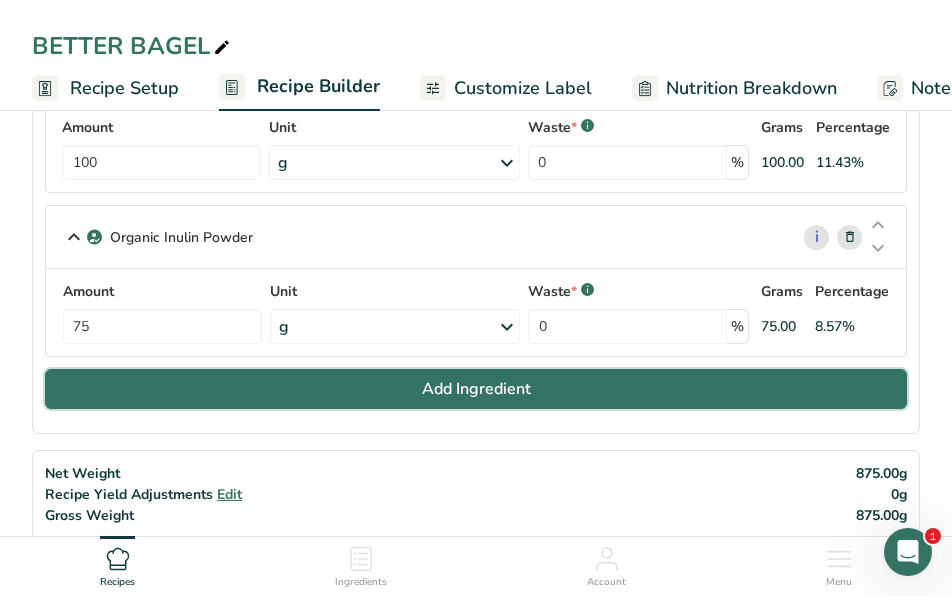 click on "Add Ingredient" at bounding box center [476, 389] 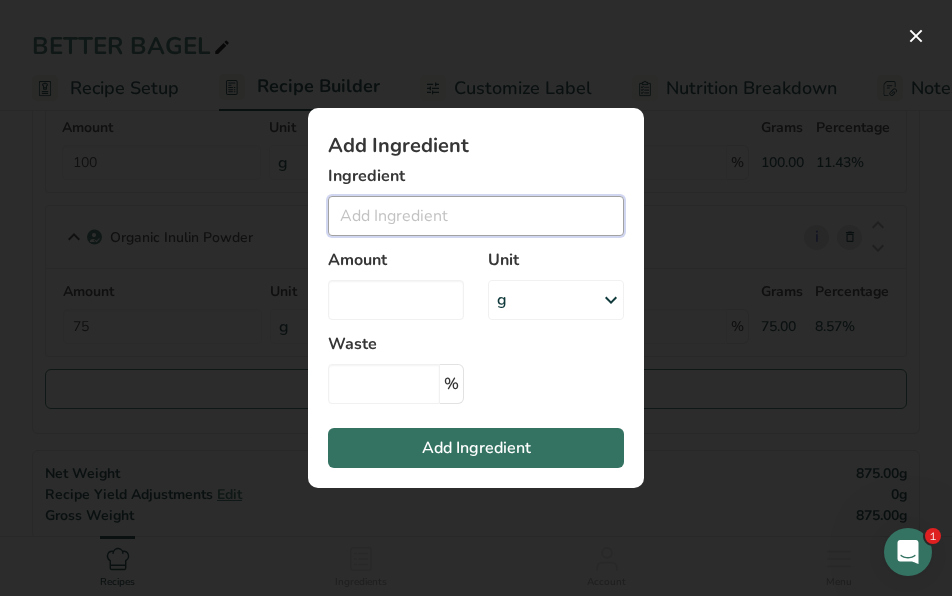 click at bounding box center [476, 216] 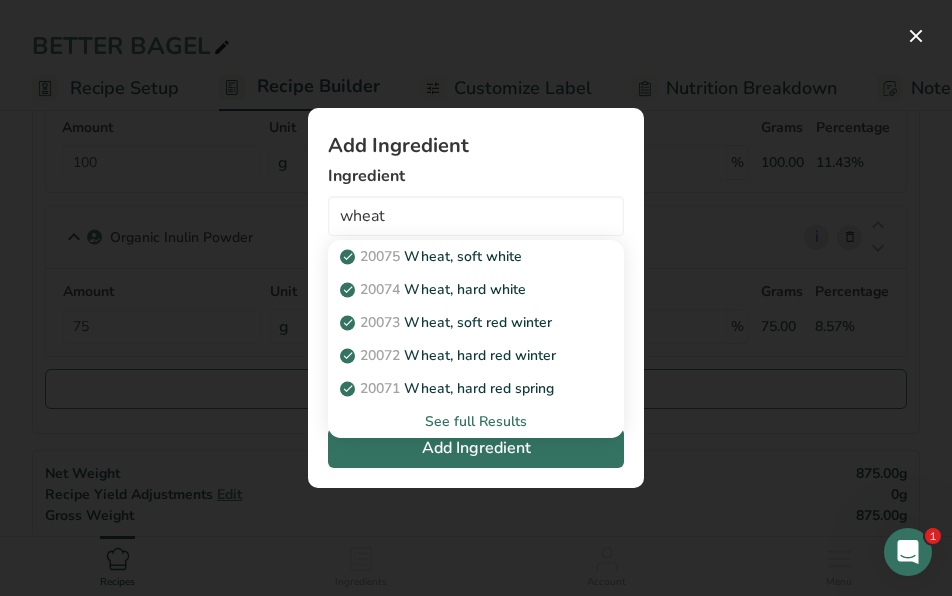 click on "See full Results" at bounding box center [476, 421] 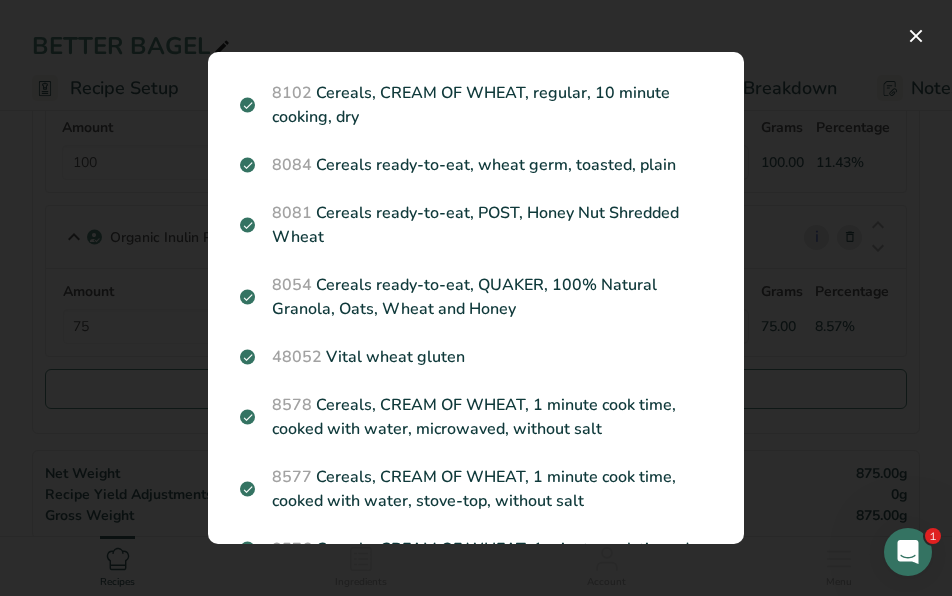 scroll, scrollTop: 2516, scrollLeft: 0, axis: vertical 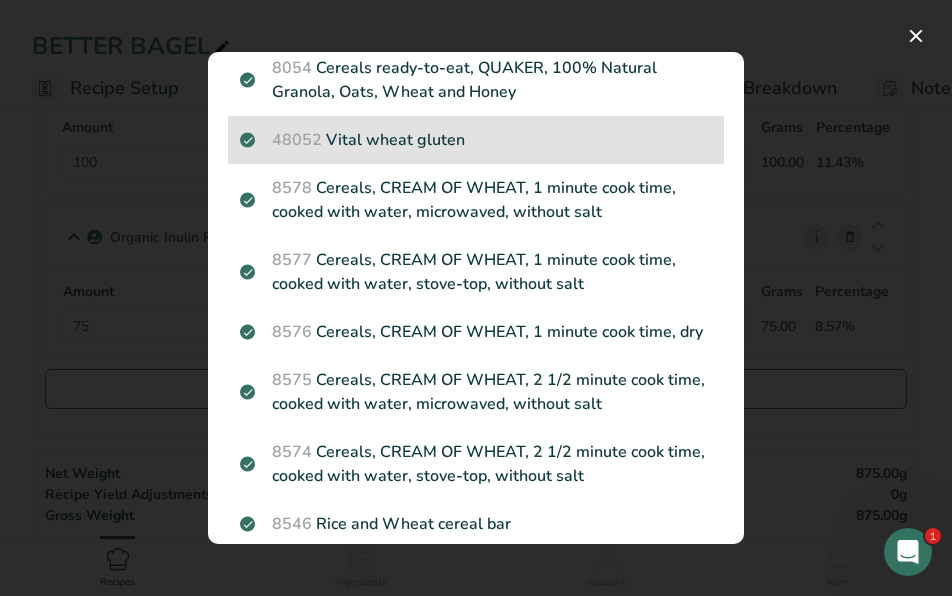 click on "48052
Vital wheat gluten" at bounding box center (476, 140) 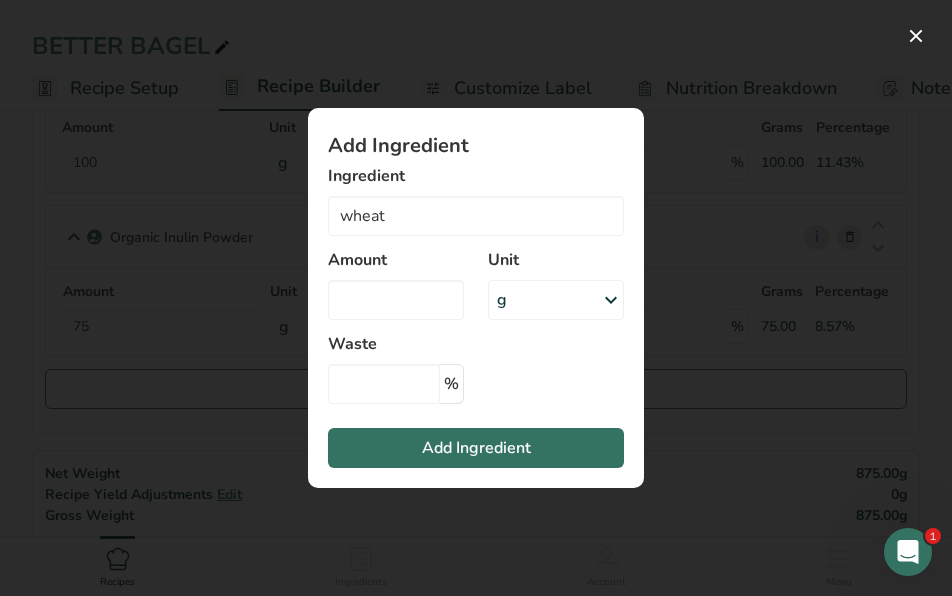 type on "Vital wheat gluten" 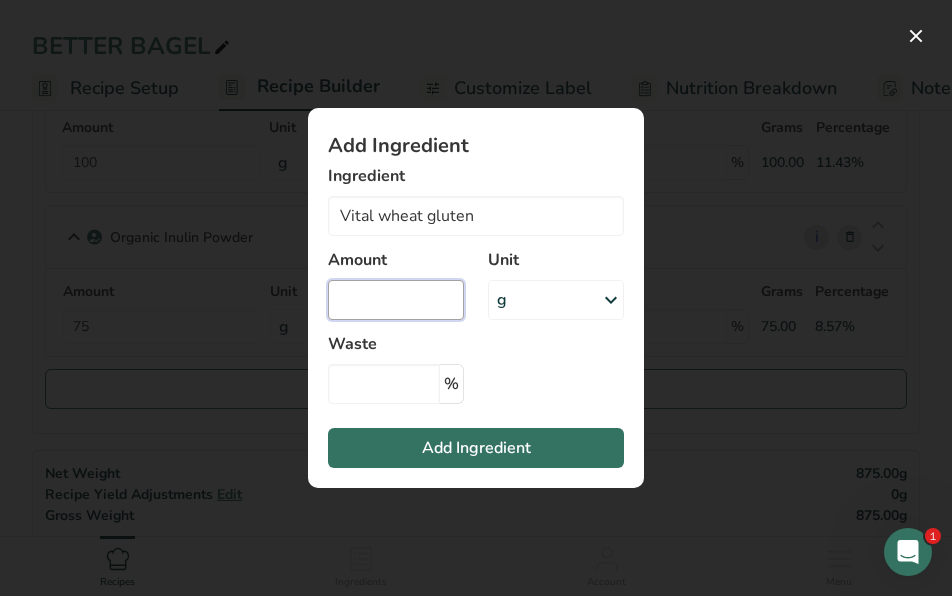 click at bounding box center (396, 300) 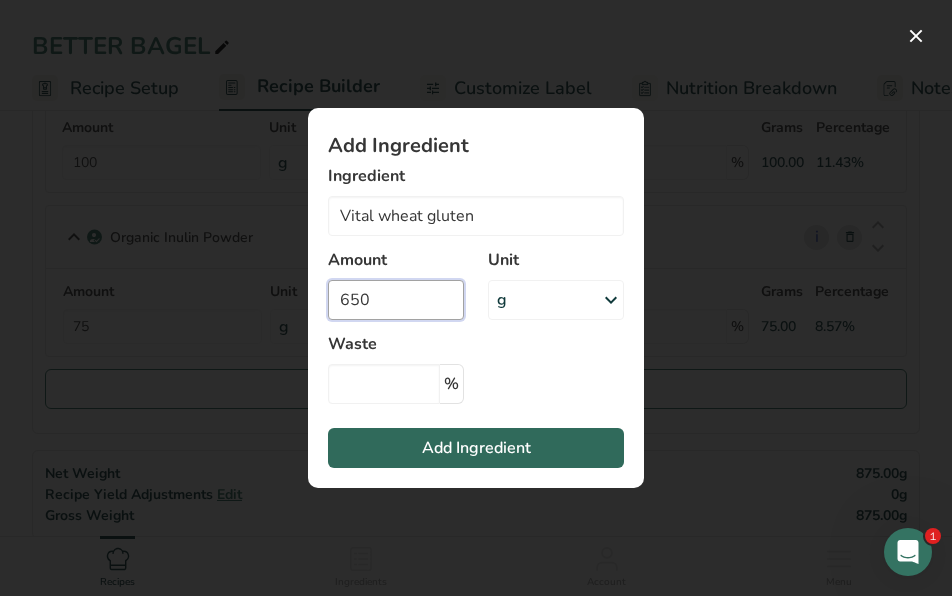 type on "650" 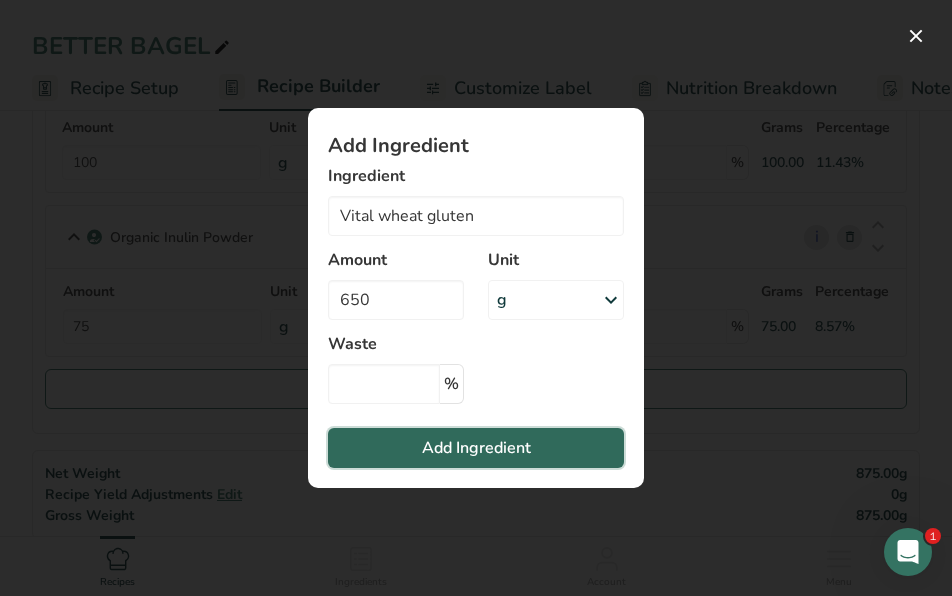click on "Add Ingredient" at bounding box center (476, 448) 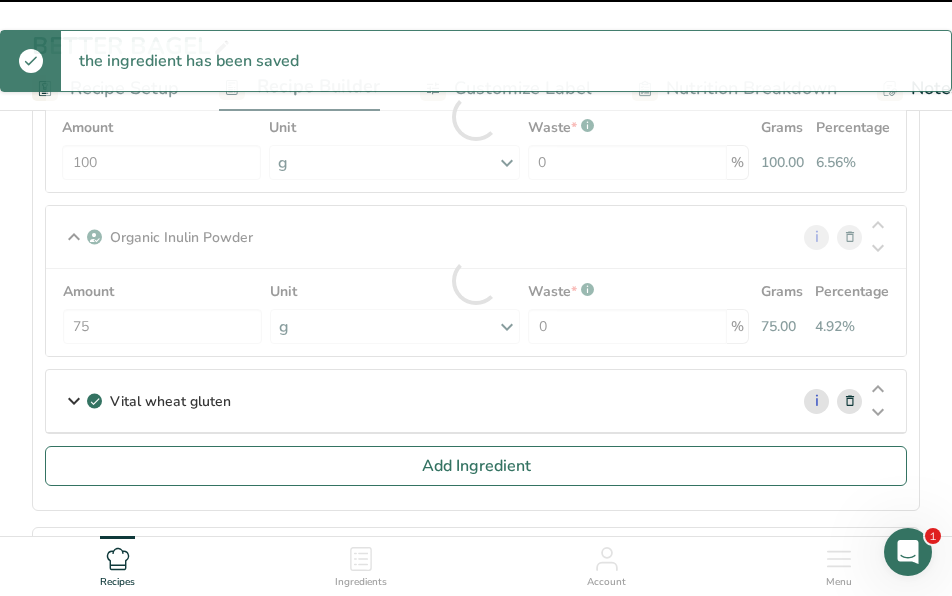 type 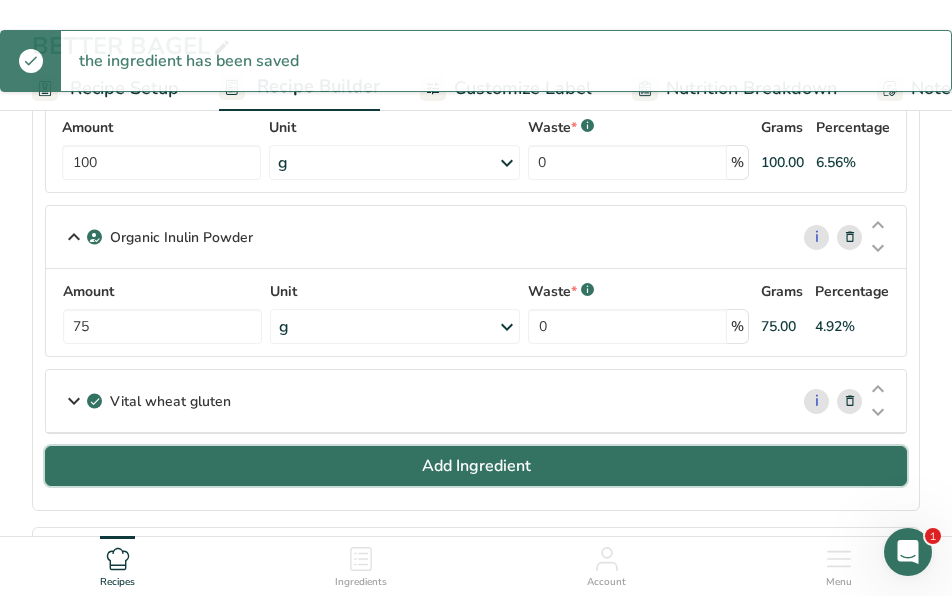 click on "Add Ingredient" at bounding box center [476, 466] 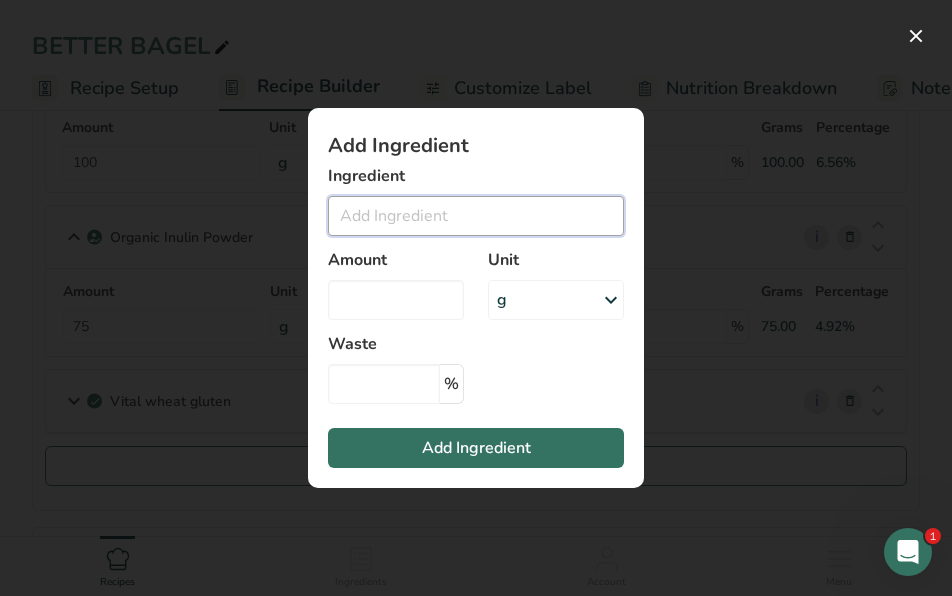 click at bounding box center [476, 216] 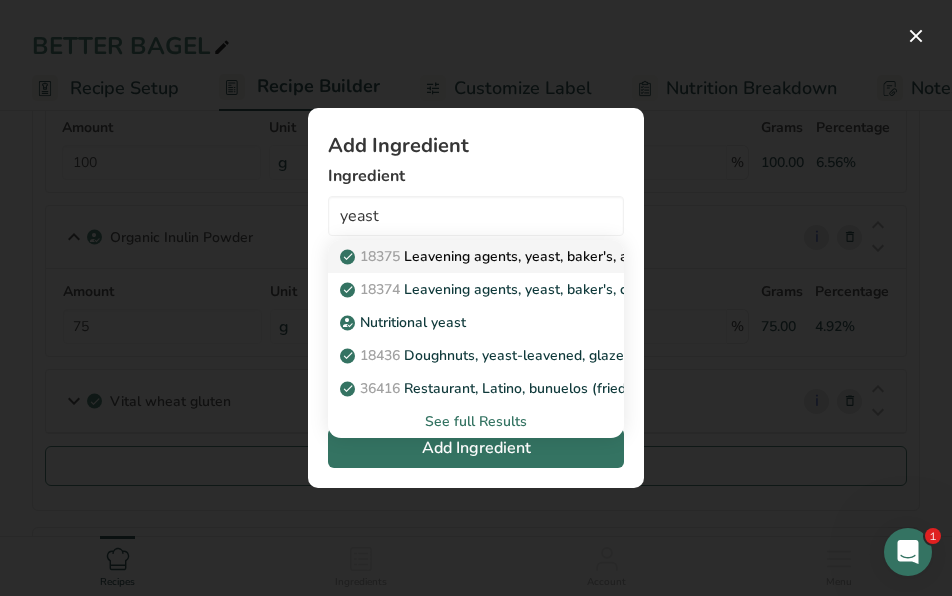 click on "18375
Leavening agents, yeast, baker's, active dry" at bounding box center (513, 256) 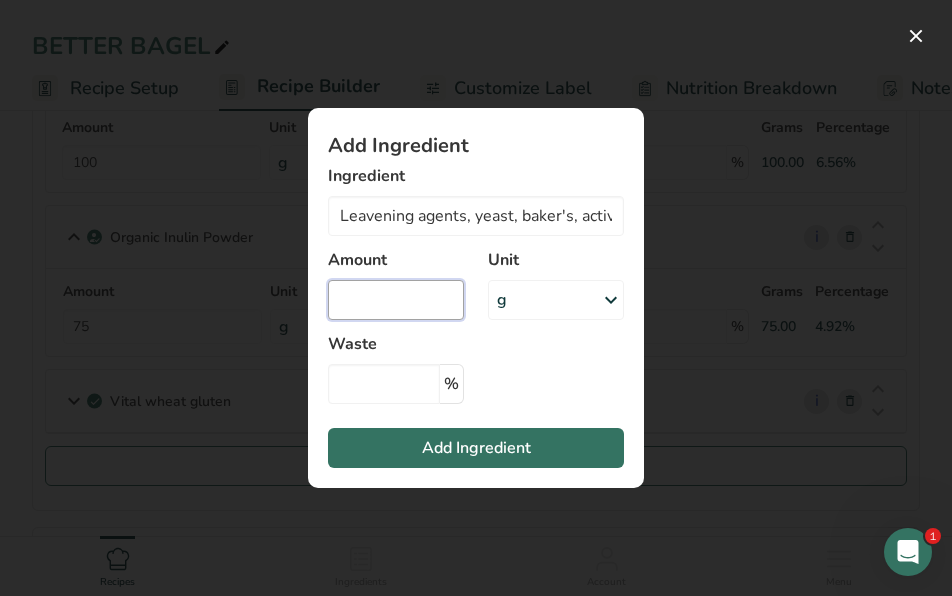 click at bounding box center [396, 300] 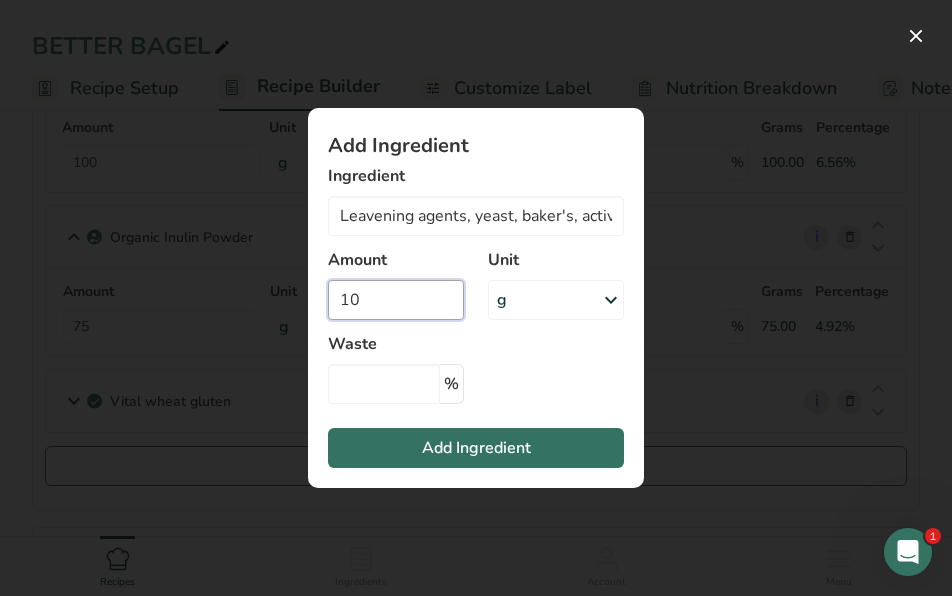 type on "10" 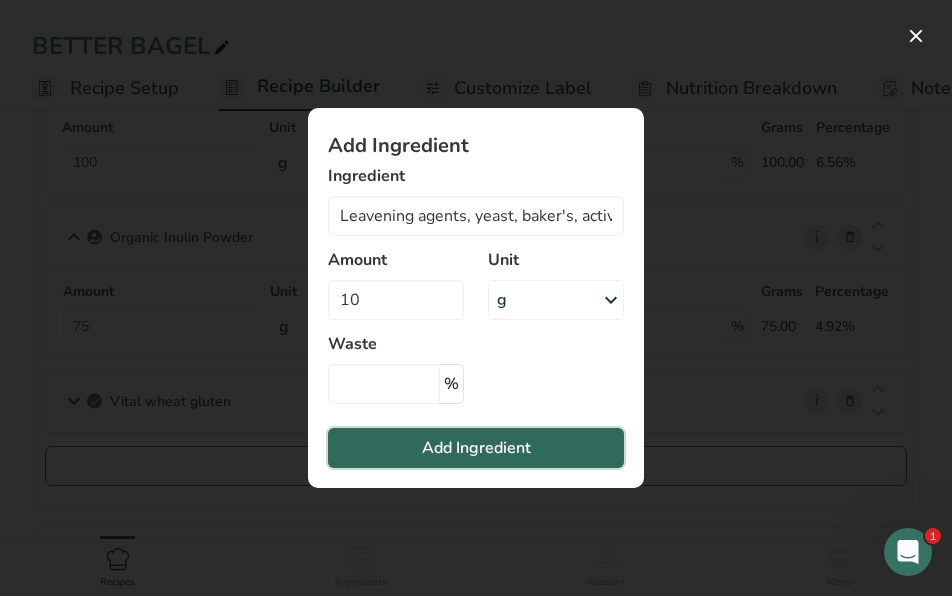 click on "Add Ingredient" at bounding box center (476, 448) 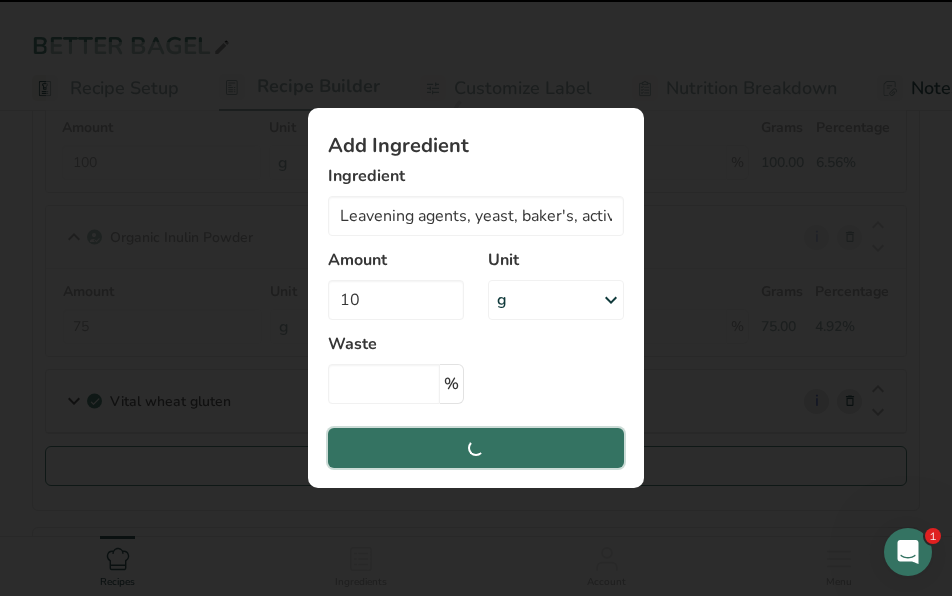 type 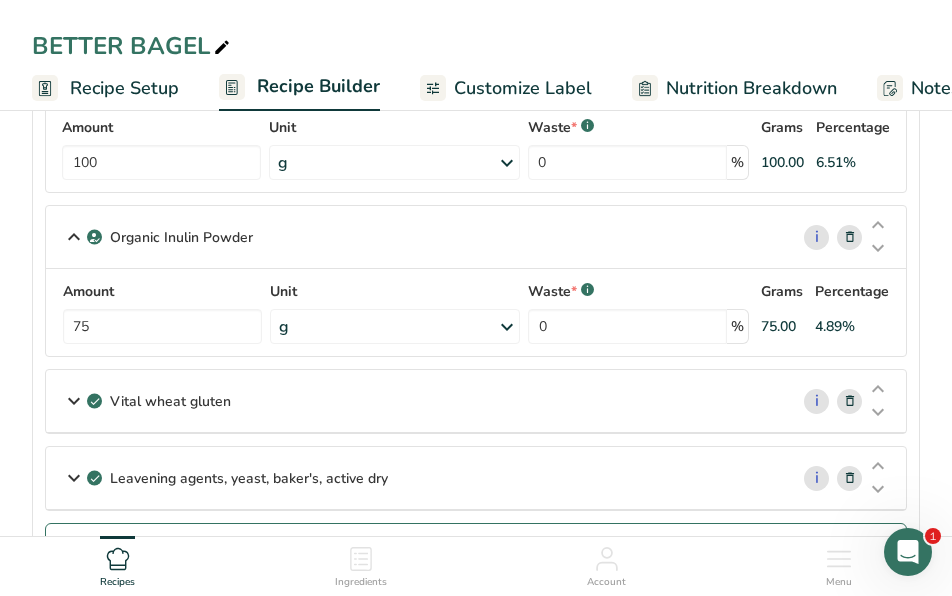 scroll, scrollTop: 623, scrollLeft: 0, axis: vertical 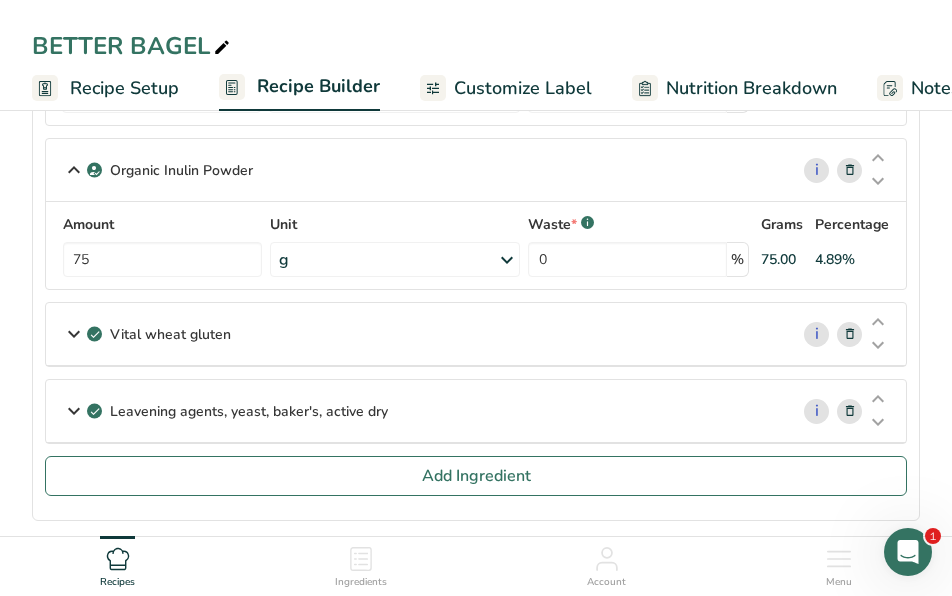 click on "Vital wheat gluten" at bounding box center [417, 334] 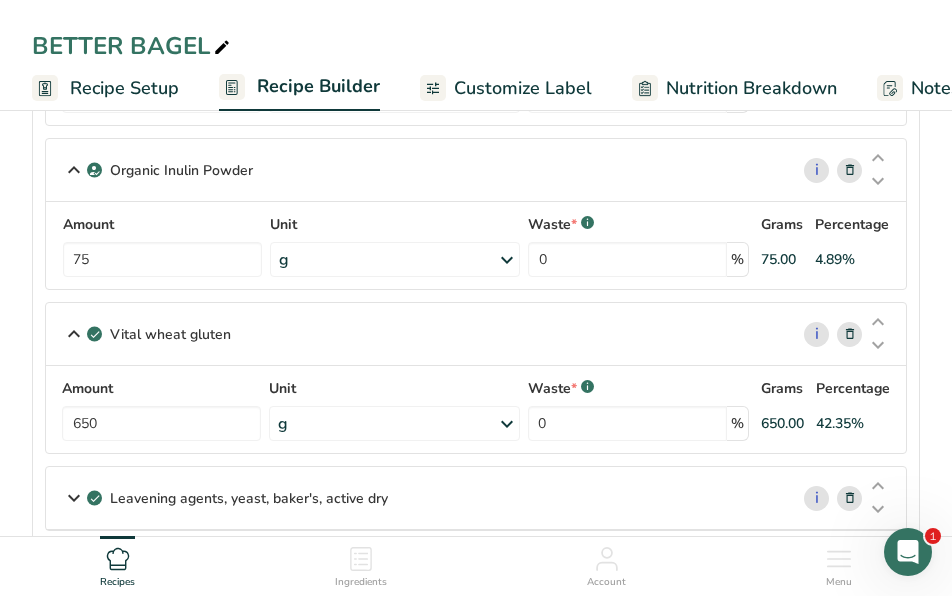 scroll, scrollTop: 745, scrollLeft: 0, axis: vertical 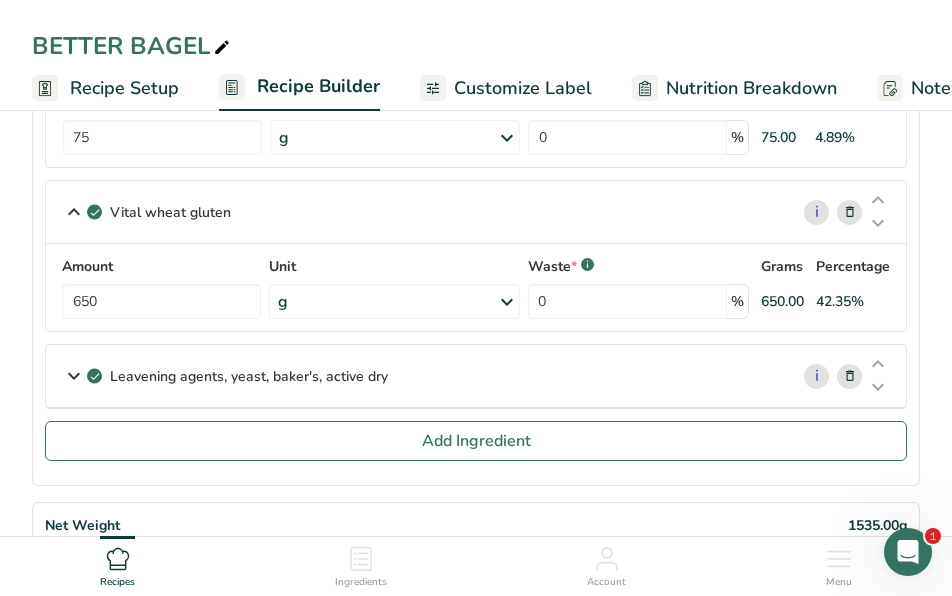 click on "Leavening agents, yeast, baker's, active dry" at bounding box center [417, 376] 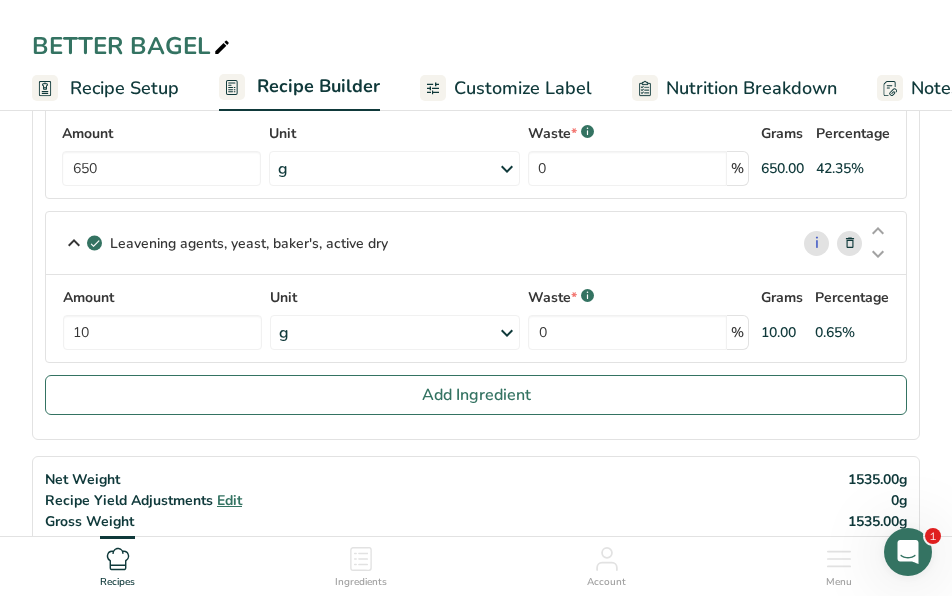 scroll, scrollTop: 77, scrollLeft: 0, axis: vertical 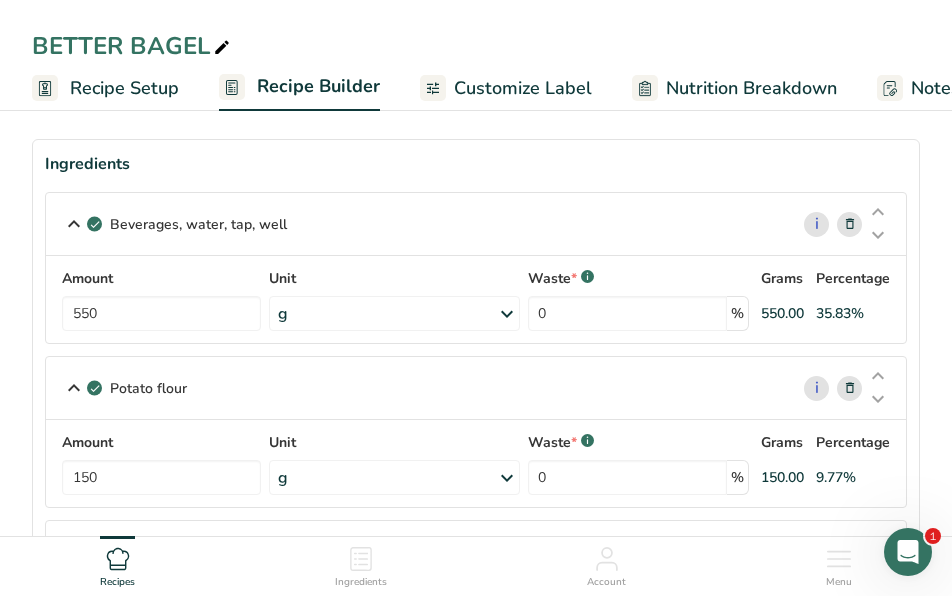 click on "Recipe Setup" at bounding box center (124, 88) 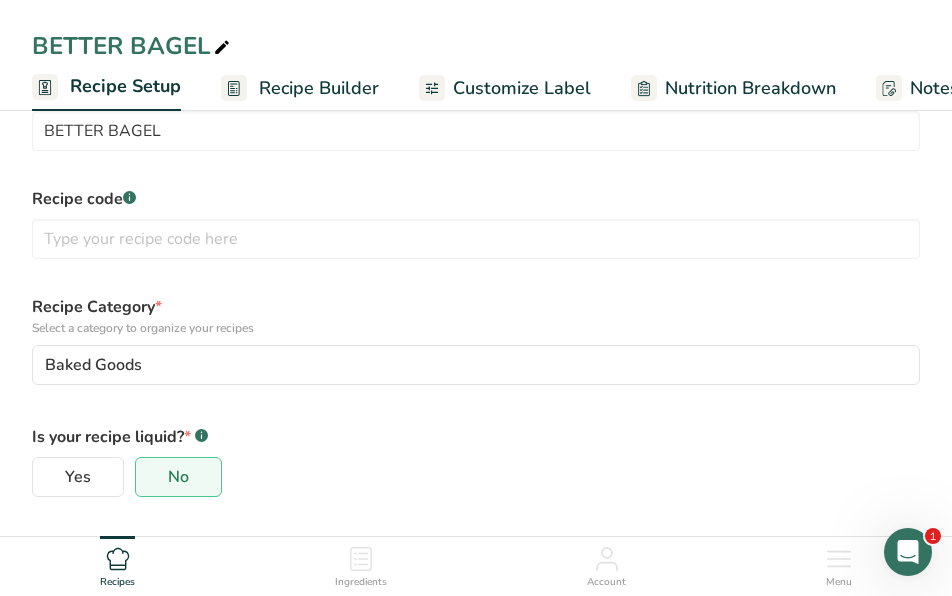 scroll, scrollTop: 0, scrollLeft: 7, axis: horizontal 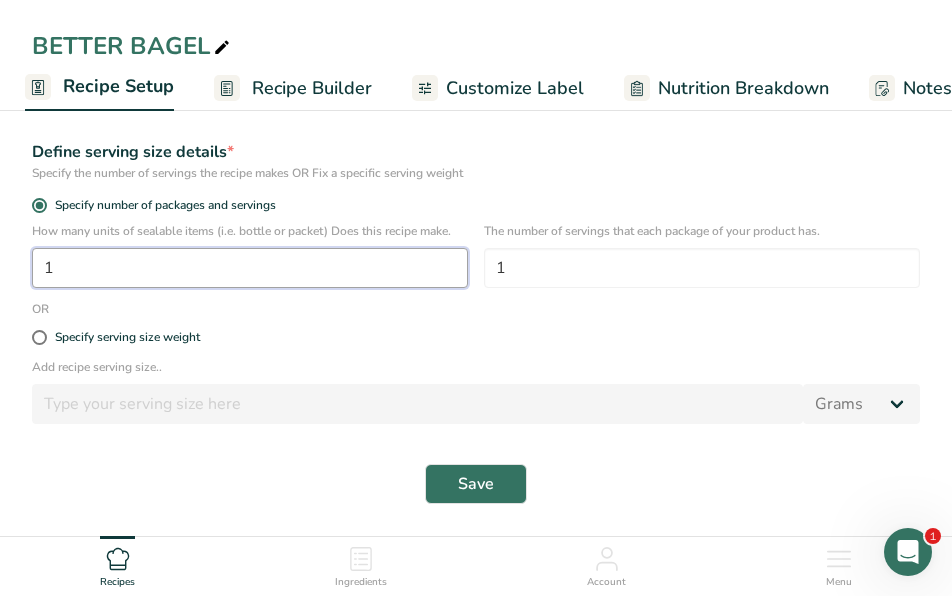 click on "1" at bounding box center (250, 268) 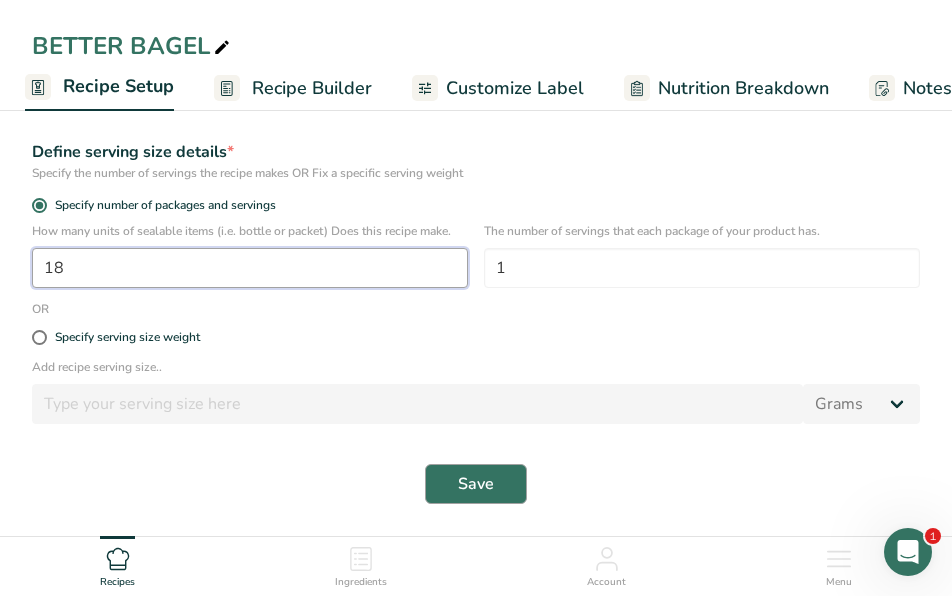 type on "18" 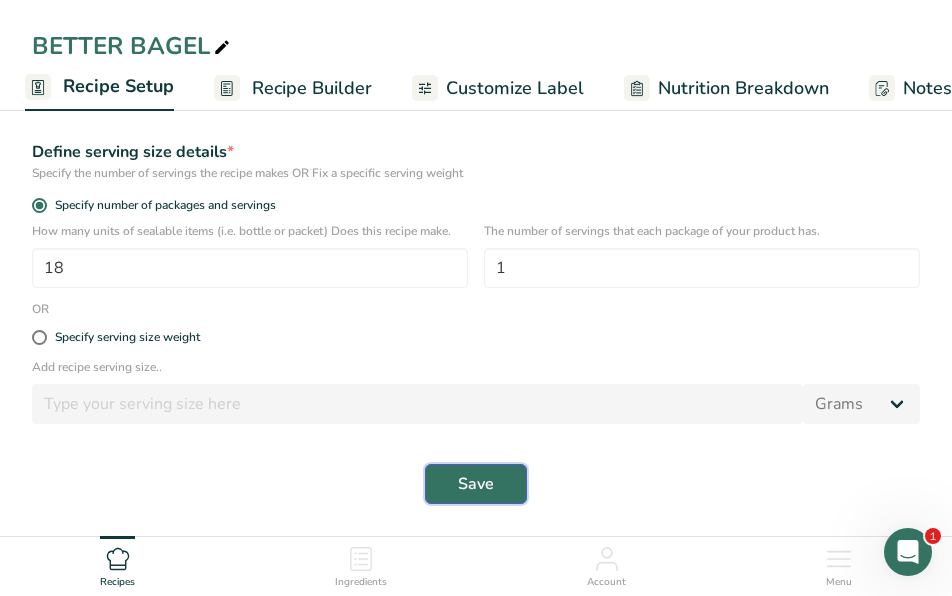 click on "Save" at bounding box center [476, 484] 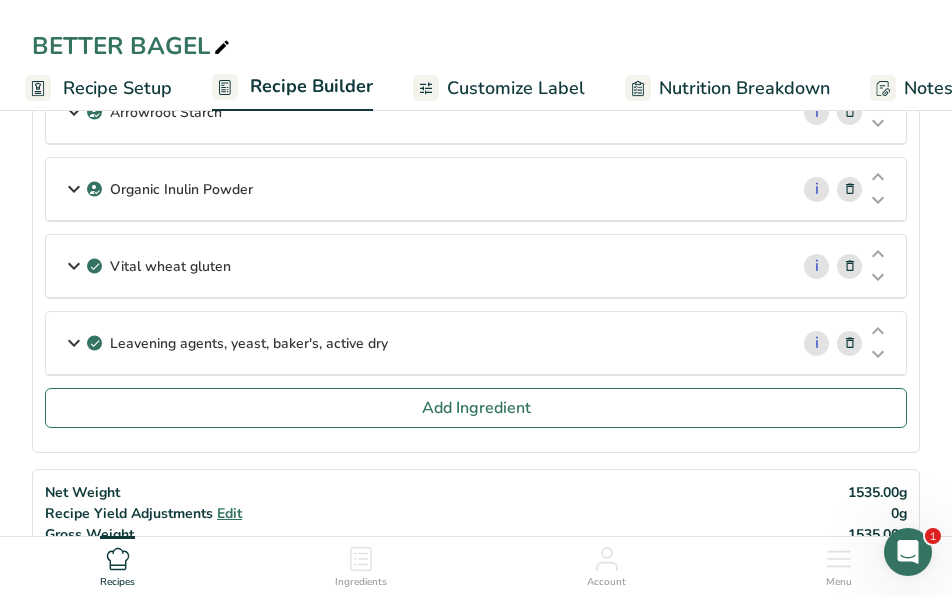 scroll, scrollTop: 601, scrollLeft: 0, axis: vertical 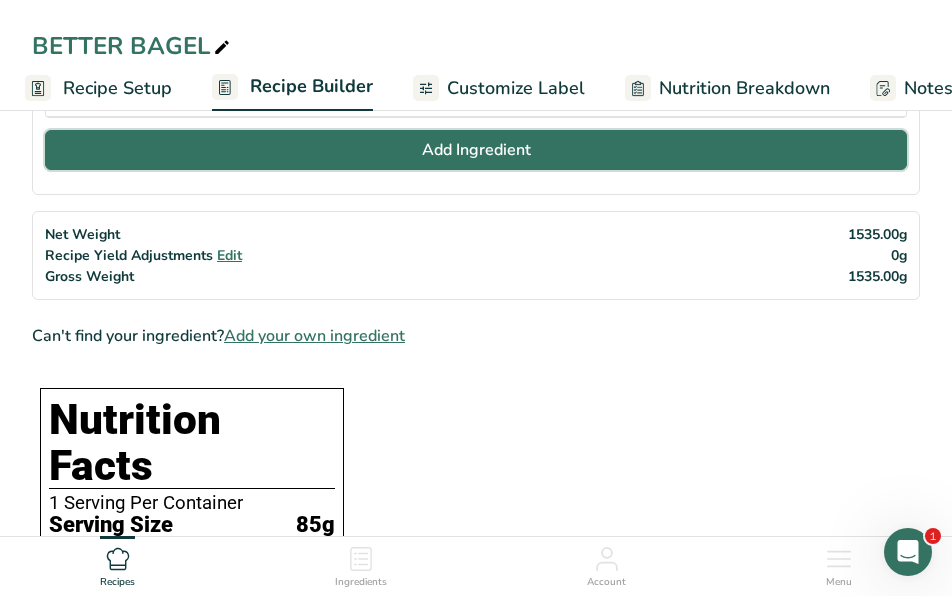 click on "Add Ingredient" at bounding box center (476, 150) 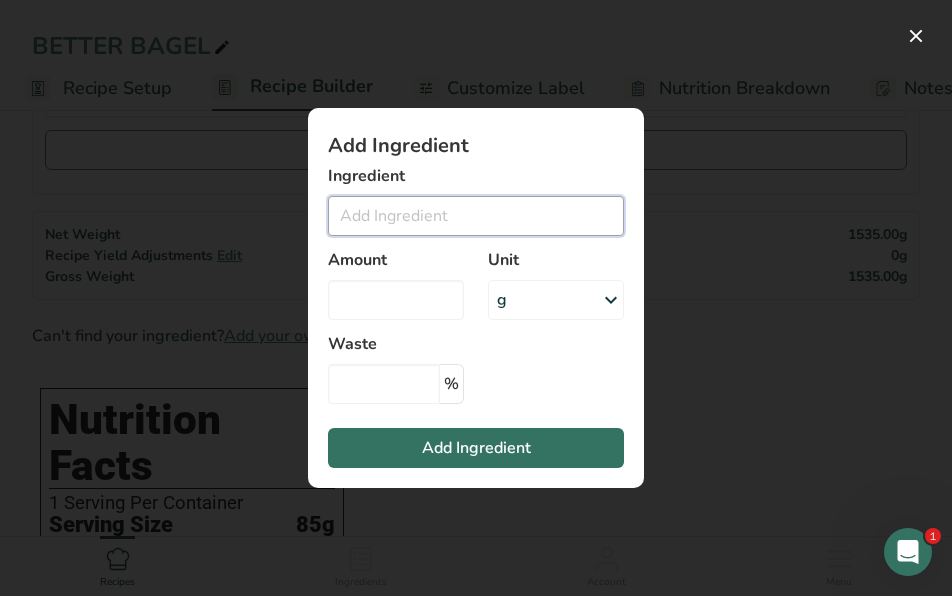 click at bounding box center [476, 216] 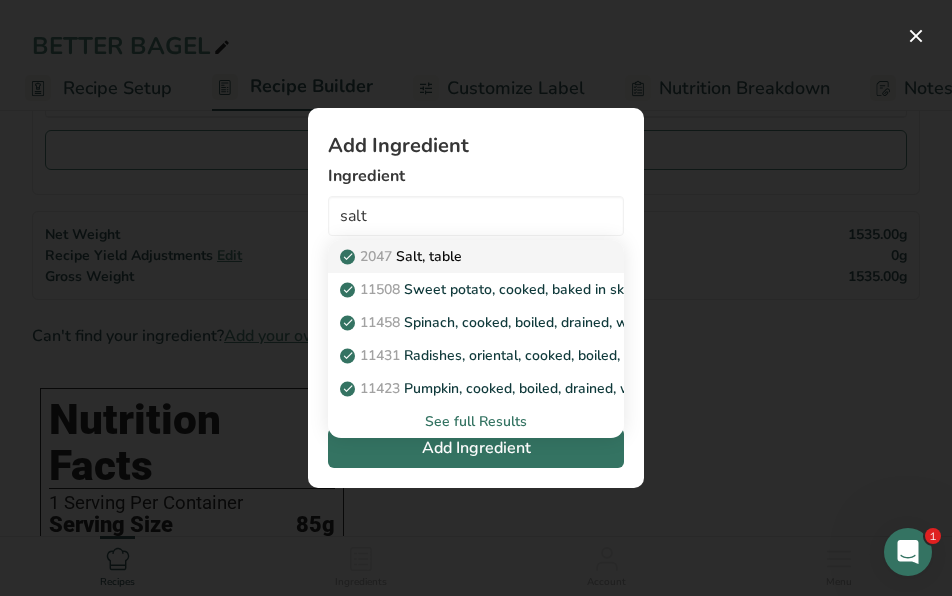 click on "2047
Salt, table" at bounding box center [403, 256] 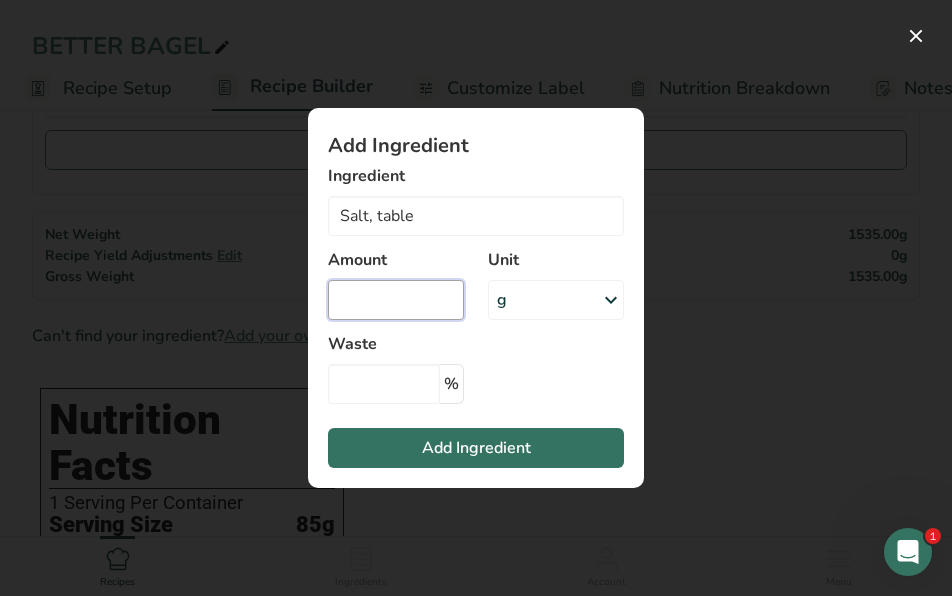 click at bounding box center (396, 300) 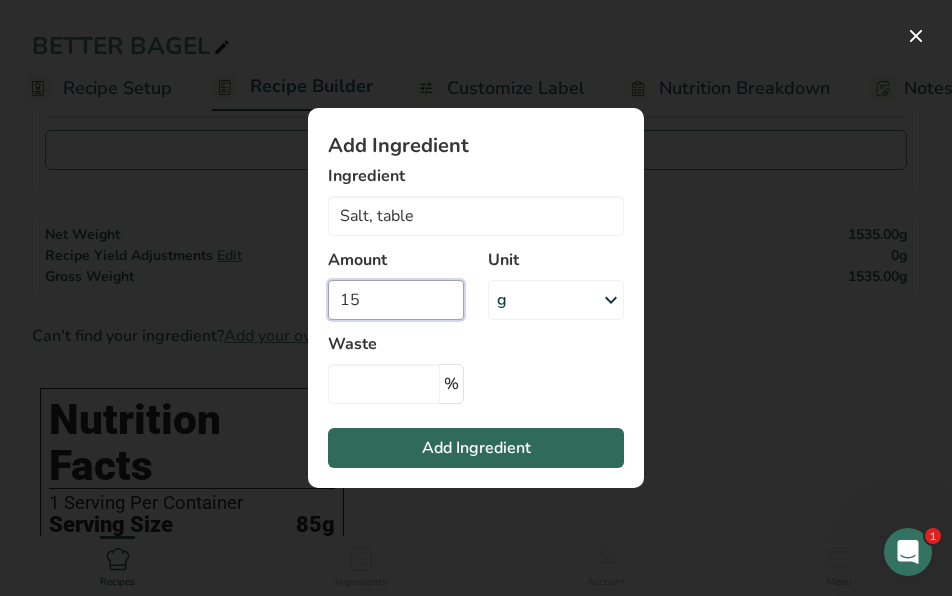type on "15" 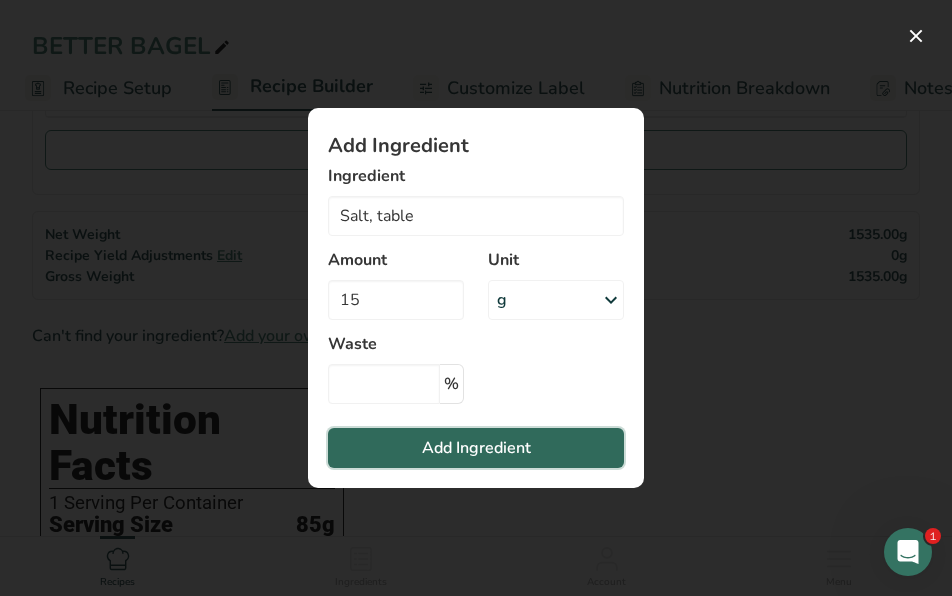 click on "Add Ingredient" at bounding box center [476, 448] 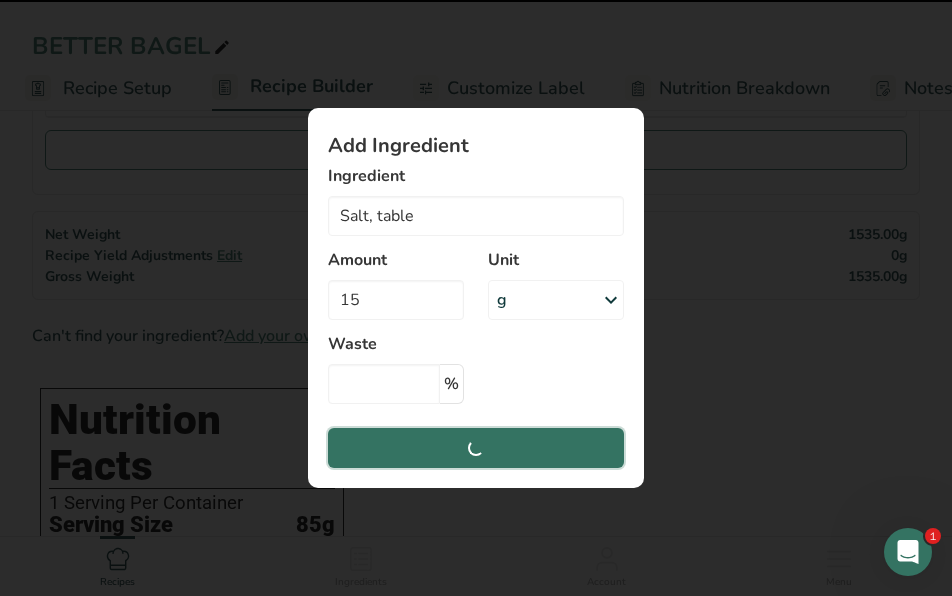 type 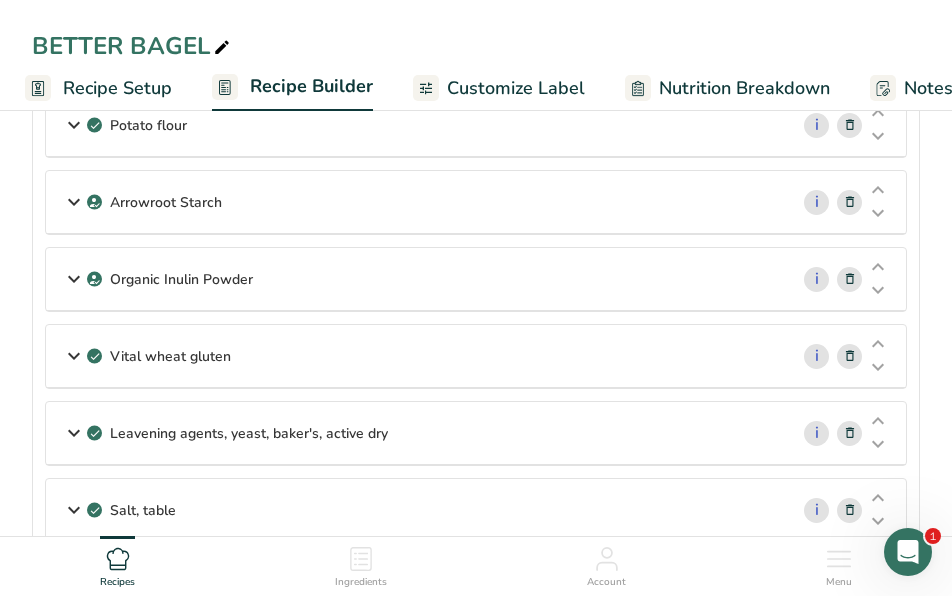 scroll, scrollTop: 254, scrollLeft: 0, axis: vertical 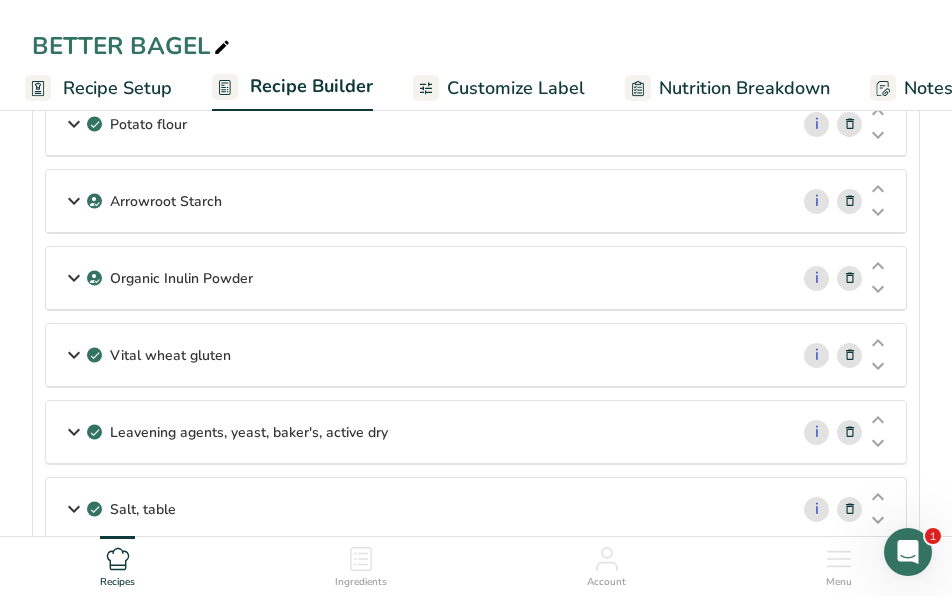 click on "Vital wheat gluten" at bounding box center (170, 355) 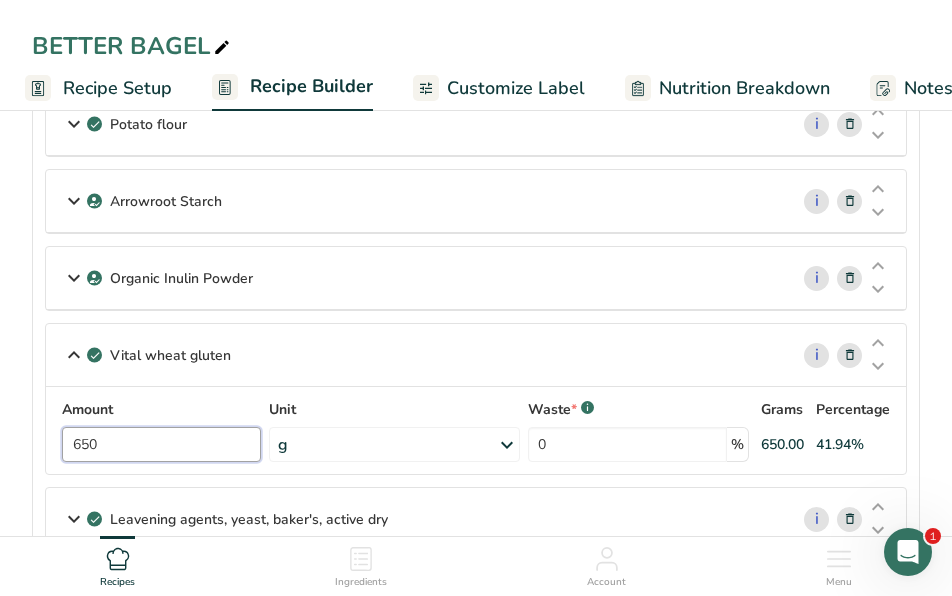 click on "650" at bounding box center (161, 444) 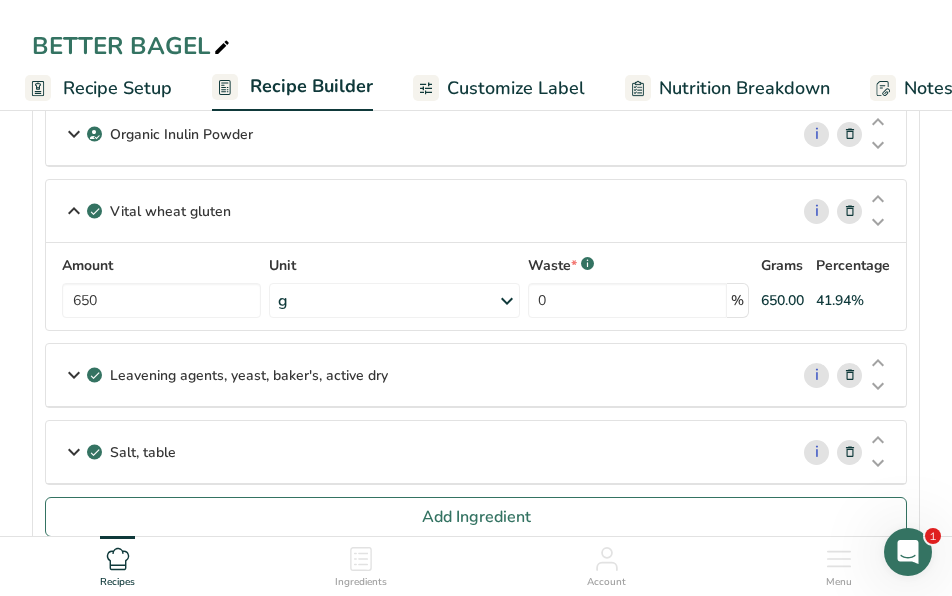 click on "Ingredients
Beverages, water, tap, well
i
Amount 550   Unit
g
Portions
1 fl oz
1 serving 8 fl oz 8 fl oz
1 liter
Weight Units
g
kg
mg
See more
Volume Units
l
Volume units require a density conversion. If you know your ingredient's density enter it below. Otherwise, click on "RIA" our AI Regulatory bot - she will be able to help you
lb/ft3
g/cm3
Confirm
mL
Volume units require a density conversion. If you know your ingredient's density enter it below. Otherwise, click on "RIA" our AI Regulatory bot - she will be able to help you" at bounding box center [476, 190] 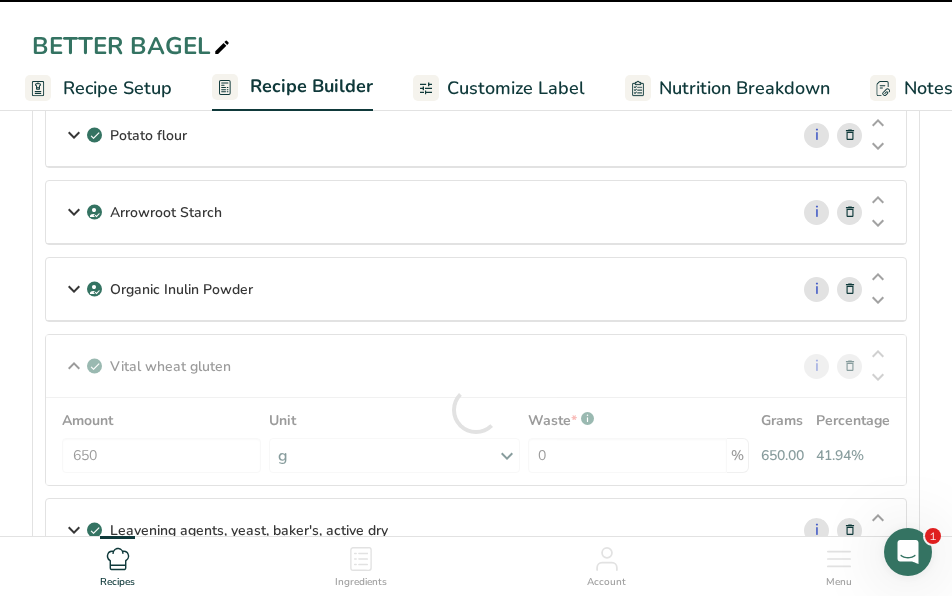 scroll, scrollTop: 166, scrollLeft: 0, axis: vertical 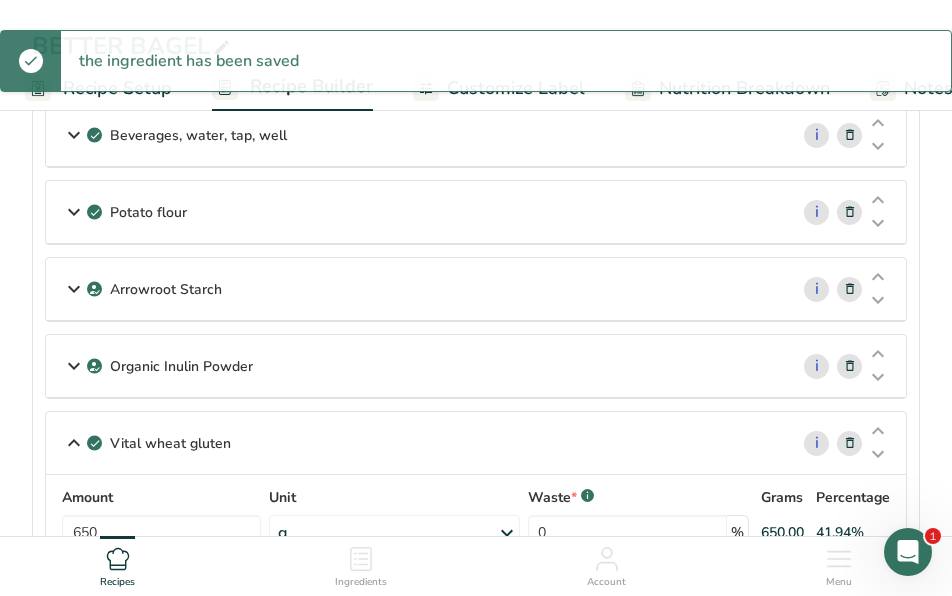 click on "Potato flour" at bounding box center [417, 212] 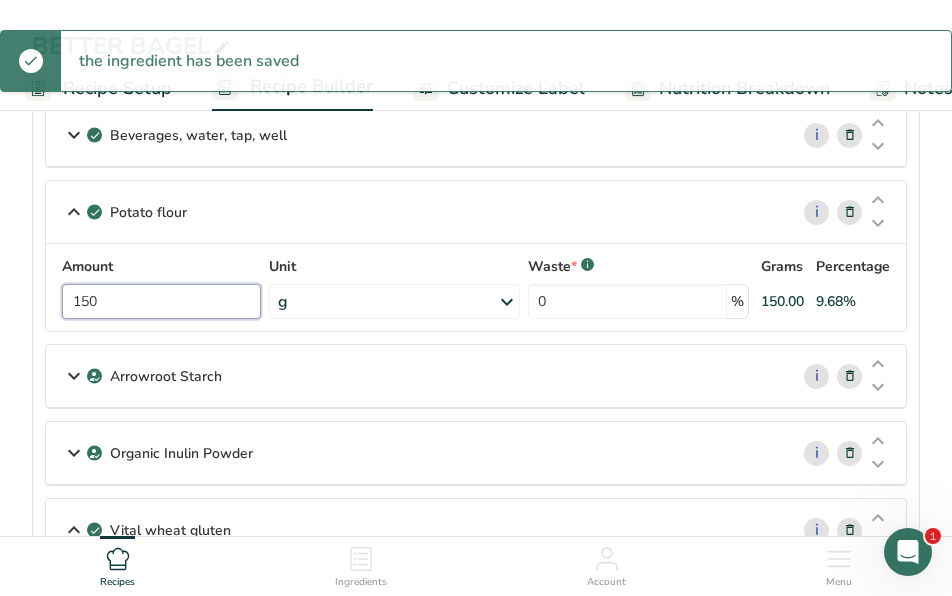 click on "150" at bounding box center (161, 301) 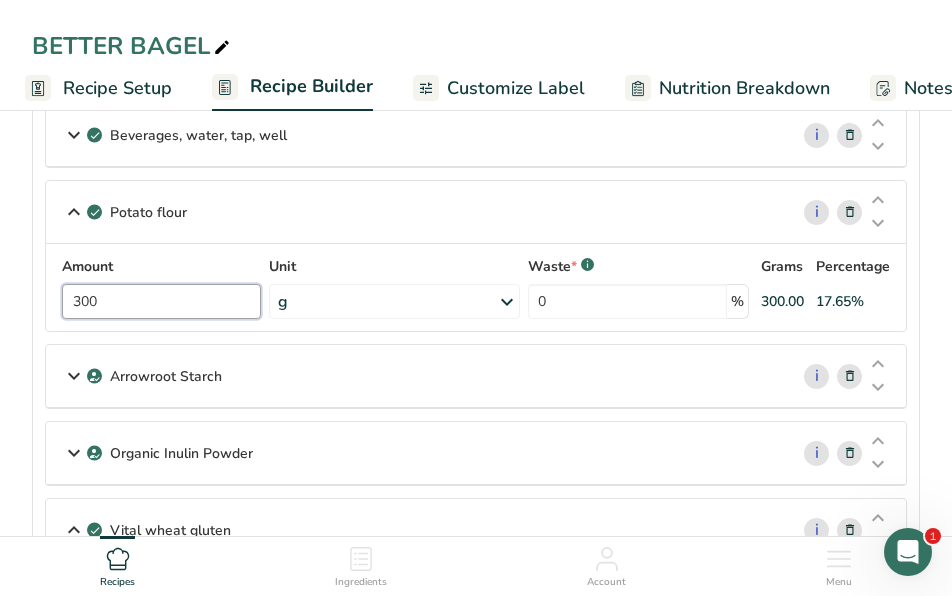 type on "300" 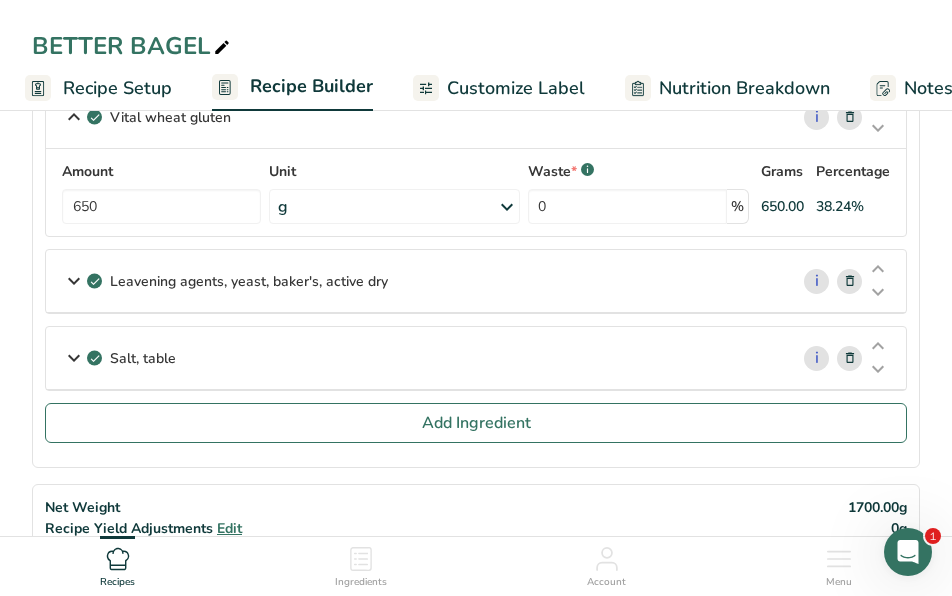 scroll, scrollTop: 595, scrollLeft: 0, axis: vertical 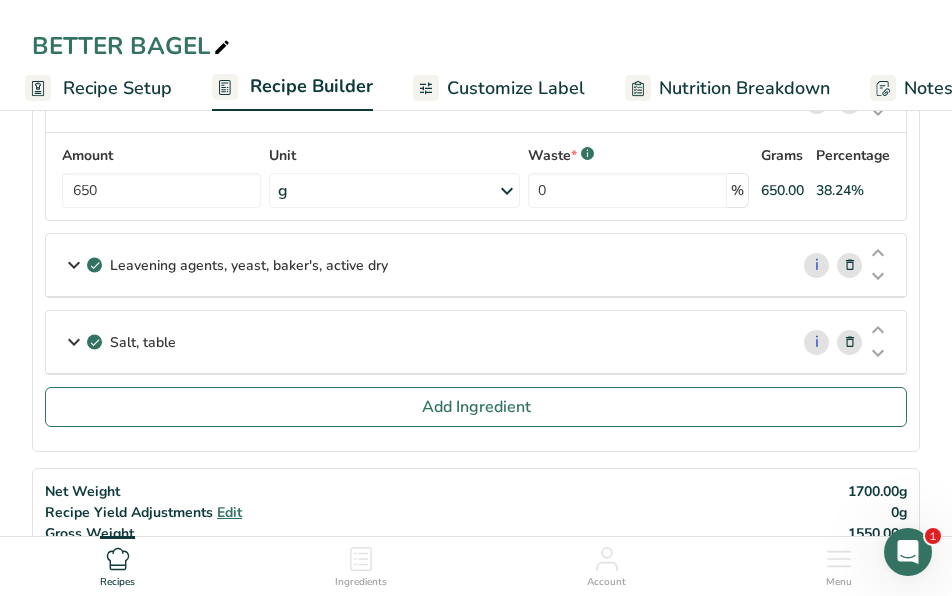 click on "Ingredients
Beverages, water, tap, well
i
Amount 550   Unit
g
Portions
1 fl oz
1 serving 8 fl oz 8 fl oz
1 liter
Weight Units
g
kg
mg
See more
Volume Units
l
Volume units require a density conversion. If you know your ingredient's density enter it below. Otherwise, click on "RIA" our AI Regulatory bot - she will be able to help you
lb/ft3
g/cm3
Confirm
mL
Volume units require a density conversion. If you know your ingredient's density enter it below. Otherwise, click on "RIA" our AI Regulatory bot - she will be able to help you" at bounding box center (476, 36) 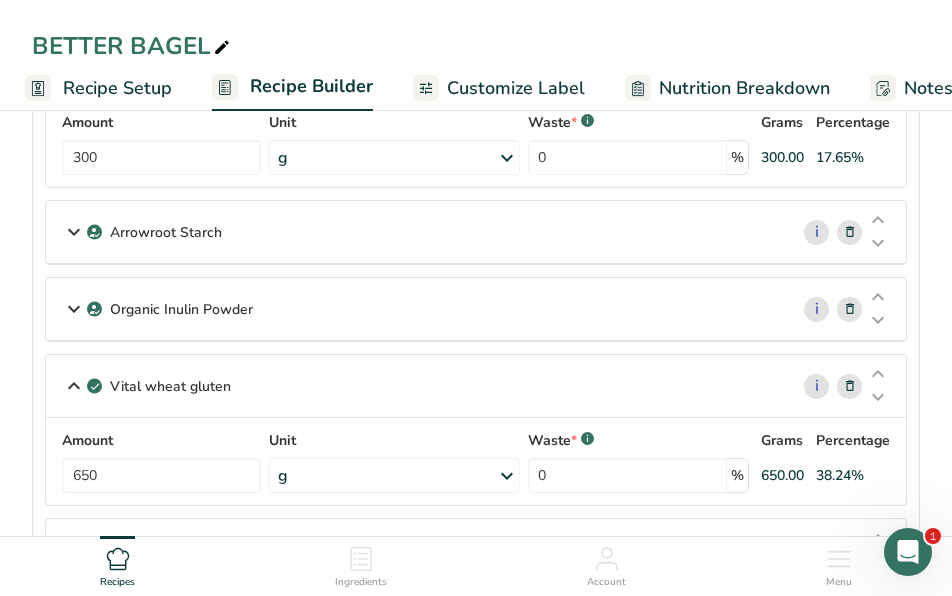 scroll, scrollTop: 288, scrollLeft: 0, axis: vertical 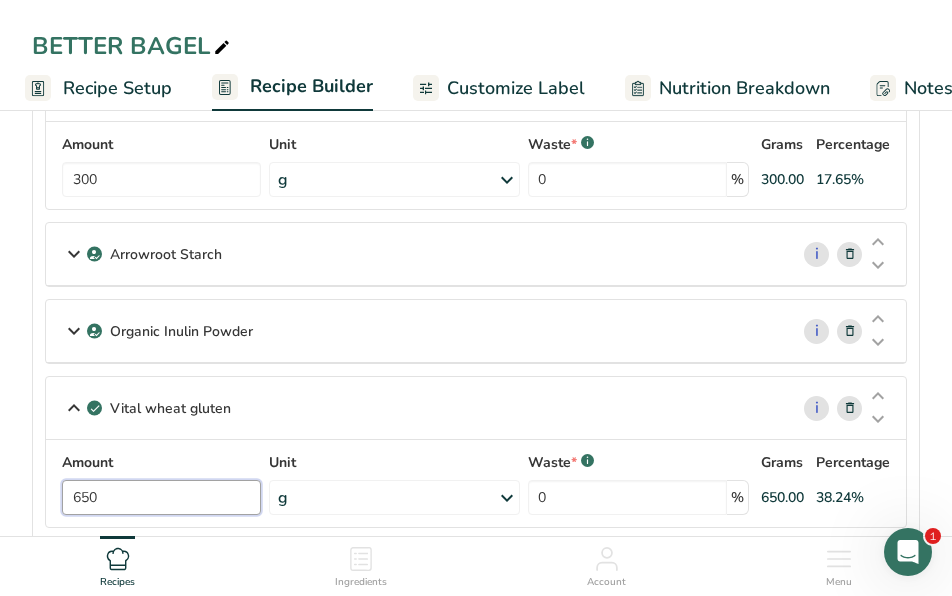 click on "650" at bounding box center [161, 497] 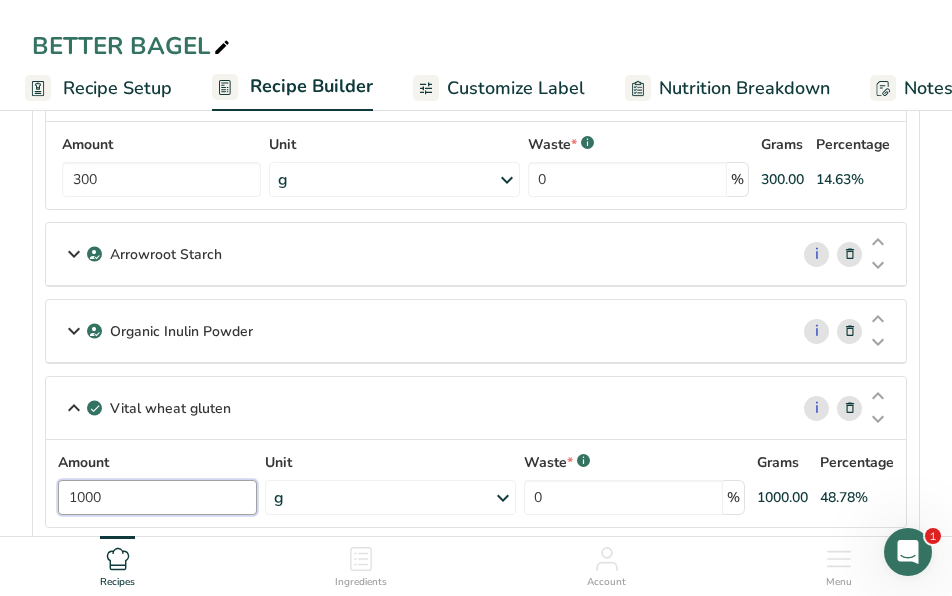 type on "1000" 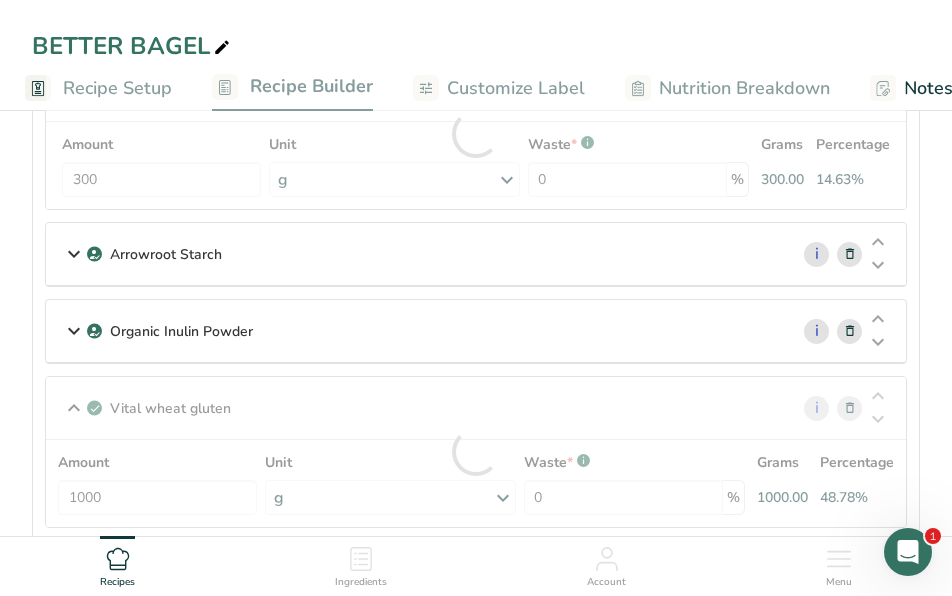 click on "Ingredients
Beverages, water, tap, well
i
Amount 550   Unit
g
Portions
1 fl oz
1 serving 8 fl oz 8 fl oz
1 liter
Weight Units
g
kg
mg
See more
Volume Units
l
Volume units require a density conversion. If you know your ingredient's density enter it below. Otherwise, click on "RIA" our AI Regulatory bot - she will be able to help you
lb/ft3
g/cm3
Confirm
mL
Volume units require a density conversion. If you know your ingredient's density enter it below. Otherwise, click on "RIA" our AI Regulatory bot - she will be able to help you" at bounding box center [476, 343] 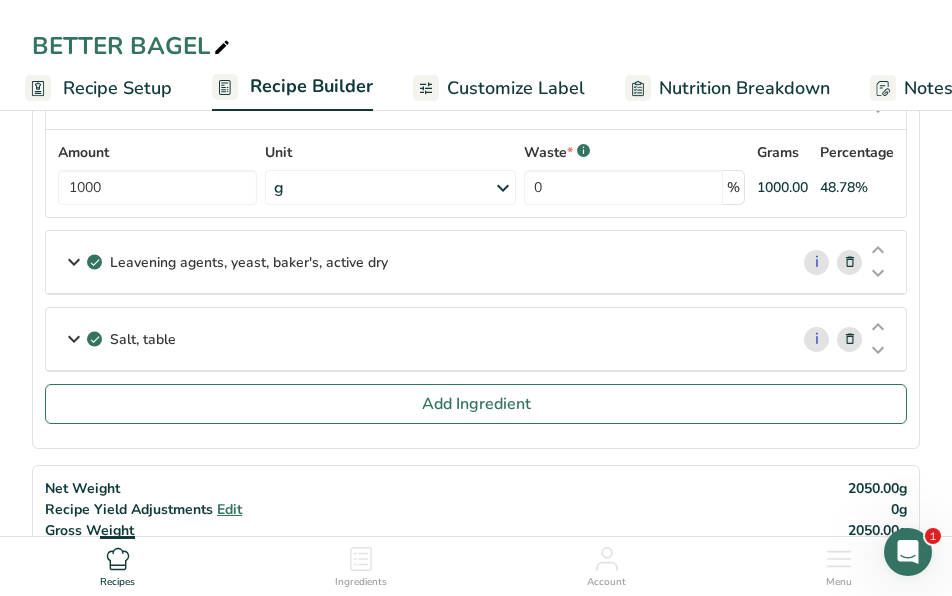scroll, scrollTop: 622, scrollLeft: 0, axis: vertical 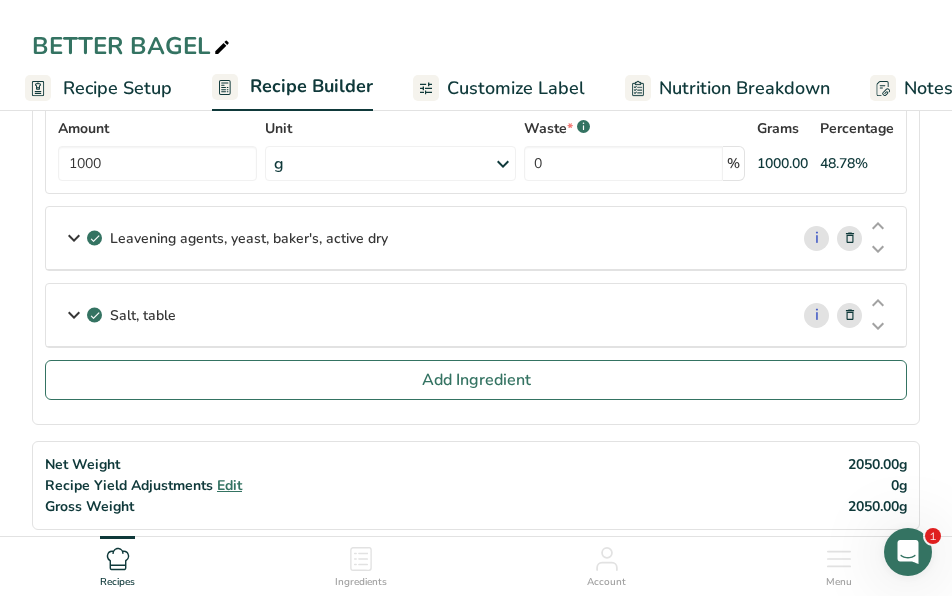 click on "Salt, table" at bounding box center (417, 315) 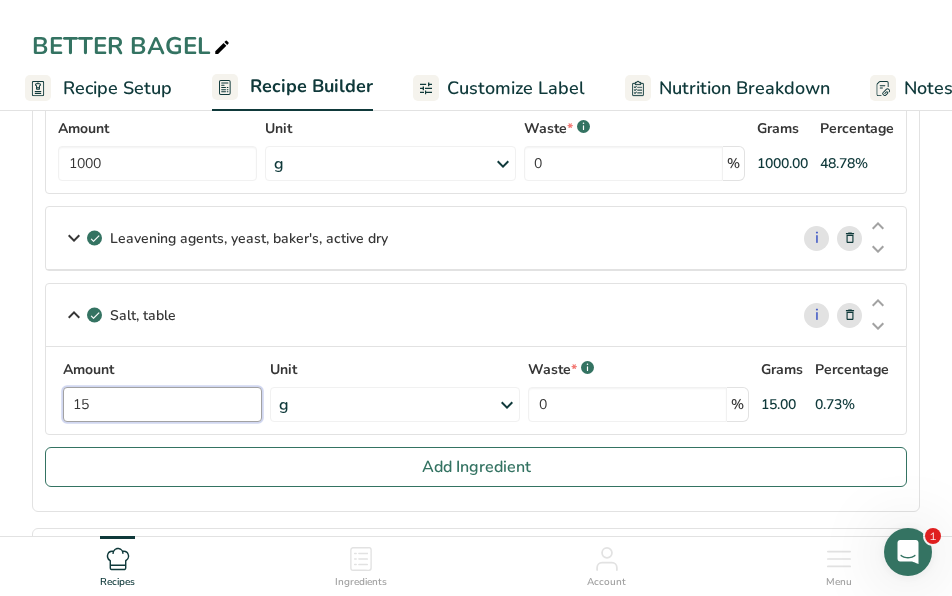 click on "15" at bounding box center (162, 404) 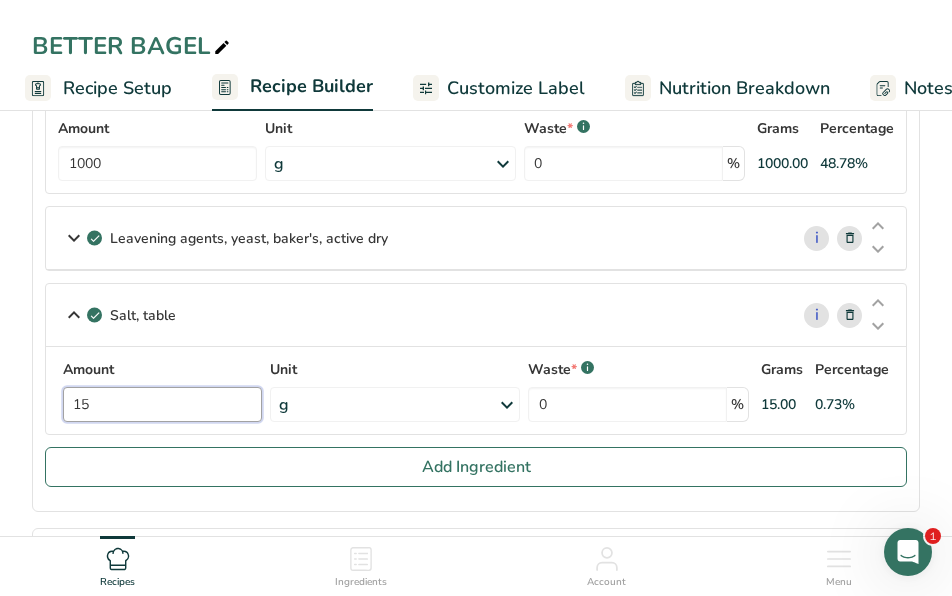 click on "15" at bounding box center [162, 404] 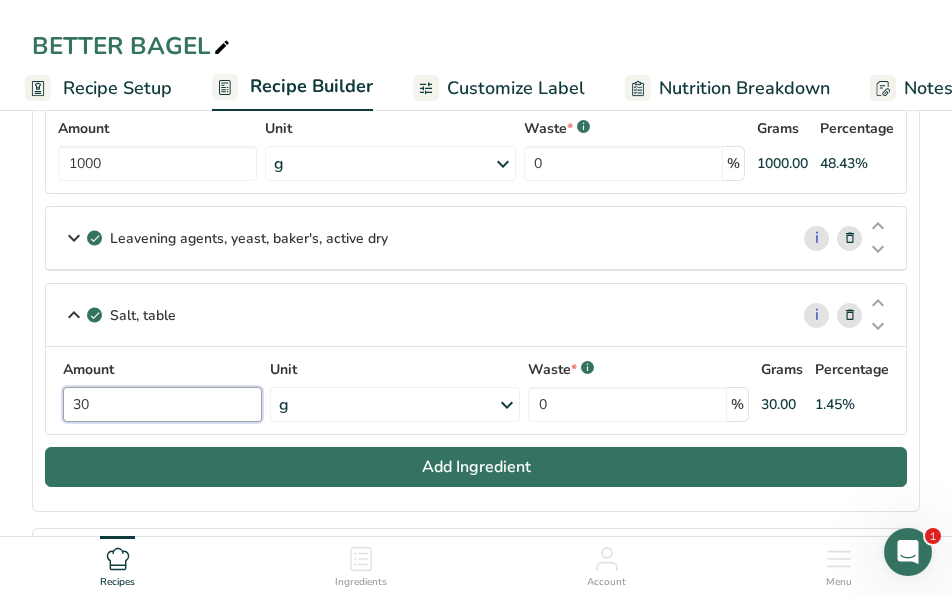 type on "30" 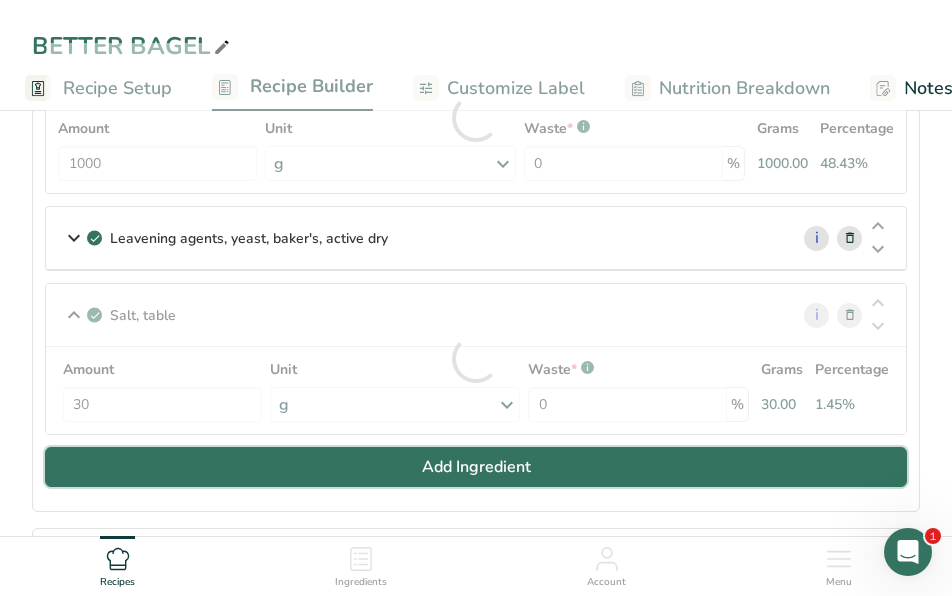click on "Add Ingredient" at bounding box center [476, 467] 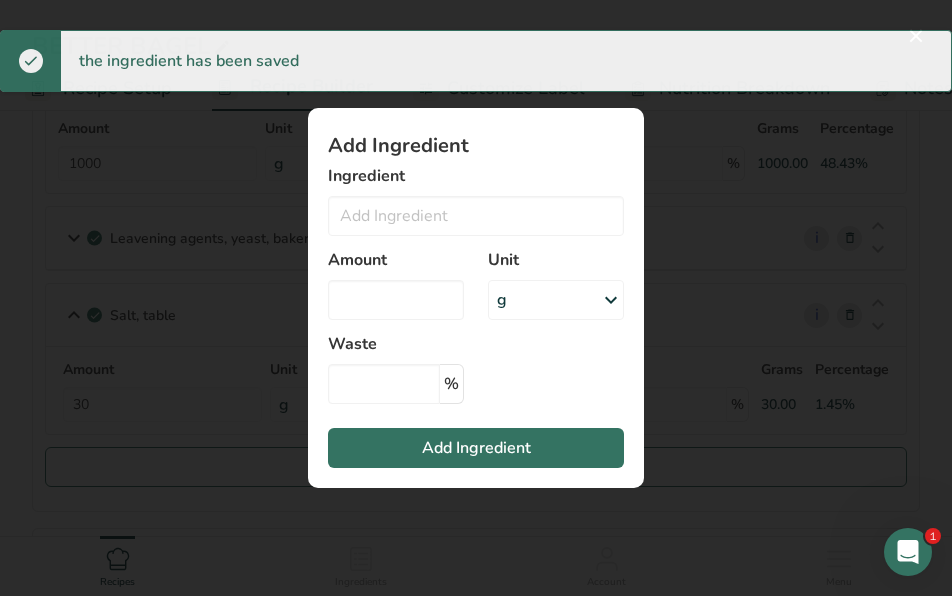 click at bounding box center (476, 298) 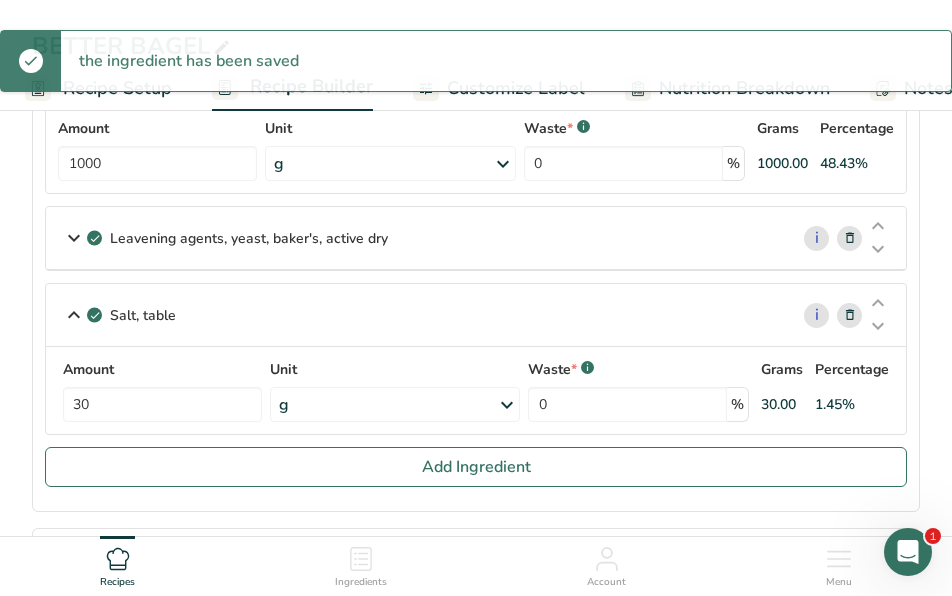 click on "Amount 30   Unit
g
Portions
1 tsp
1 tbsp
1 cup
See more
Weight Units
g
kg
mg
See more
Volume Units
l
Volume units require a density conversion. If you know your ingredient's density enter it below. Otherwise, click on "RIA" our AI Regulatory bot - she will be able to help you
lb/ft3
g/cm3
Confirm
mL
Volume units require a density conversion. If you know your ingredient's density enter it below. Otherwise, click on "RIA" our AI Regulatory bot - she will be able to help you
lb/ft3
g/cm3
Confirm
fl oz" at bounding box center [476, 390] 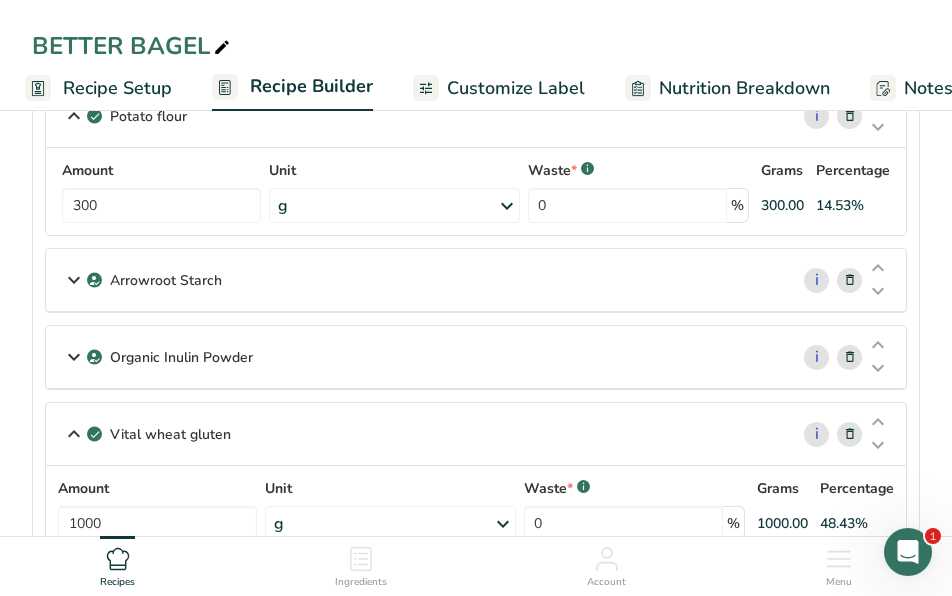 scroll, scrollTop: 255, scrollLeft: 0, axis: vertical 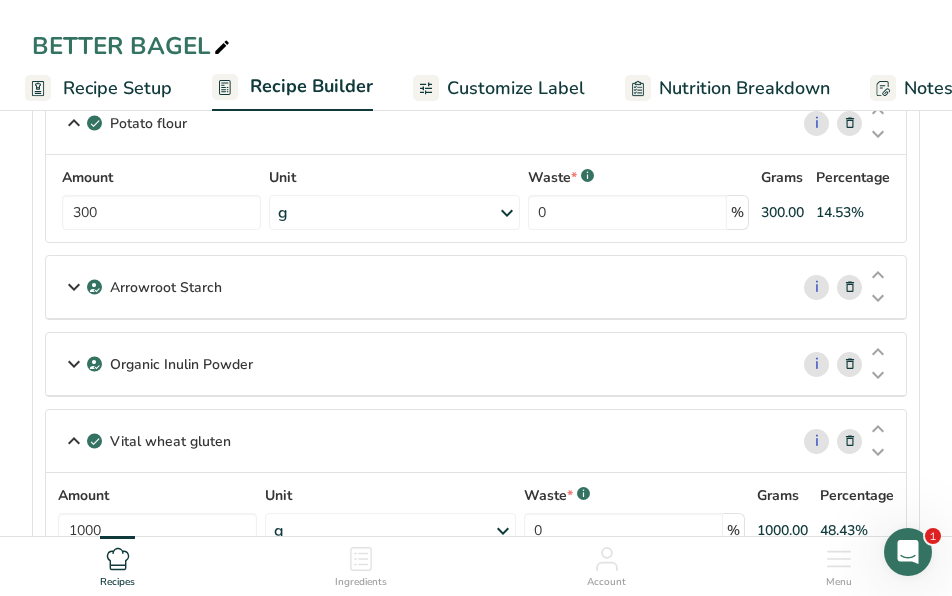 click on "Arrowroot Starch" at bounding box center (417, 287) 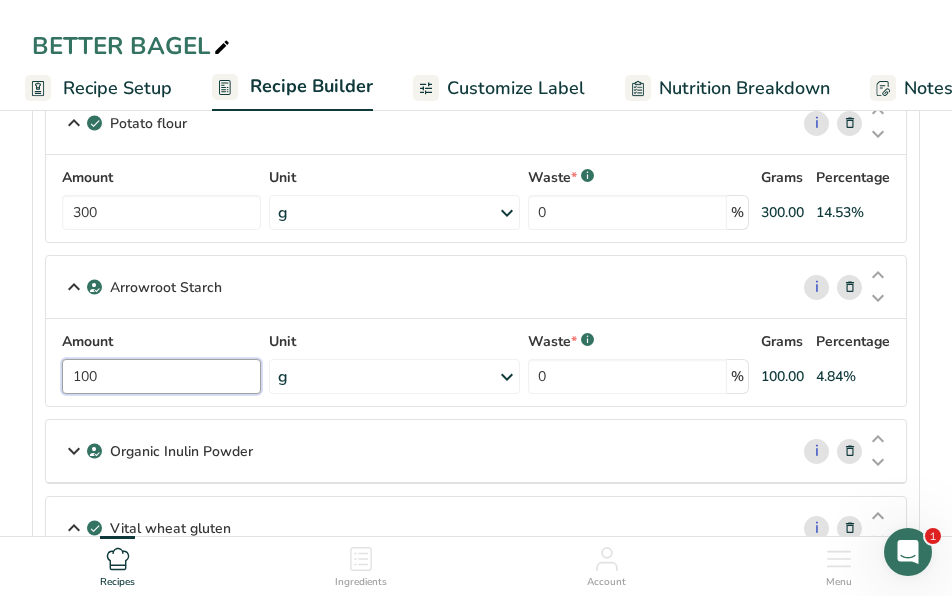 click on "100" at bounding box center (161, 376) 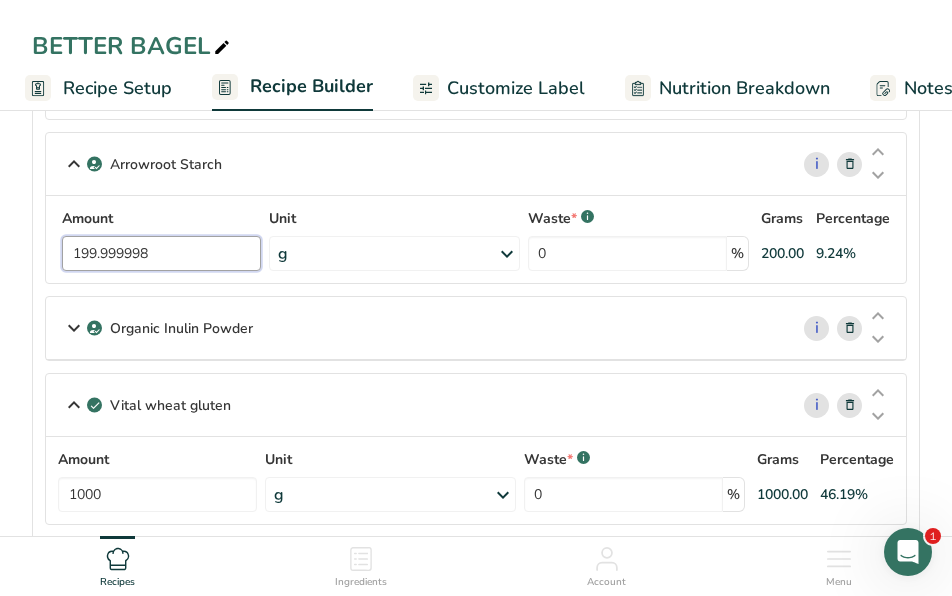 scroll, scrollTop: 370, scrollLeft: 0, axis: vertical 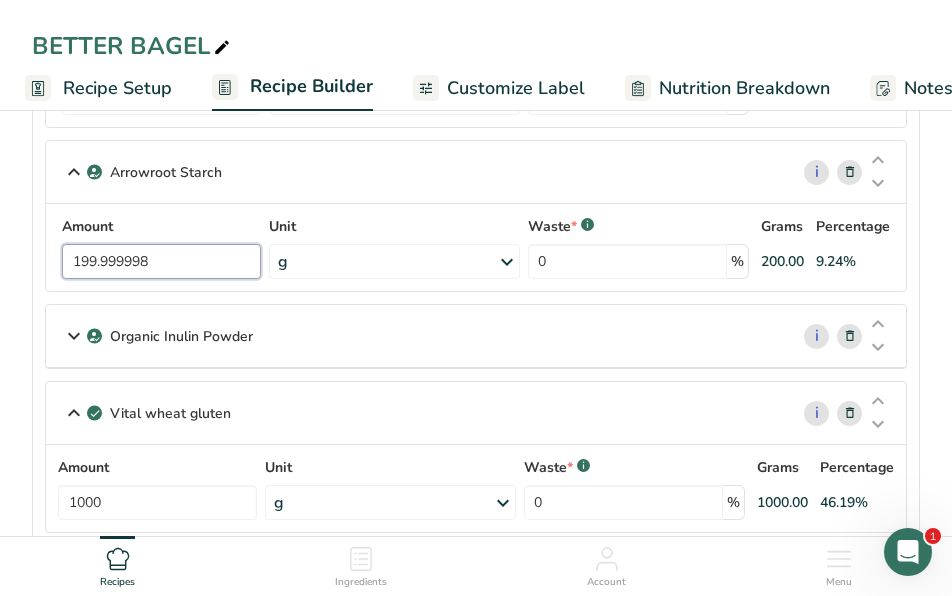 type on "199.999998" 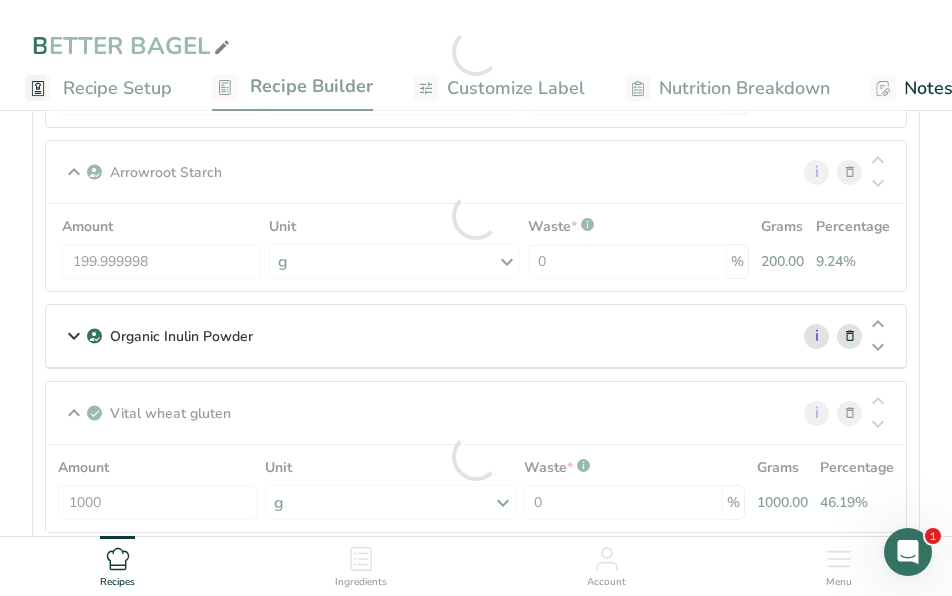 click on "Ingredients
Beverages, water, tap, well
i
Amount 550   Unit
g
Portions
1 fl oz
1 serving 8 fl oz 8 fl oz
1 liter
Weight Units
g
kg
mg
See more
Volume Units
l
Volume units require a density conversion. If you know your ingredient's density enter it below. Otherwise, click on "RIA" our AI Regulatory bot - she will be able to help you
lb/ft3
g/cm3
Confirm
mL
Volume units require a density conversion. If you know your ingredient's density enter it below. Otherwise, click on "RIA" our AI Regulatory bot - she will be able to help you" at bounding box center [476, 348] 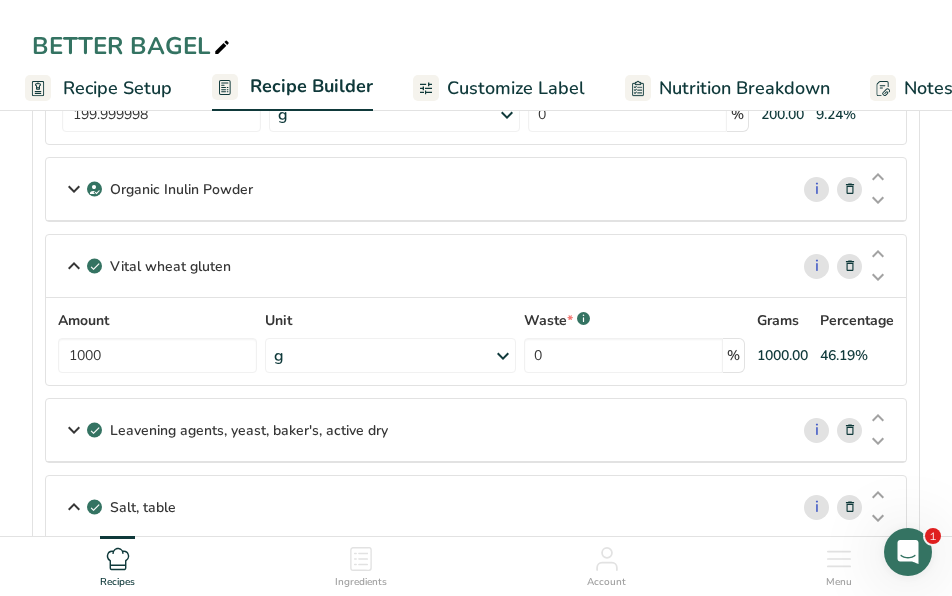 scroll, scrollTop: 518, scrollLeft: 0, axis: vertical 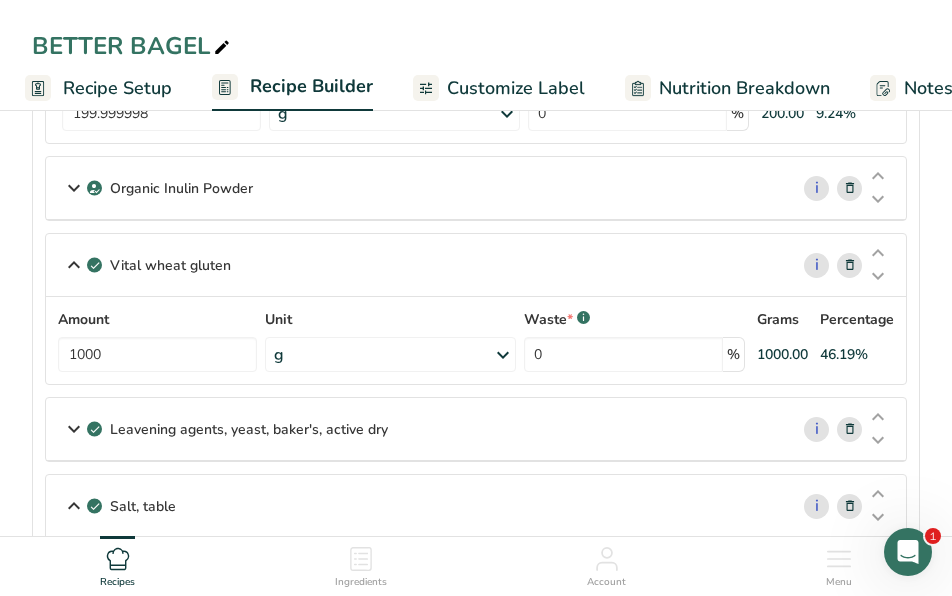 click on "Organic Inulin Powder" at bounding box center (417, 188) 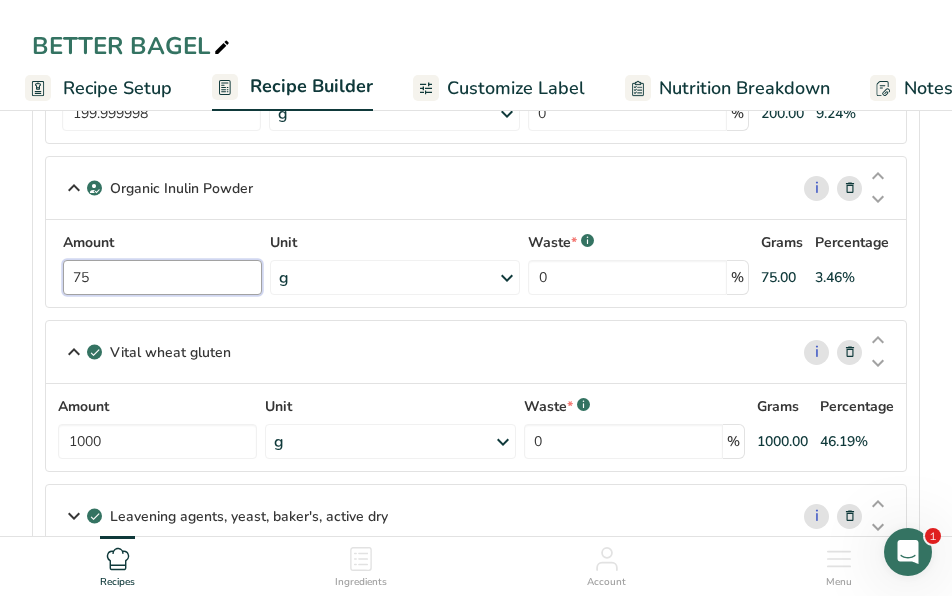 click on "75" at bounding box center [162, 277] 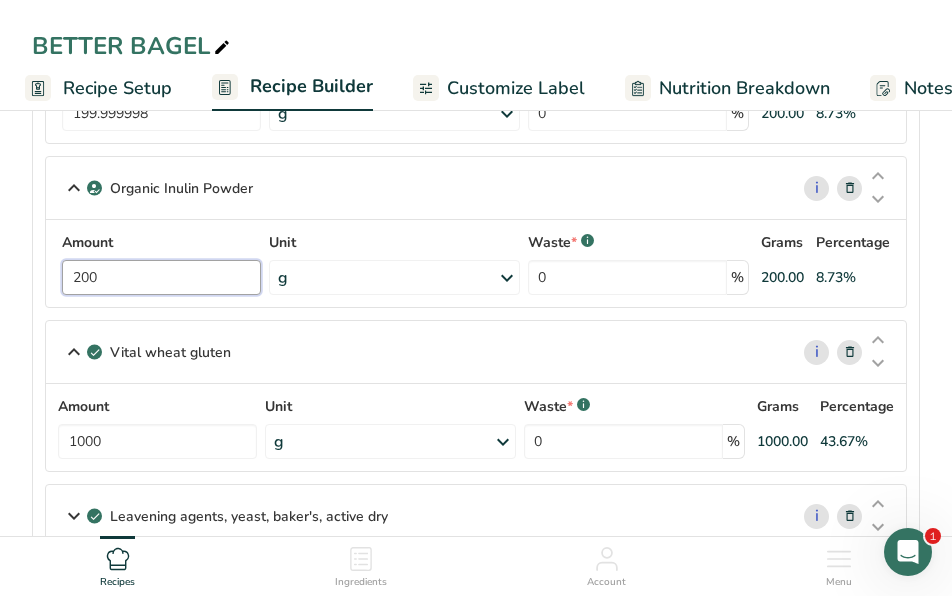 type on "200" 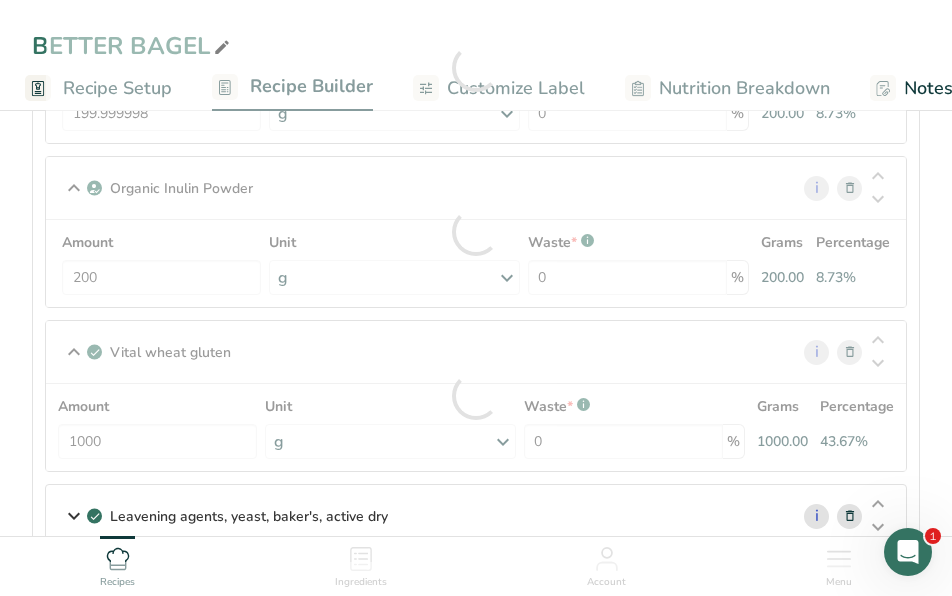 click on "Ingredients
Beverages, water, tap, well
i
Amount 550   Unit
g
Portions
1 fl oz
1 serving 8 fl oz 8 fl oz
1 liter
Weight Units
g
kg
mg
See more
Volume Units
l
Volume units require a density conversion. If you know your ingredient's density enter it below. Otherwise, click on "RIA" our AI Regulatory bot - she will be able to help you
lb/ft3
g/cm3
Confirm
mL
Volume units require a density conversion. If you know your ingredient's density enter it below. Otherwise, click on "RIA" our AI Regulatory bot - she will be able to help you" at bounding box center (476, 244) 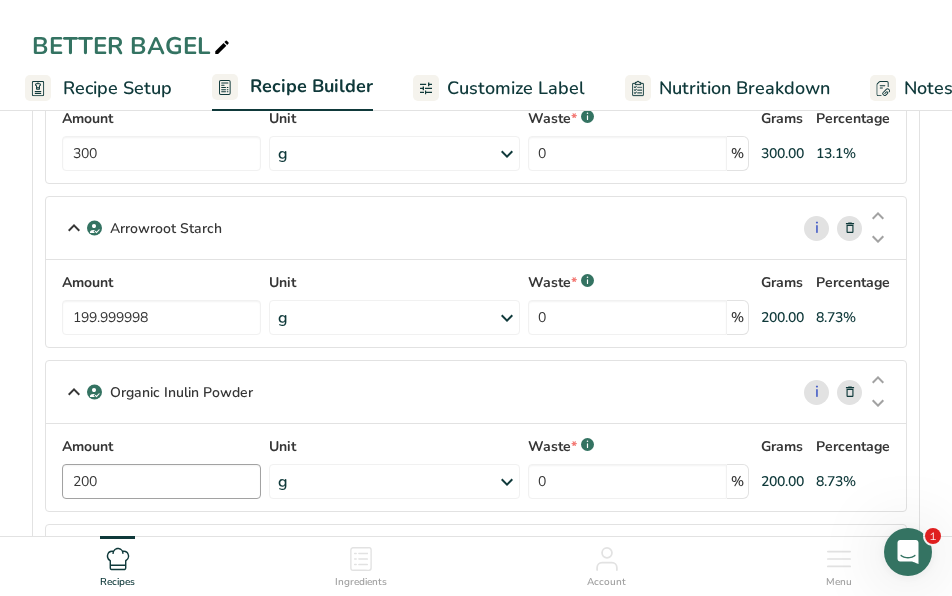 scroll, scrollTop: 305, scrollLeft: 0, axis: vertical 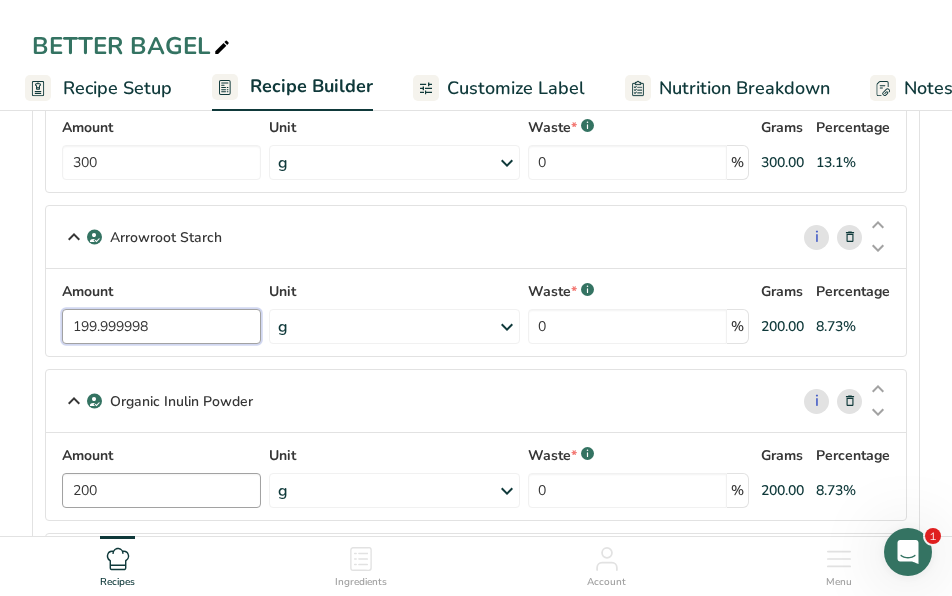 click on "199.999998" at bounding box center (161, 326) 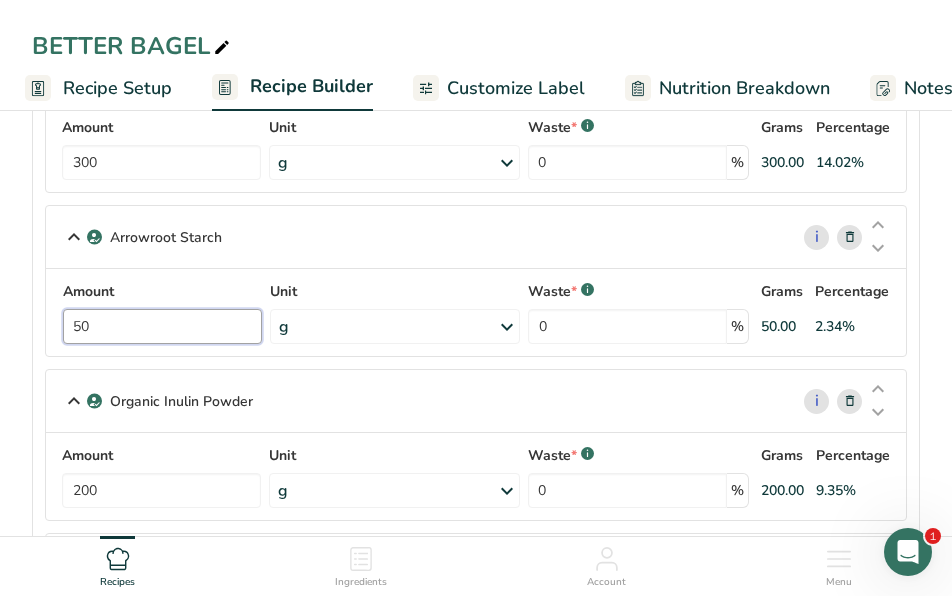 type on "50" 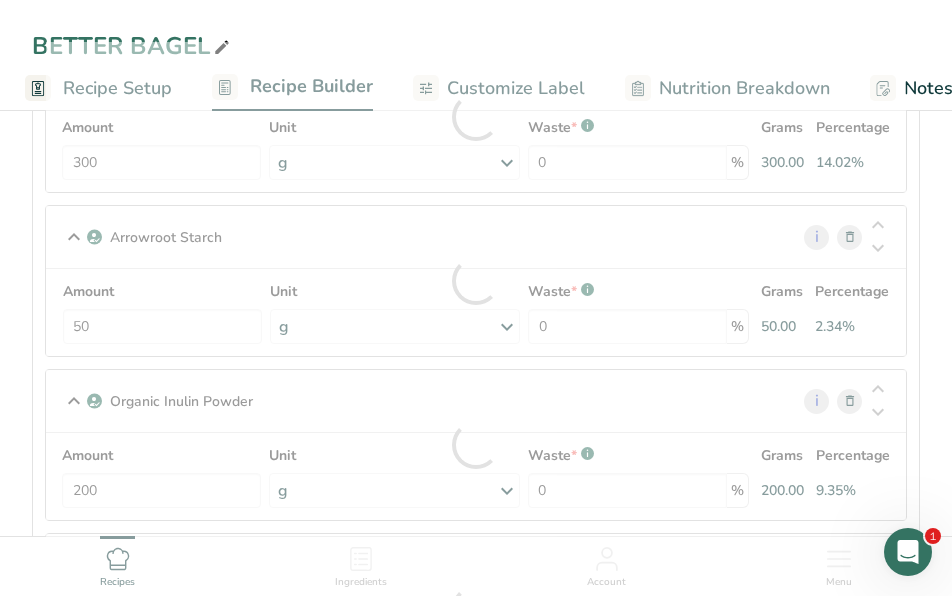 click on "Amount 50   Unit
g
Weight Units
g
kg
mg
See more
Volume Units
l
Volume units require a density conversion. If you know your ingredient's density enter it below. Otherwise, click on "RIA" our AI Regulatory bot - she will be able to help you
lb/ft3
g/cm3
Confirm
mL
Volume units require a density conversion. If you know your ingredient's density enter it below. Otherwise, click on "RIA" our AI Regulatory bot - she will be able to help you
lb/ft3
g/cm3
Confirm
fl oz
lb/ft3
g/cm3
*" at bounding box center [476, 312] 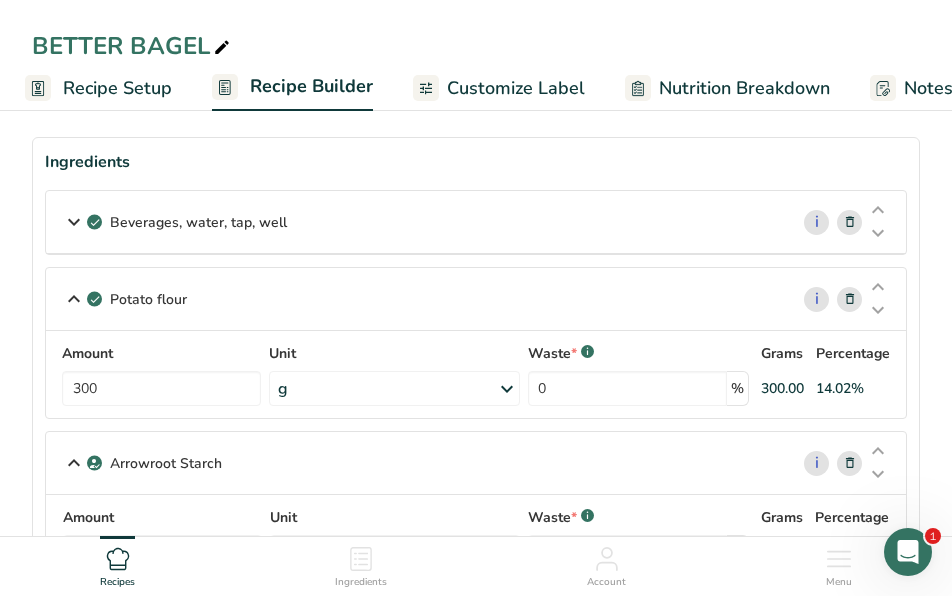scroll, scrollTop: 77, scrollLeft: 0, axis: vertical 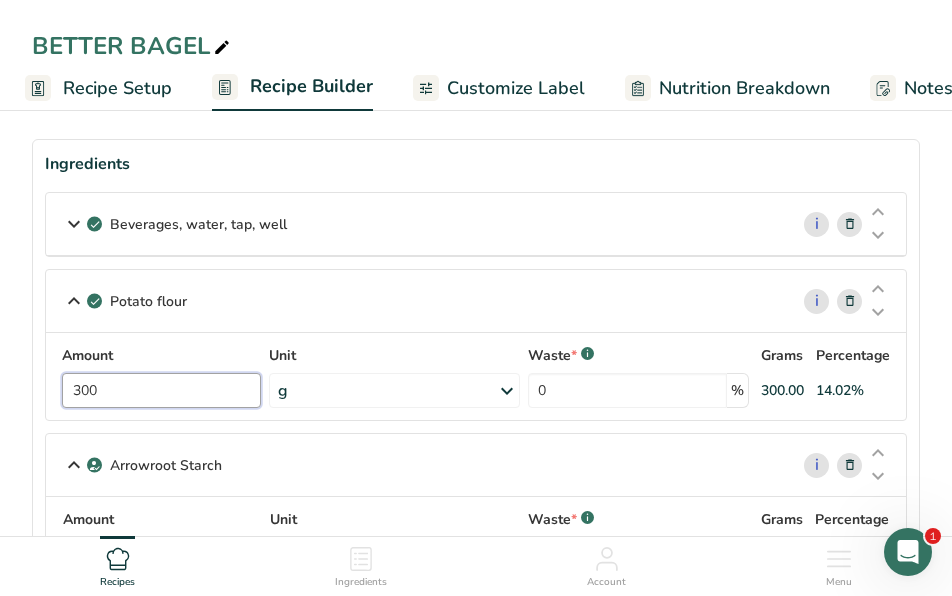 click on "300" at bounding box center (161, 390) 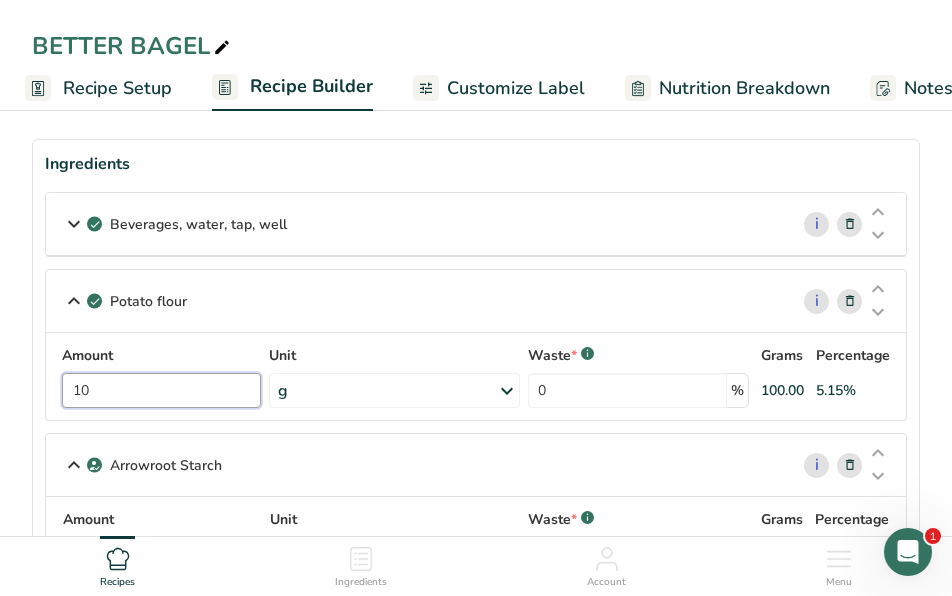 type on "1" 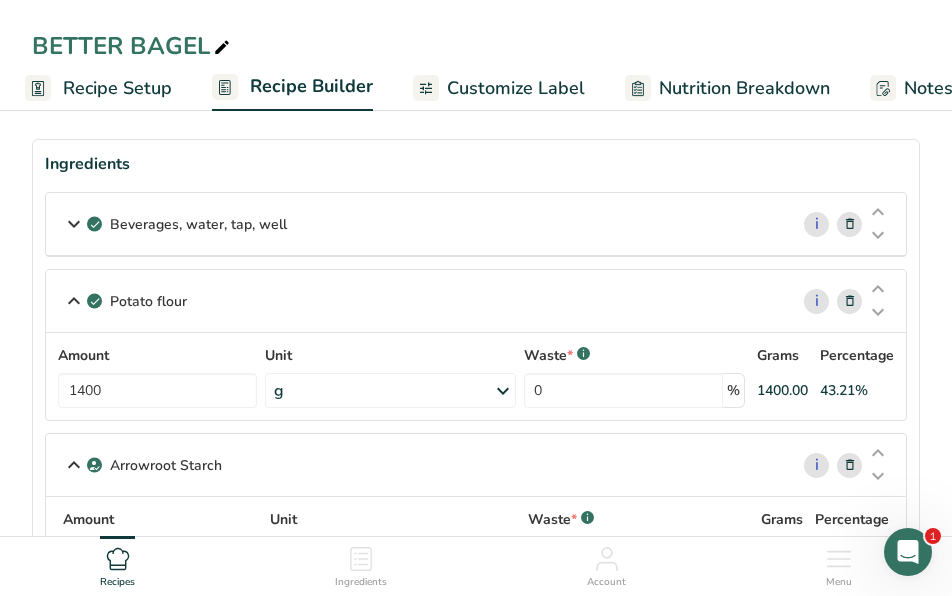 click on "Amount [NUMBER]   Unit
g
Portions
1 cup
Weight Units
g
kg
mg
See more
Volume Units
l
Volume units require a density conversion. If you know your ingredient's density enter it below. Otherwise, click on "RIA" our AI Regulatory bot - she will be able to help you
lb/ft3
g/cm3
Confirm
mL
Volume units require a density conversion. If you know your ingredient's density enter it below. Otherwise, click on "RIA" our AI Regulatory bot - she will be able to help you
lb/ft3
g/cm3
Confirm
fl oz
lb/ft3
*" at bounding box center (476, 376) 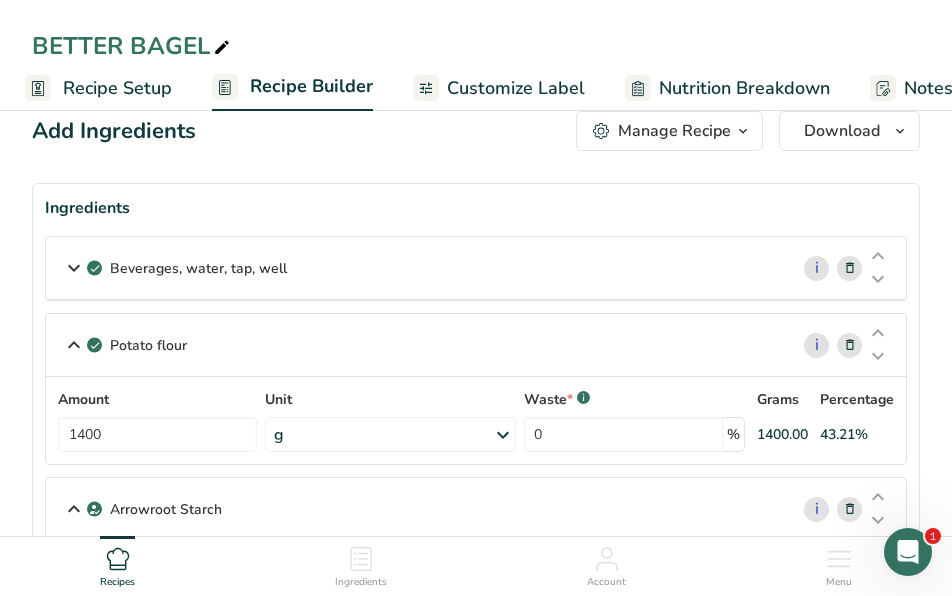 scroll, scrollTop: 17, scrollLeft: 0, axis: vertical 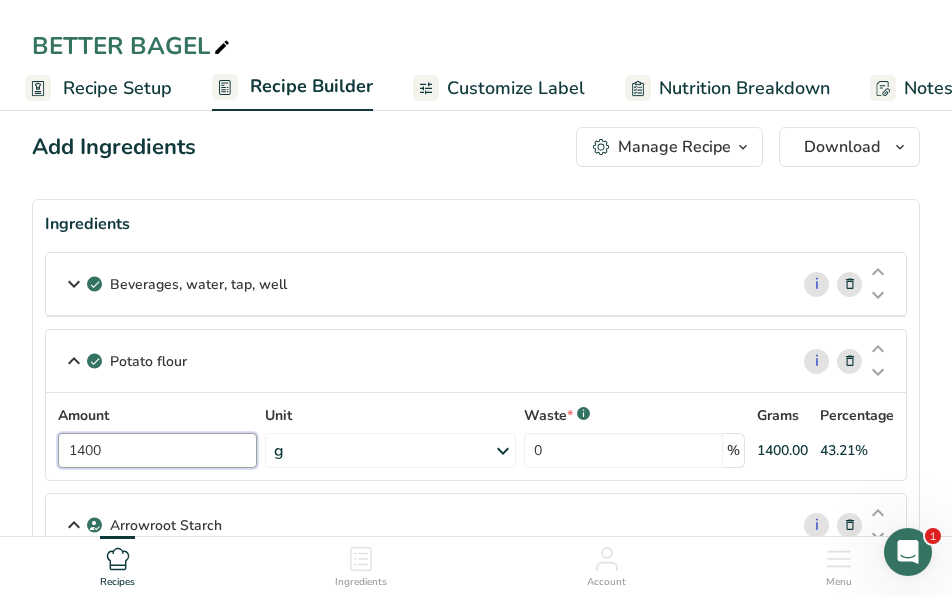 click on "1400" at bounding box center [157, 450] 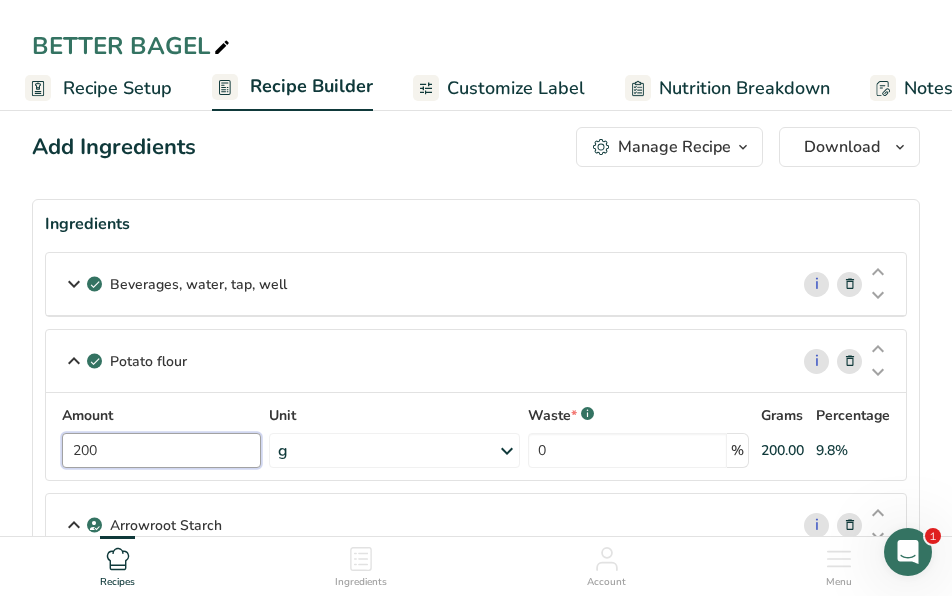 type on "200" 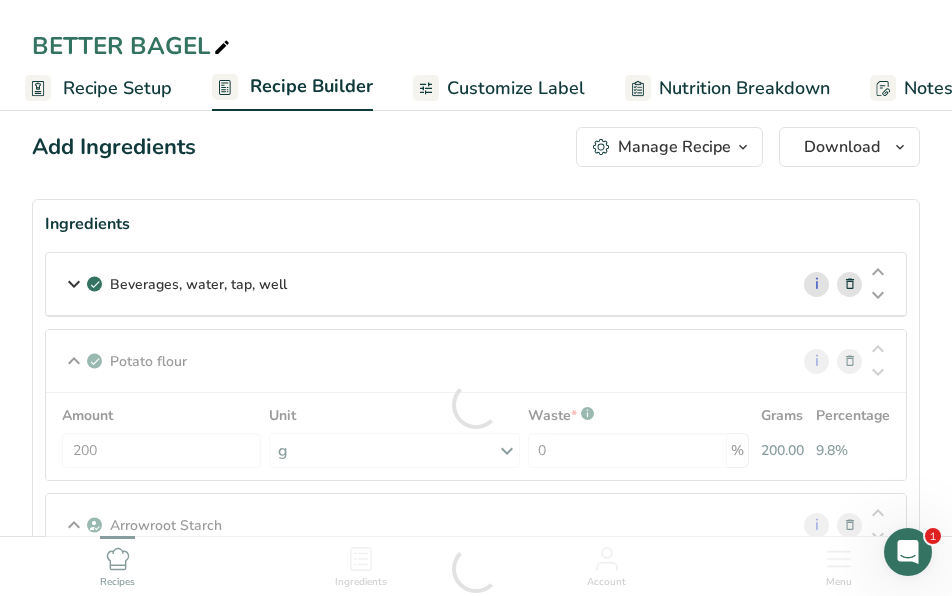 click on "Beverages, water, tap, well" at bounding box center (198, 284) 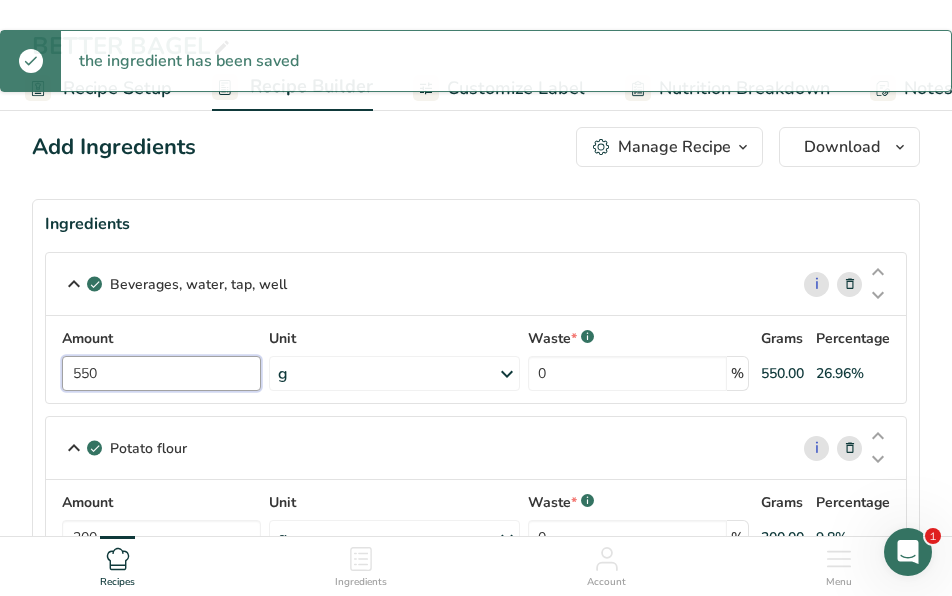 click on "550" at bounding box center (161, 373) 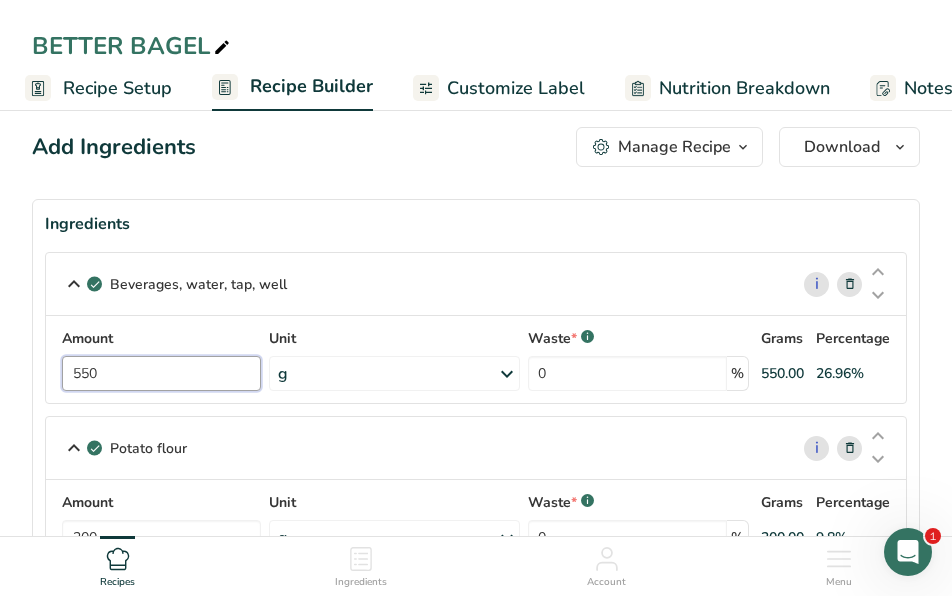 click on "550" at bounding box center (161, 373) 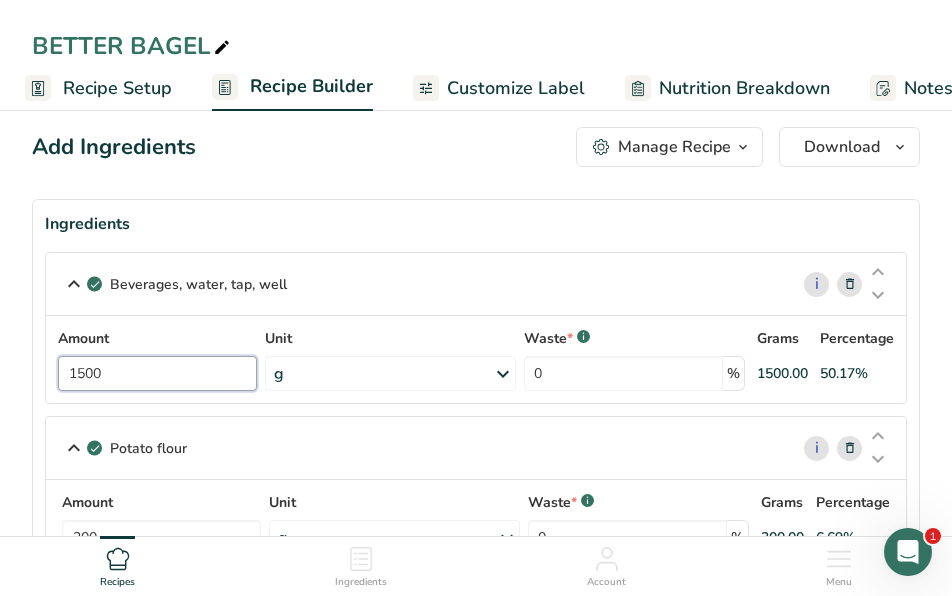 type on "1500" 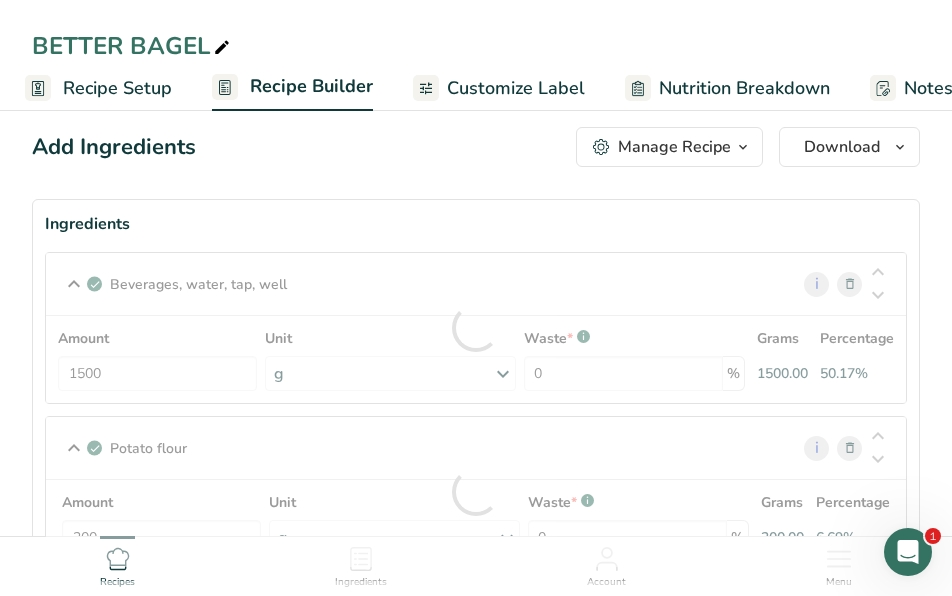 click on "Ingredients
Beverages, water, tap, well
i
Amount 1500   Unit
g
Portions
1 fl oz
1 serving 8 fl oz 8 fl oz
1 liter
Weight Units
g
kg
mg
See more
Volume Units
l
Volume units require a density conversion. If you know your ingredient's density enter it below. Otherwise, click on "RIA" our AI Regulatory bot - she will be able to help you
lb/ft3
g/cm3
Confirm
mL
Volume units require a density conversion. If you know your ingredient's density enter it below. Otherwise, click on "RIA" our AI Regulatory bot - she will be able to help you" at bounding box center [476, 788] 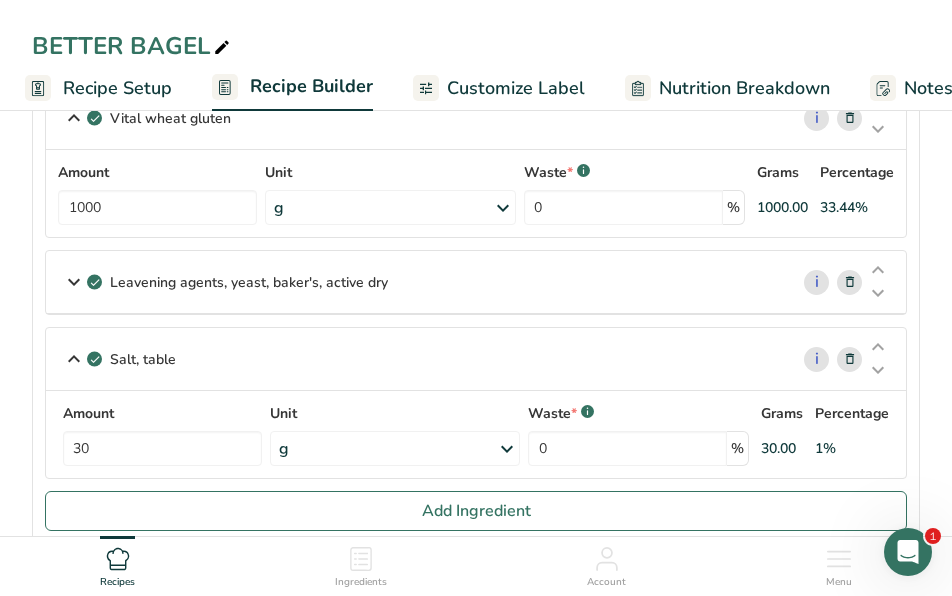 scroll, scrollTop: 848, scrollLeft: 0, axis: vertical 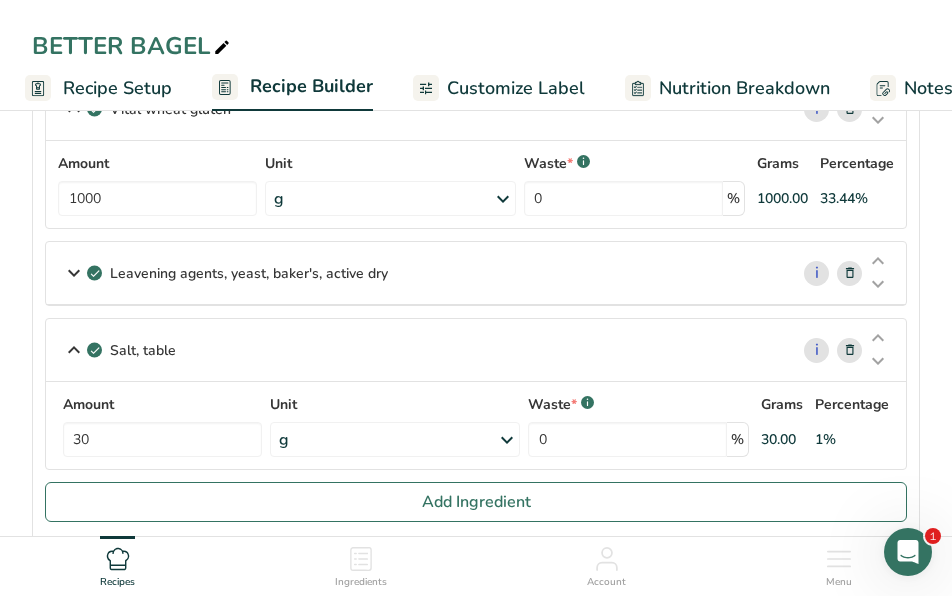 click on "Leavening agents, yeast, baker's, active dry" at bounding box center (417, 273) 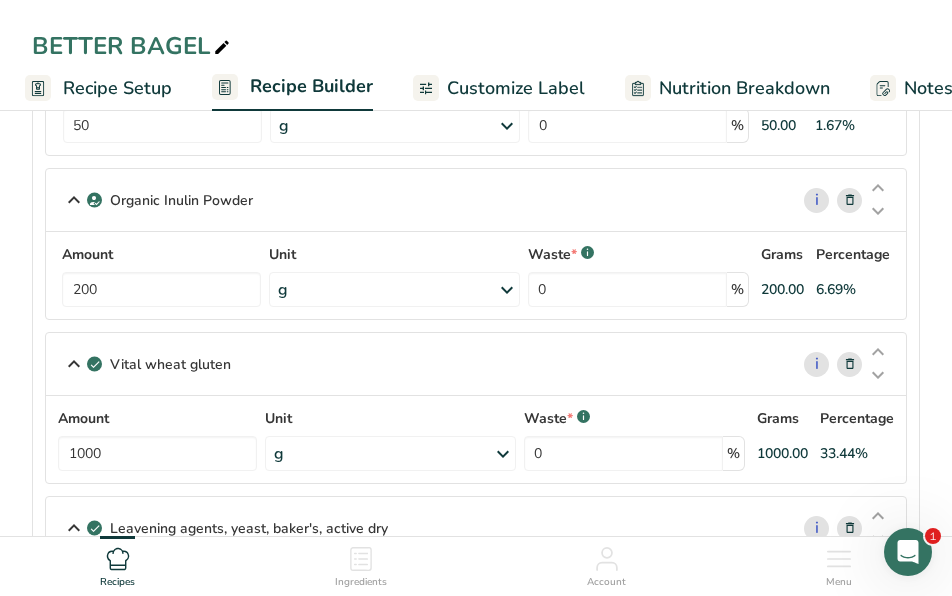 scroll, scrollTop: 0, scrollLeft: 0, axis: both 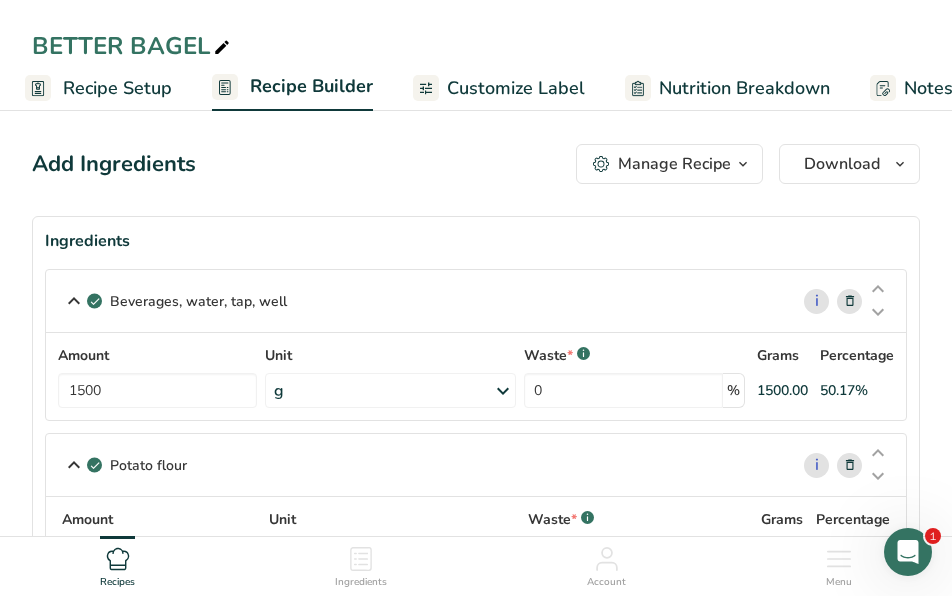 click on "Recipe Setup" at bounding box center [117, 88] 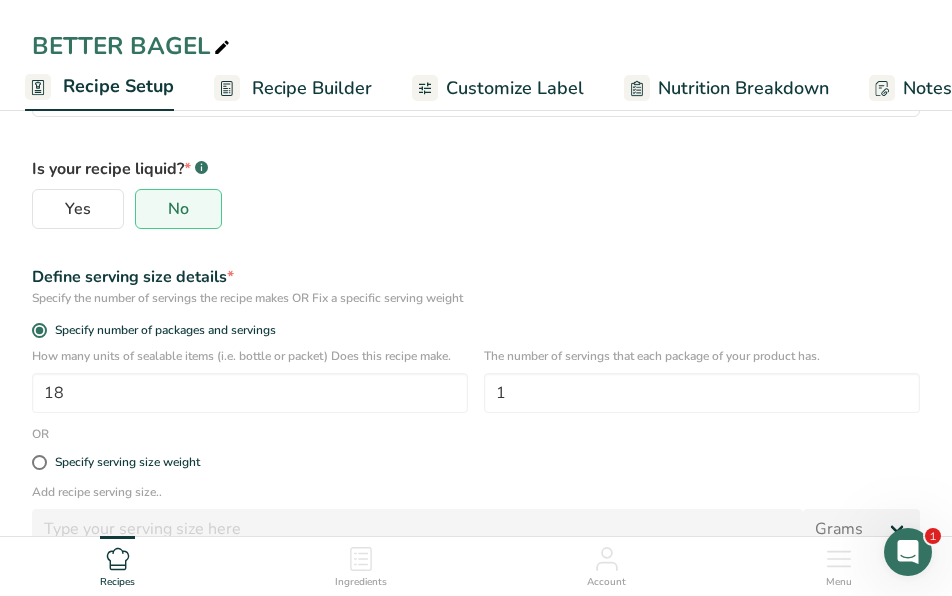 scroll, scrollTop: 346, scrollLeft: 0, axis: vertical 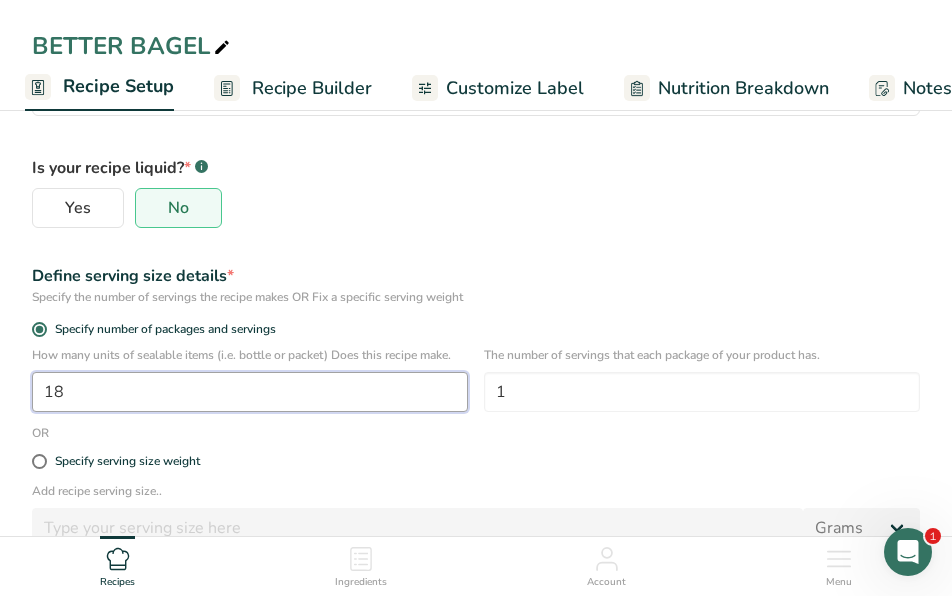 click on "18" at bounding box center (250, 392) 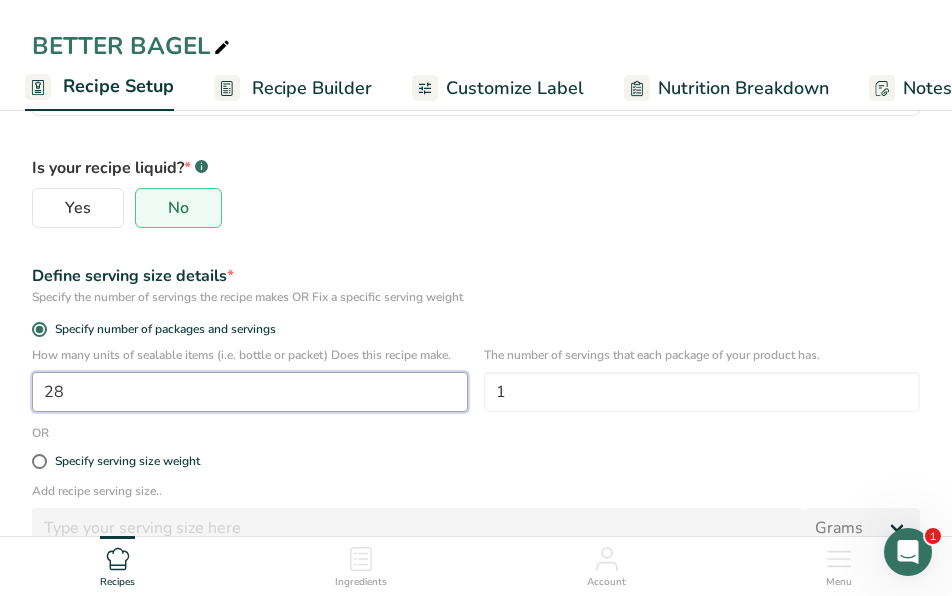 click on "Save" at bounding box center [476, 608] 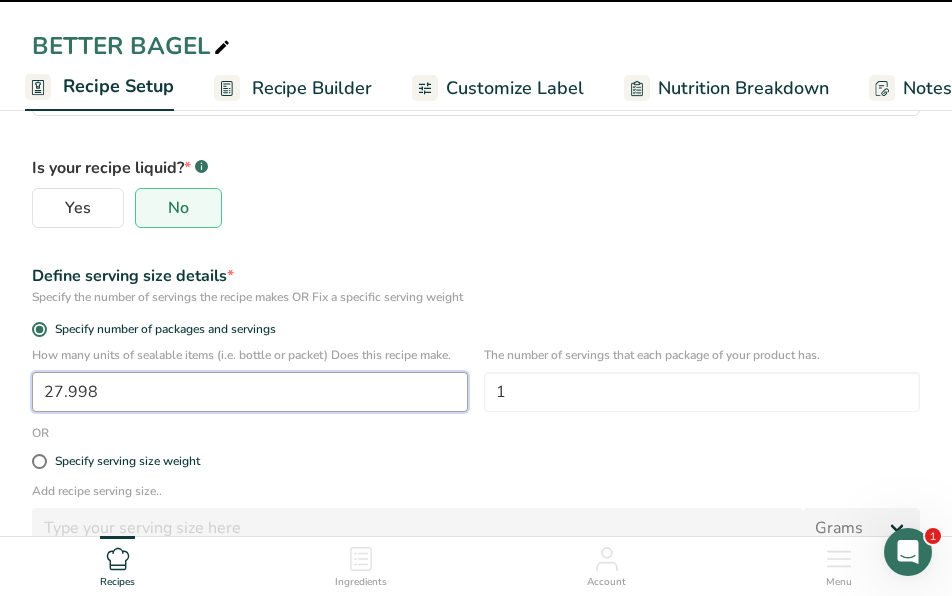 scroll, scrollTop: 470, scrollLeft: 0, axis: vertical 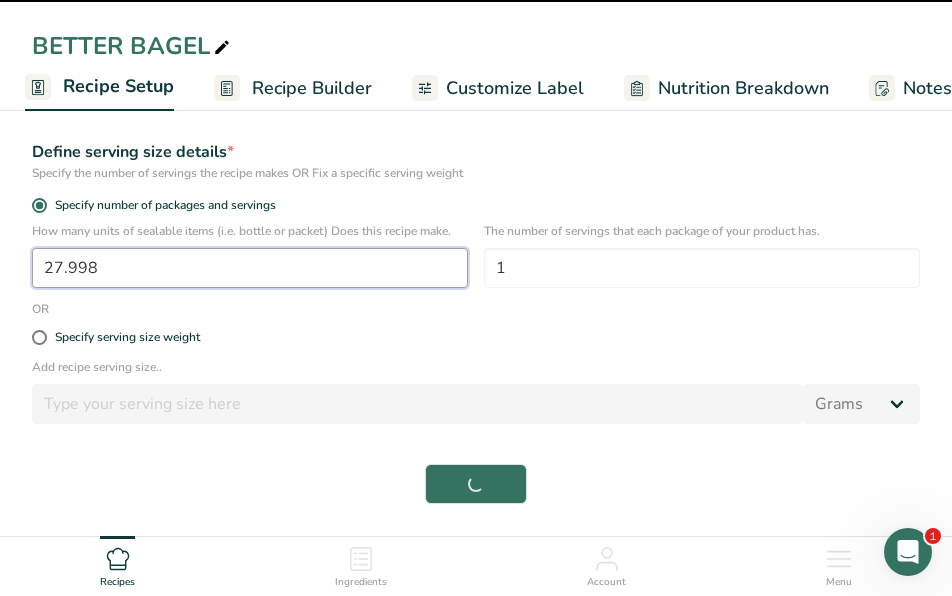 type on "28" 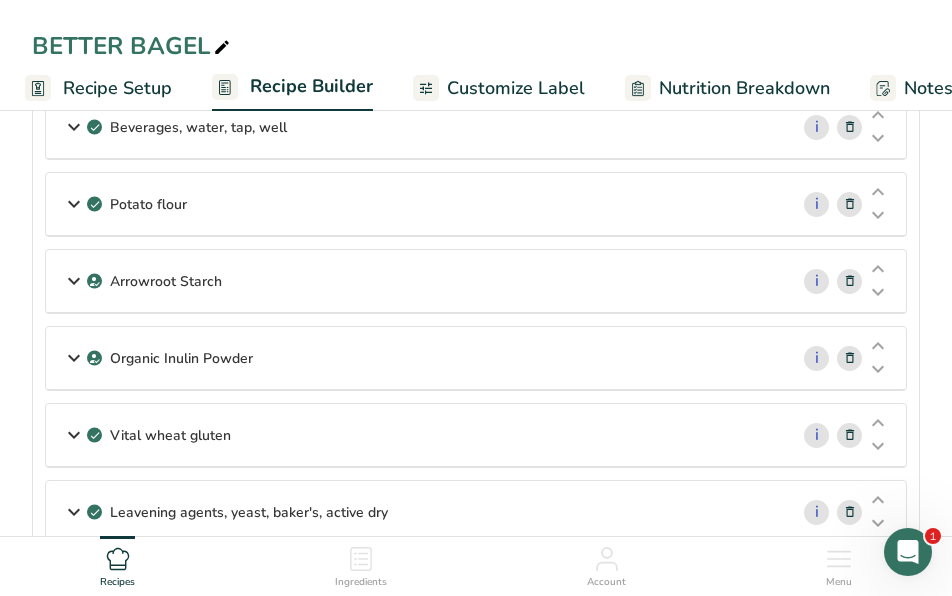 scroll, scrollTop: 0, scrollLeft: 0, axis: both 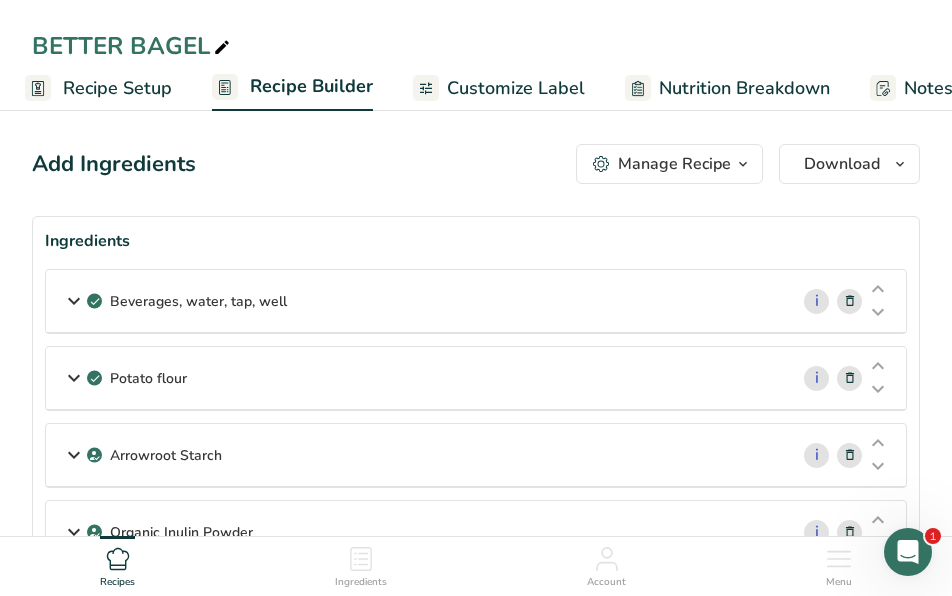 click on "Beverages, water, tap, well" at bounding box center (417, 301) 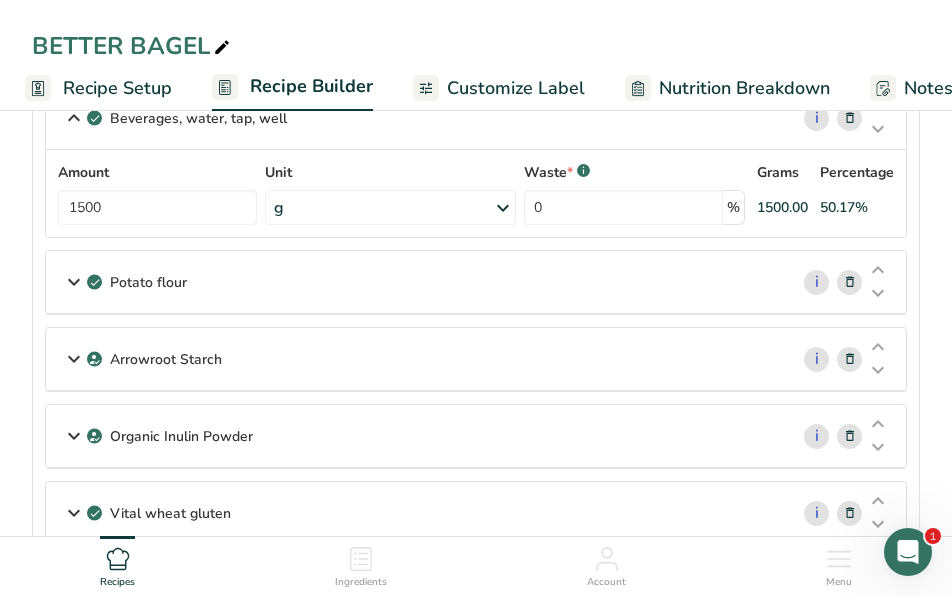 scroll, scrollTop: 202, scrollLeft: 0, axis: vertical 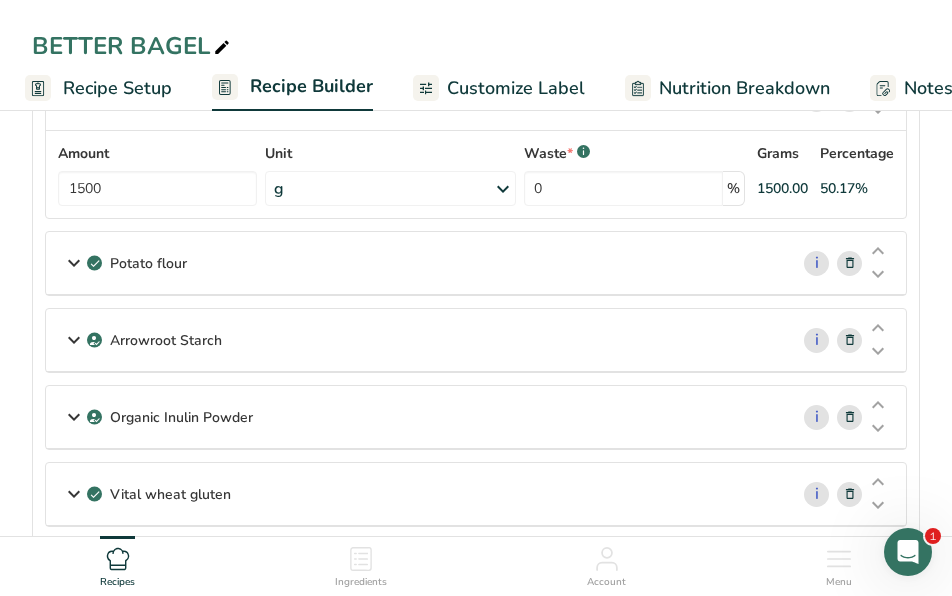 click on "Potato flour" at bounding box center [417, 263] 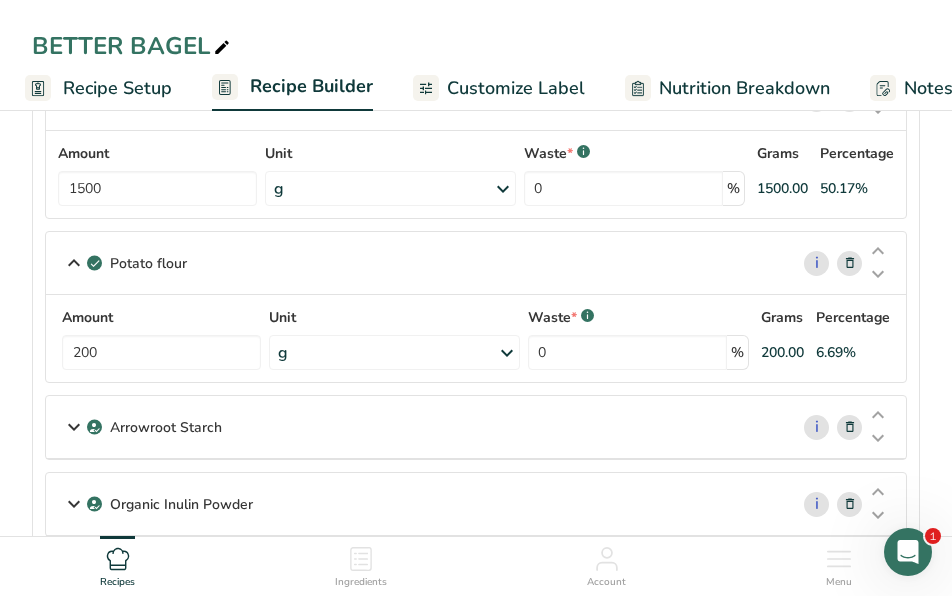 click on "Arrowroot Starch" at bounding box center [417, 427] 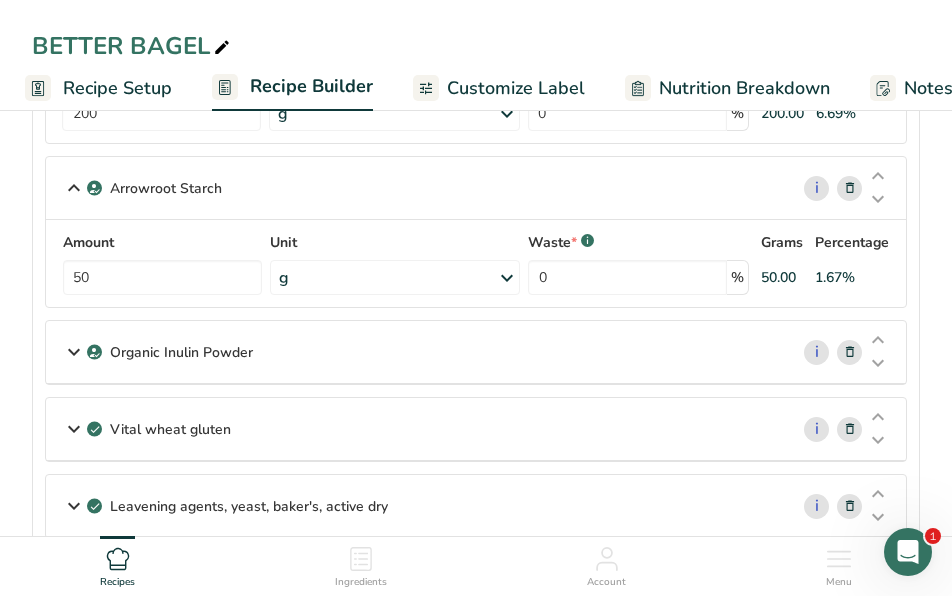 scroll, scrollTop: 443, scrollLeft: 0, axis: vertical 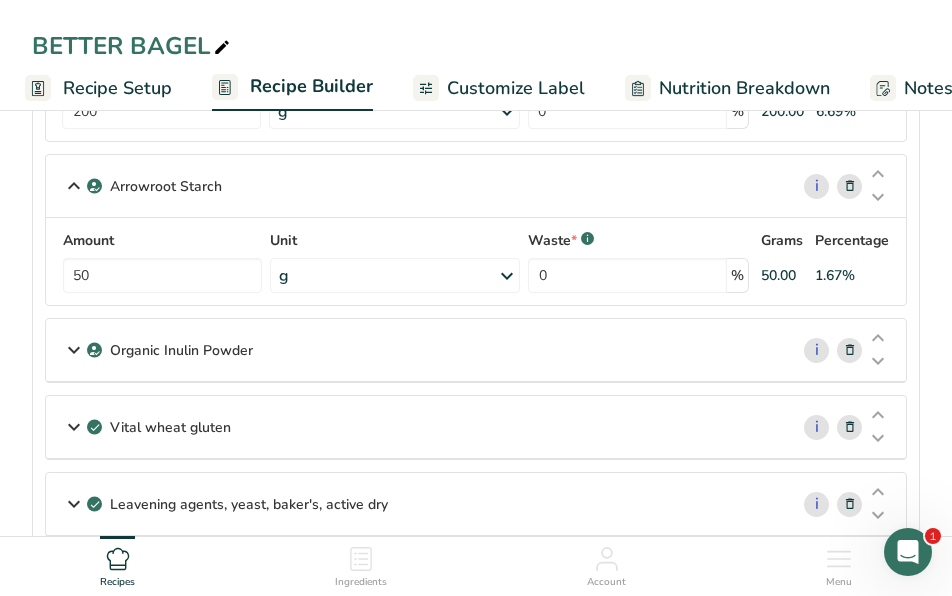 click on "Organic Inulin Powder" at bounding box center (417, 350) 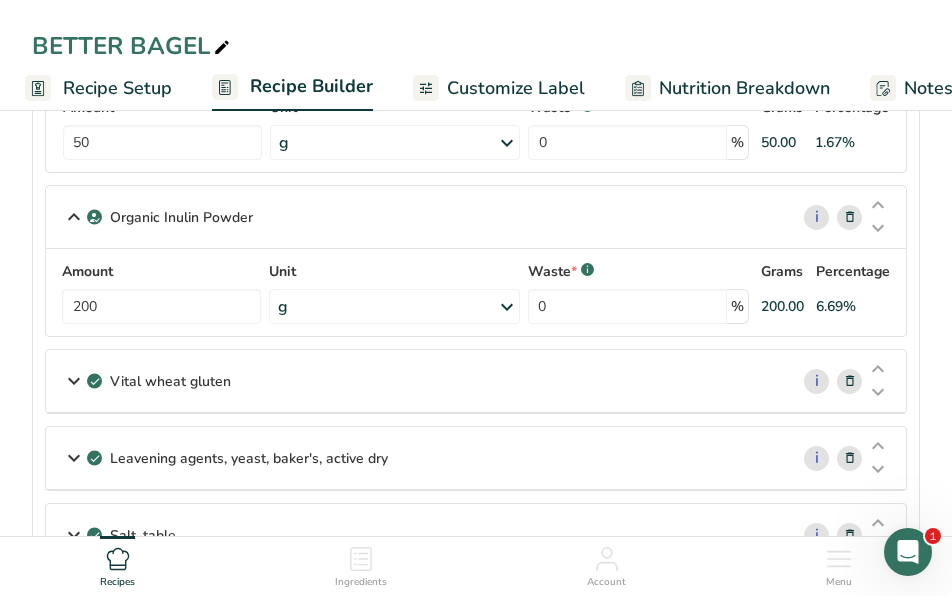 scroll, scrollTop: 579, scrollLeft: 0, axis: vertical 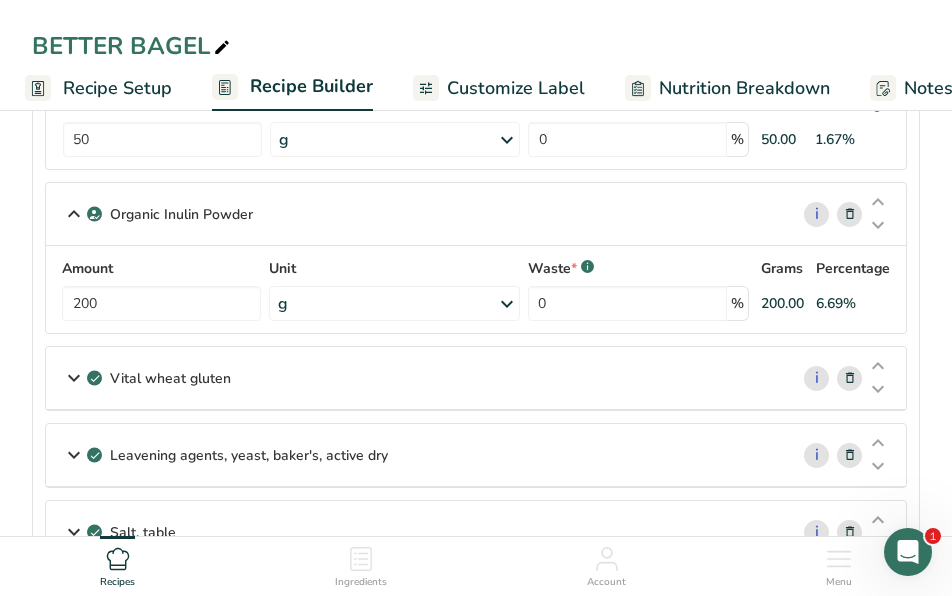 click on "Vital wheat gluten" at bounding box center (417, 378) 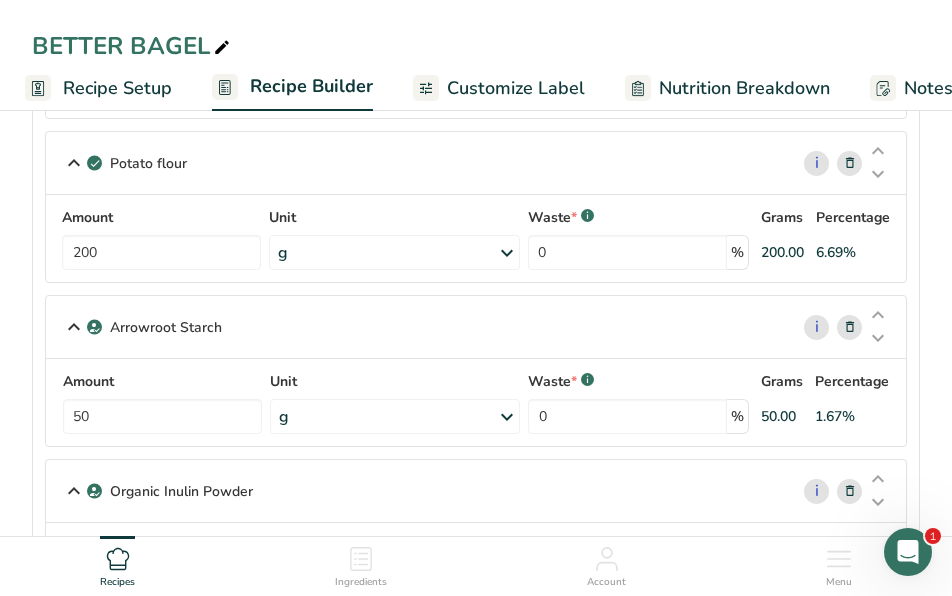 scroll, scrollTop: 483, scrollLeft: 0, axis: vertical 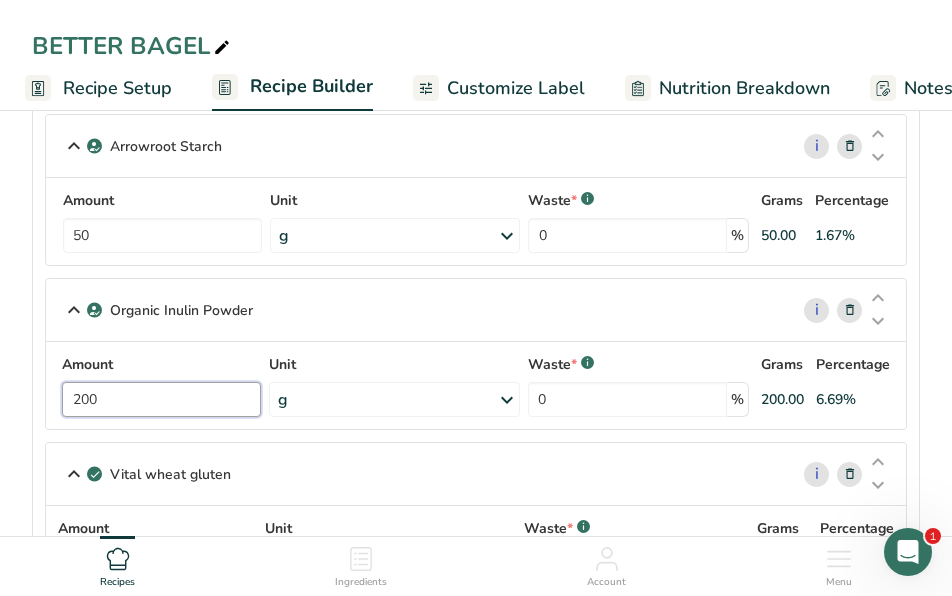 click on "200" at bounding box center [161, 399] 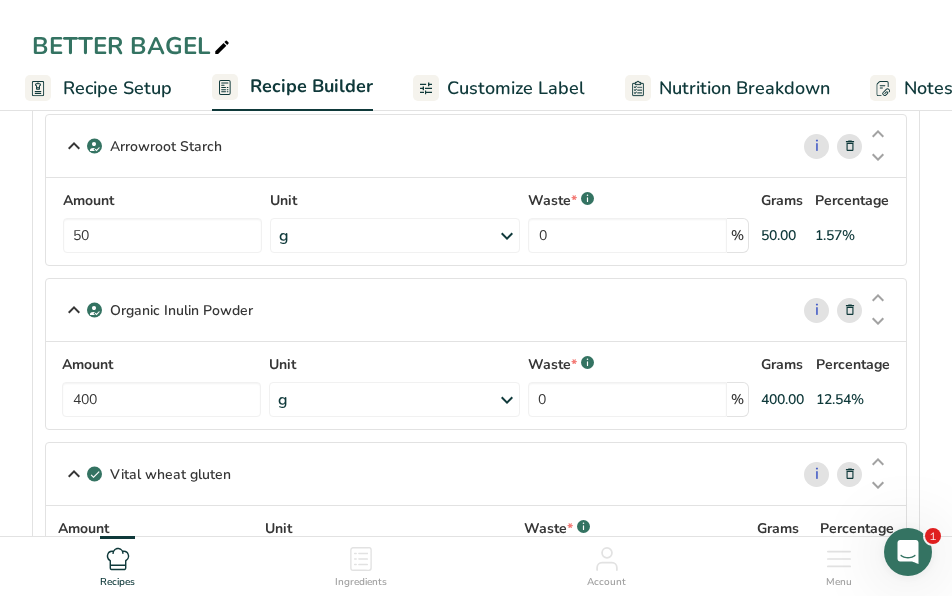click on "Add Ingredients
Manage Recipe         Delete Recipe           Duplicate Recipe             Scale Recipe             Save as Sub-Recipe   .a-a{fill:#347362;}.b-a{fill:#fff;}                               Nutrition Breakdown                 Recipe Card
NEW
Amino Acids Pattern Report           Activity History
Download
Choose your preferred label style
Standard FDA label
Standard FDA label
The most common format for nutrition facts labels in compliance with the FDA's typeface, style and requirements
Tabular FDA label
A label format compliant with the FDA regulations presented in a tabular (horizontal) display.
Linear FDA label
A simple linear display for small sized packages.
Simplified FDA label" at bounding box center (476, 1053) 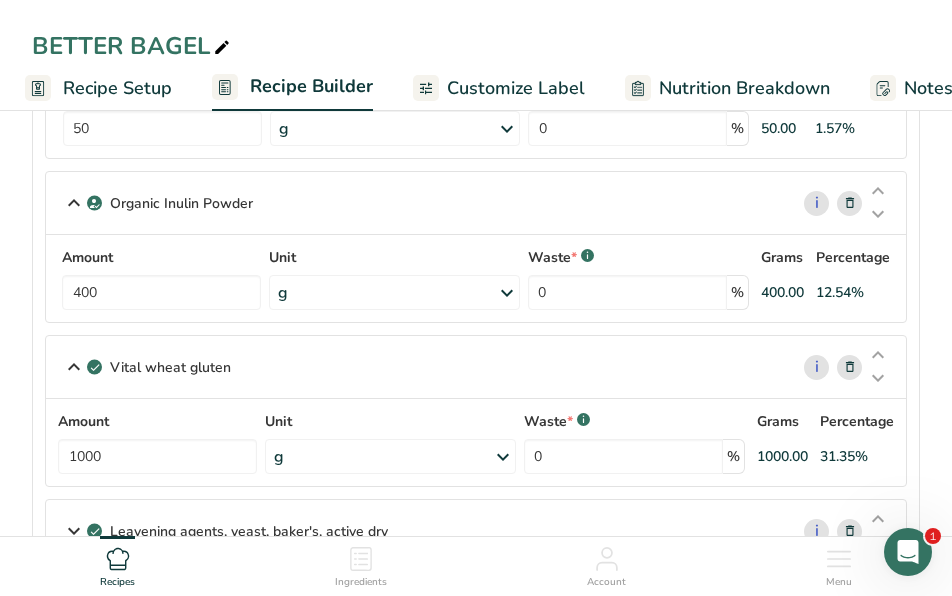 scroll, scrollTop: 587, scrollLeft: 0, axis: vertical 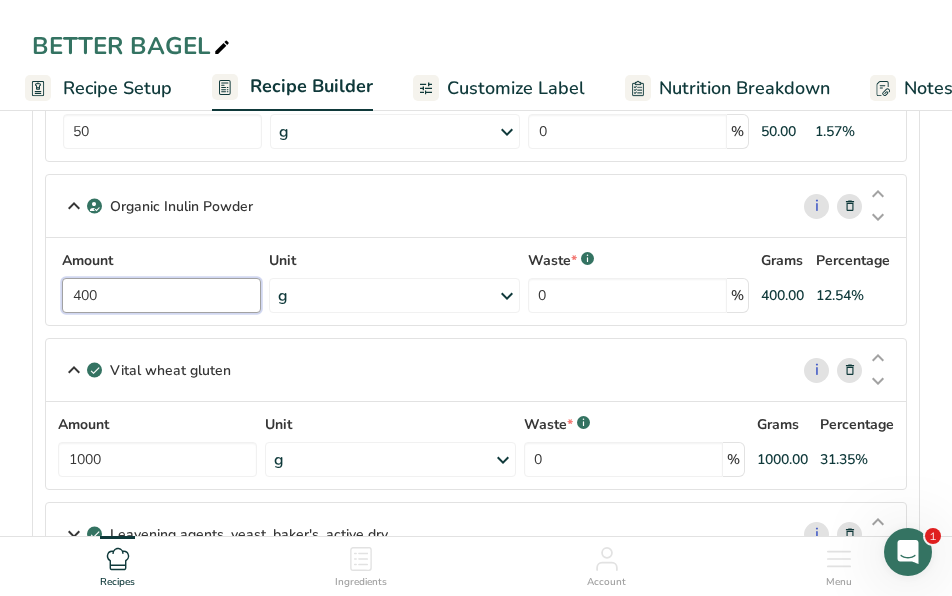 click on "400" at bounding box center [161, 295] 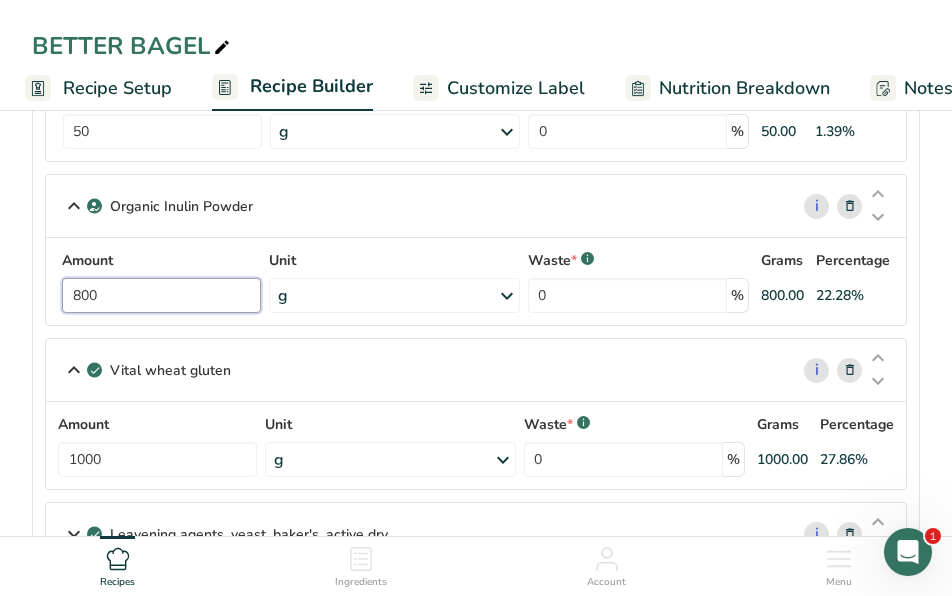 type on "800" 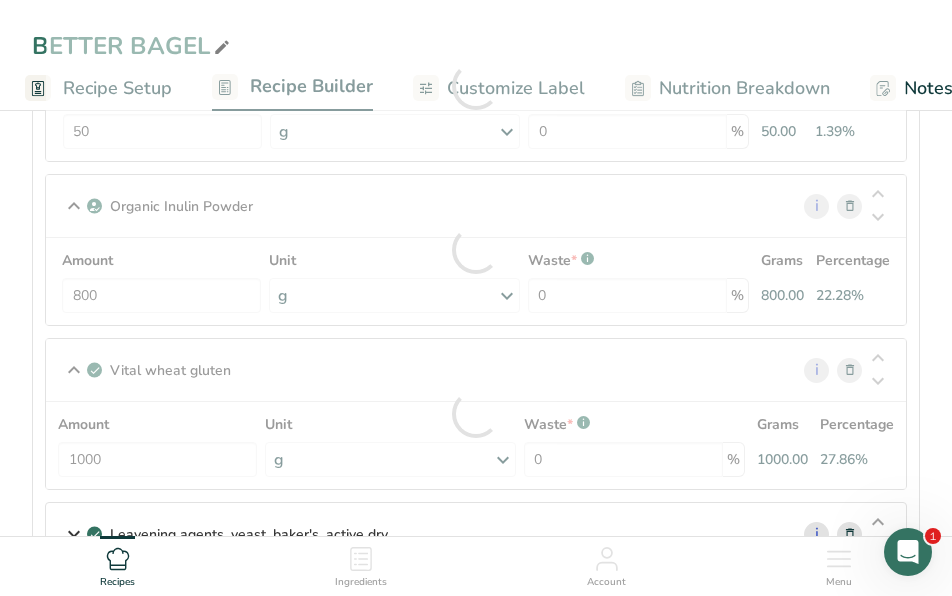 click on "Ingredients
Beverages, water, tap, well
i
Amount 1500   Unit
g
Portions
1 fl oz
1 serving 8 fl oz 8 fl oz
1 liter
Weight Units
g
kg
mg
See more
Volume Units
l
Volume units require a density conversion. If you know your ingredient's density enter it below. Otherwise, click on "RIA" our AI Regulatory bot - she will be able to help you
lb/ft3
g/cm3
Confirm
mL
Volume units require a density conversion. If you know your ingredient's density enter it below. Otherwise, click on "RIA" our AI Regulatory bot - she will be able to help you" at bounding box center [476, 175] 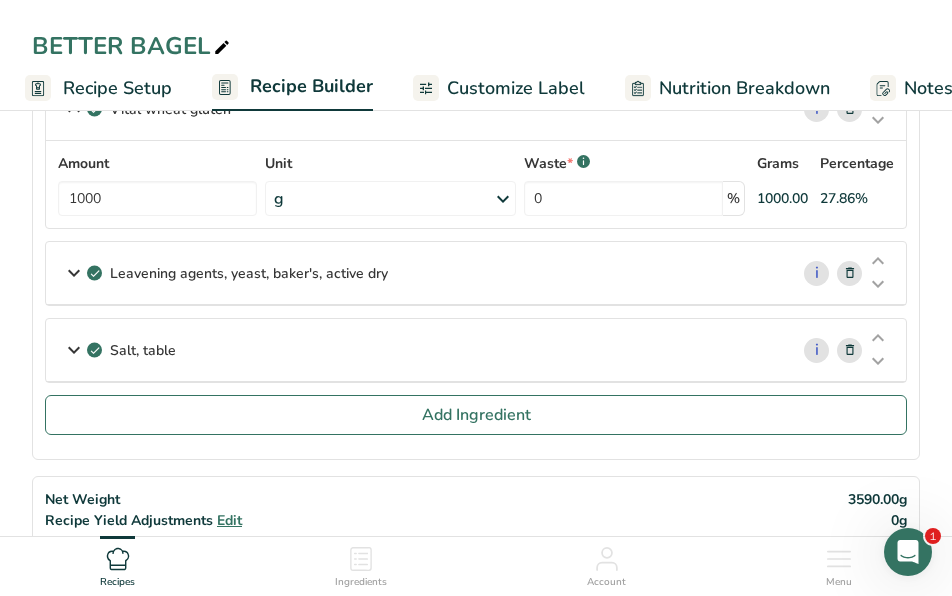 scroll, scrollTop: 873, scrollLeft: 0, axis: vertical 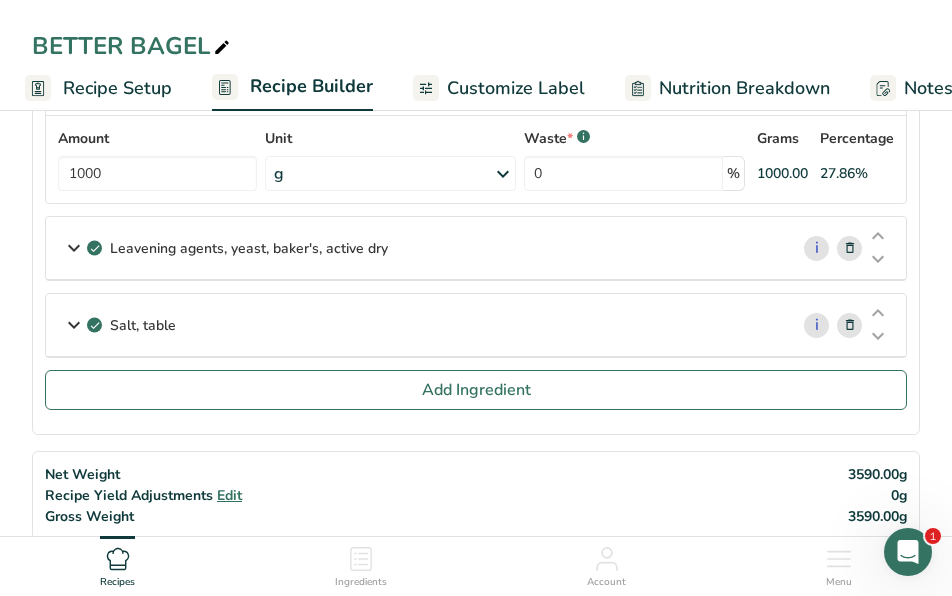 click on "Salt, table" at bounding box center (143, 325) 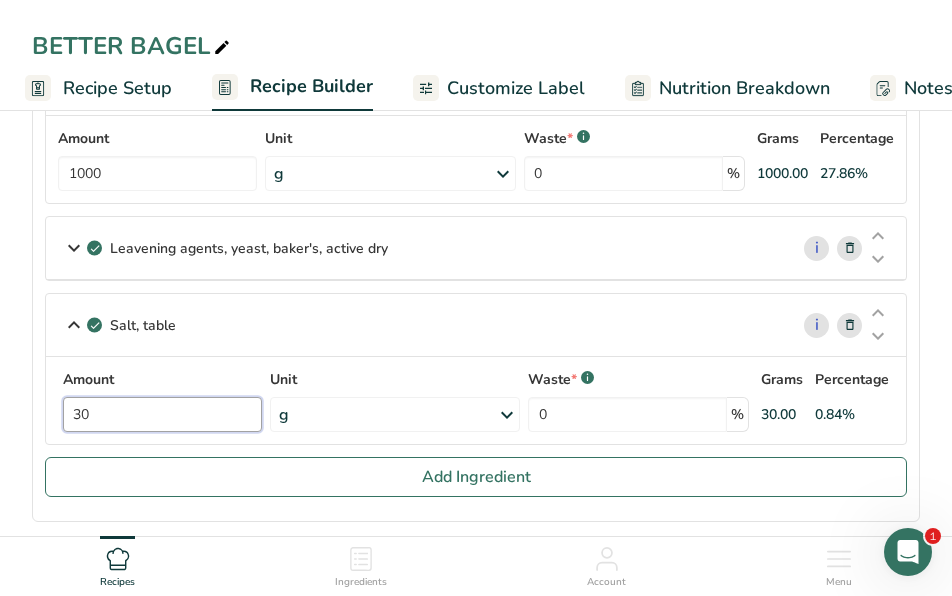 click on "30" at bounding box center [162, 414] 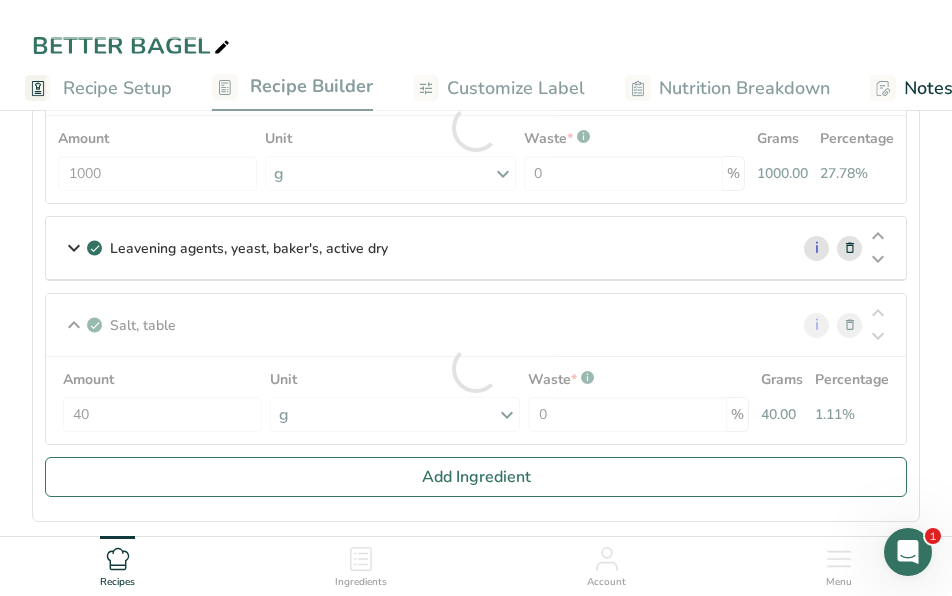 click on "Amount 40   Unit
g
Portions
1 tsp
1 tbsp
1 cup
See more
Weight Units
g
kg
mg
See more
Volume Units
l
Volume units require a density conversion. If you know your ingredient's density enter it below. Otherwise, click on "RIA" our AI Regulatory bot - she will be able to help you
lb/ft3
g/cm3
Confirm
mL
Volume units require a density conversion. If you know your ingredient's density enter it below. Otherwise, click on "RIA" our AI Regulatory bot - she will be able to help you
lb/ft3
g/cm3
Confirm
fl oz" at bounding box center (476, 400) 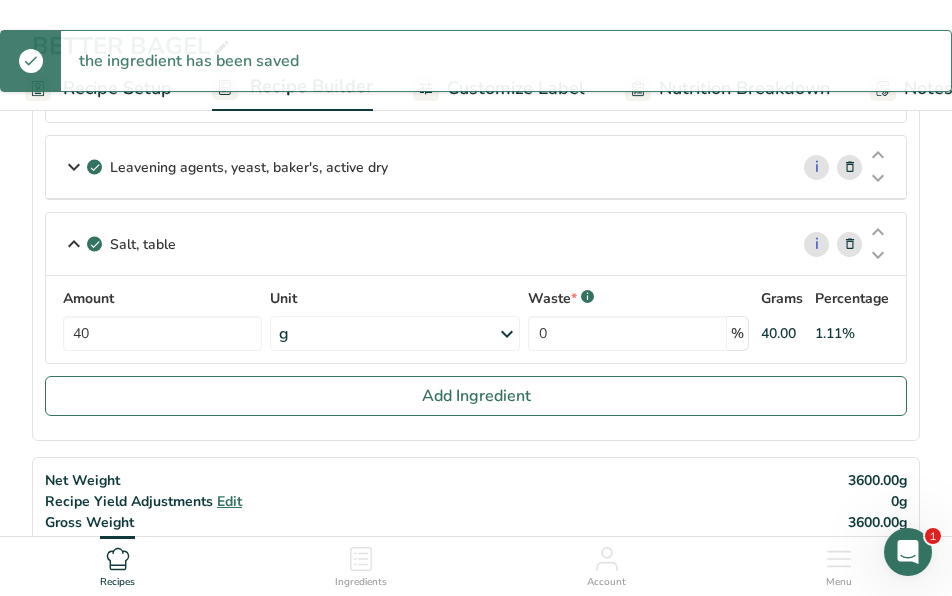 scroll, scrollTop: 953, scrollLeft: 0, axis: vertical 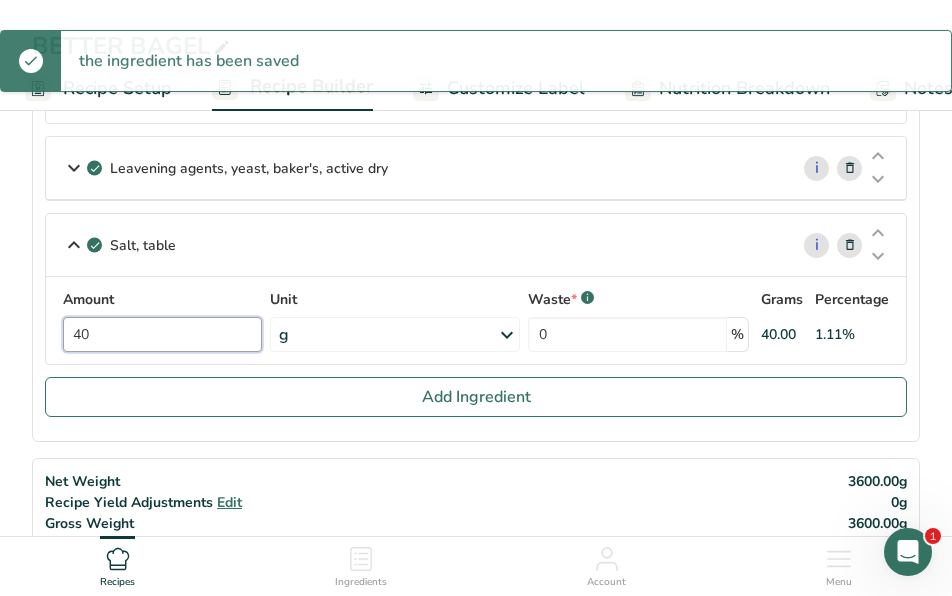 click on "40" at bounding box center (162, 334) 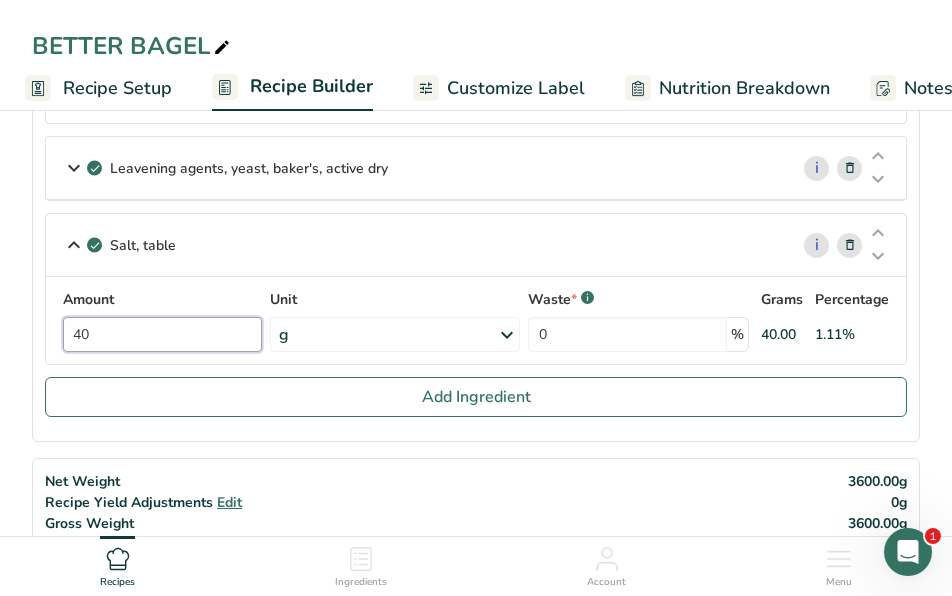 click on "40" at bounding box center [162, 334] 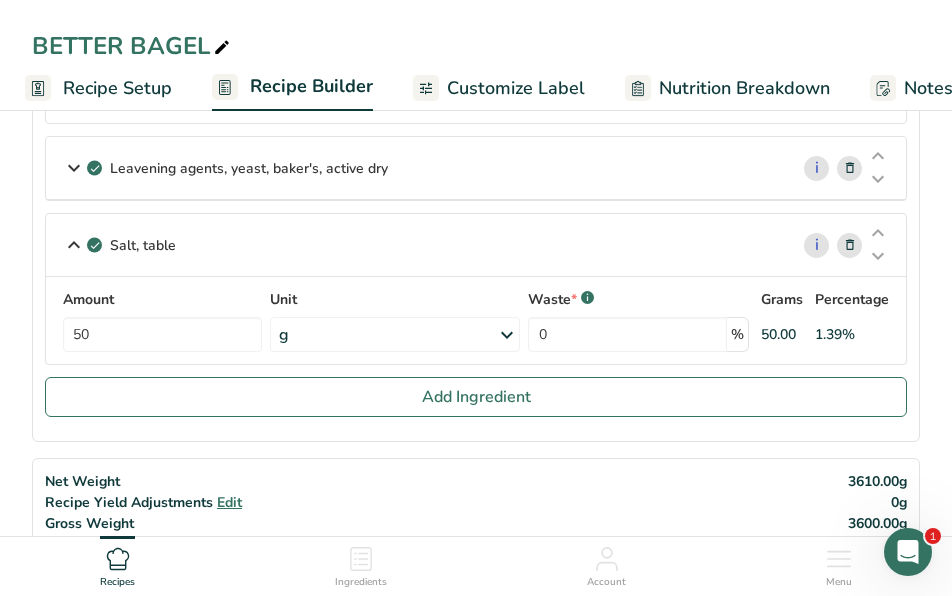 click on "Amount [NUMBER]   Unit
g
Portions
1 tsp
1 tbsp
1 cup
See more
Weight Units
g
kg
mg
See more
Volume Units
l
Volume units require a density conversion. If you know your ingredient's density enter it below. Otherwise, click on "RIA" our AI Regulatory bot - she will be able to help you
lb/ft3
g/cm3
Confirm
mL
Volume units require a density conversion. If you know your ingredient's density enter it below. Otherwise, click on "RIA" our AI Regulatory bot - she will be able to help you
lb/ft3
g/cm3
Confirm
fl oz" at bounding box center (476, 320) 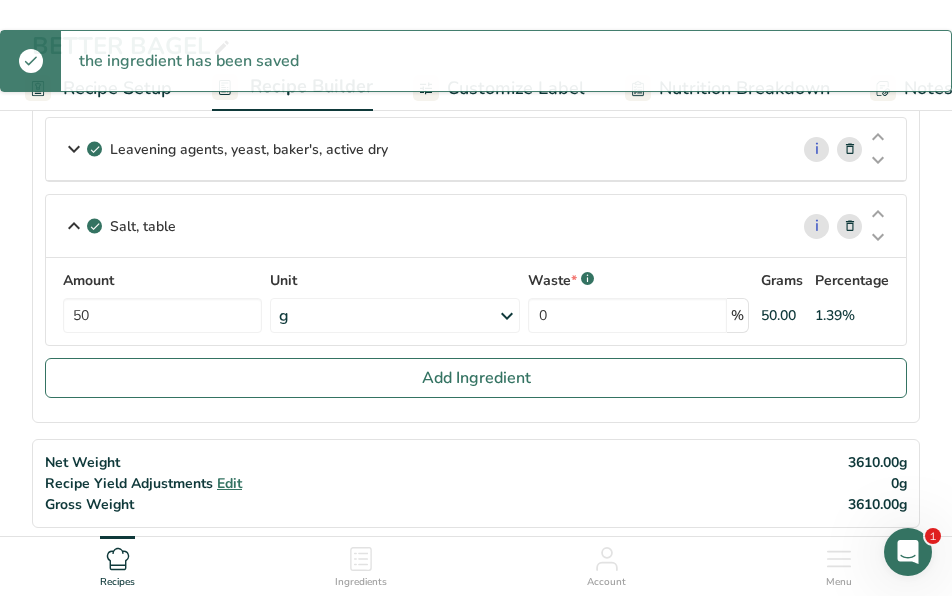 scroll, scrollTop: 975, scrollLeft: 0, axis: vertical 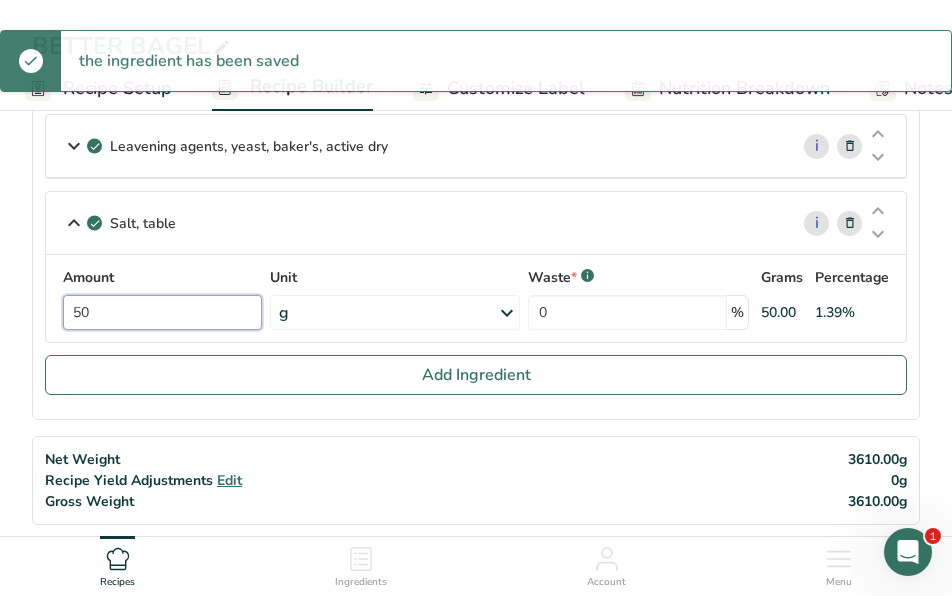 click on "50" at bounding box center (162, 312) 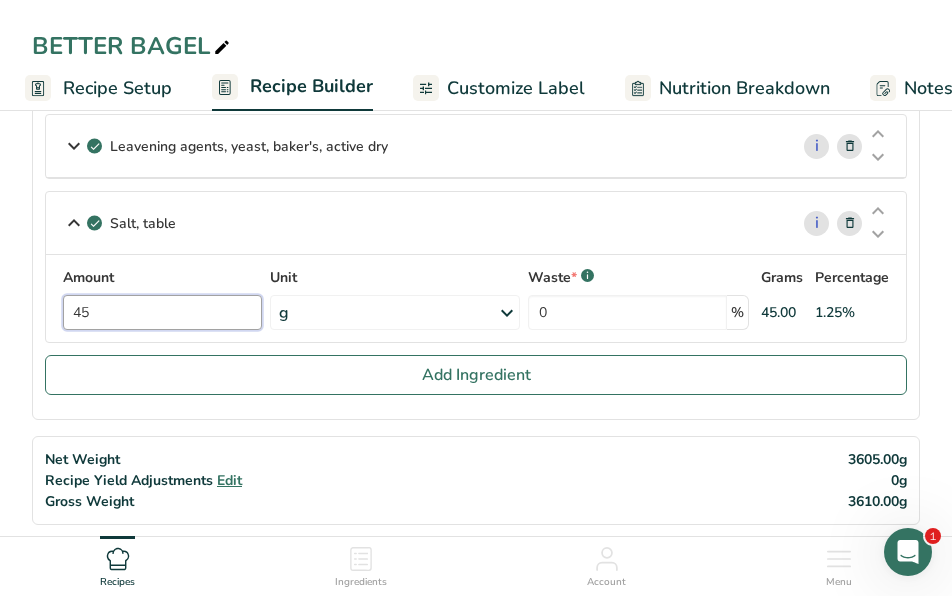 type on "45" 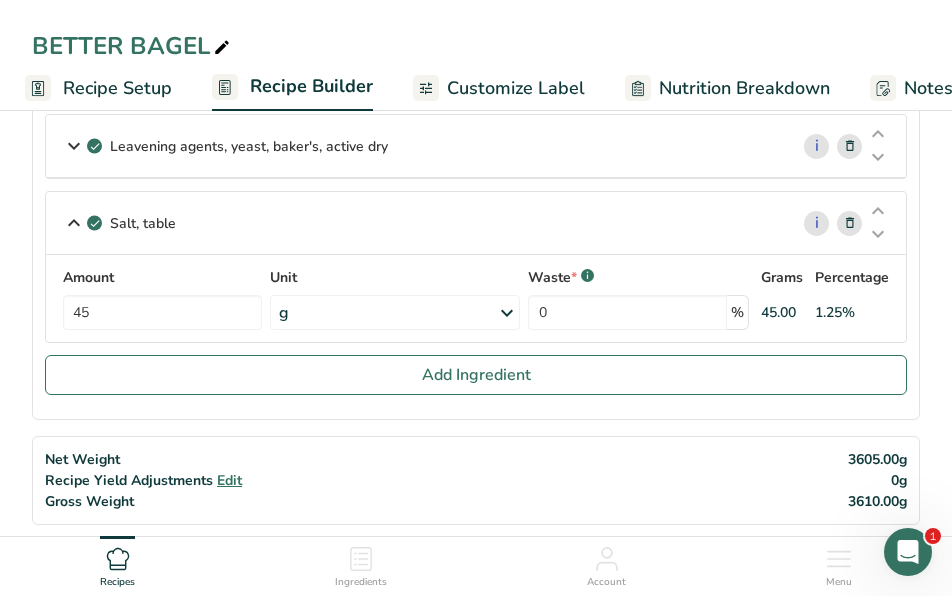 click on "Amount 45   Unit
g
Portions
1 tsp
1 tbsp
1 cup
See more
Weight Units
g
kg
mg
See more
Volume Units
l
Volume units require a density conversion. If you know your ingredient's density enter it below. Otherwise, click on "RIA" our AI Regulatory bot - she will be able to help you
lb/ft3
g/cm3
Confirm
mL
Volume units require a density conversion. If you know your ingredient's density enter it below. Otherwise, click on "RIA" our AI Regulatory bot - she will be able to help you
lb/ft3
g/cm3
Confirm
fl oz" at bounding box center (476, 298) 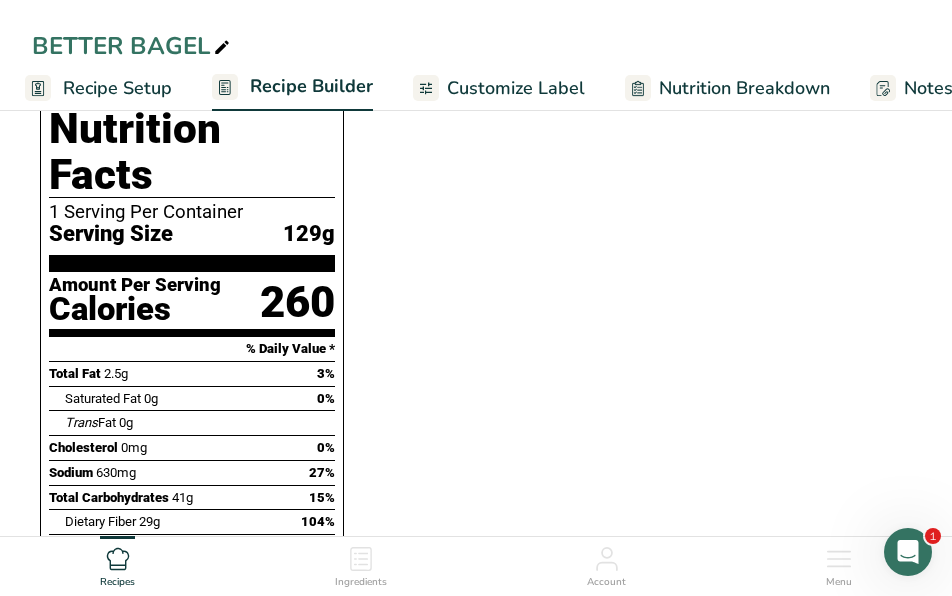 scroll, scrollTop: 1498, scrollLeft: 0, axis: vertical 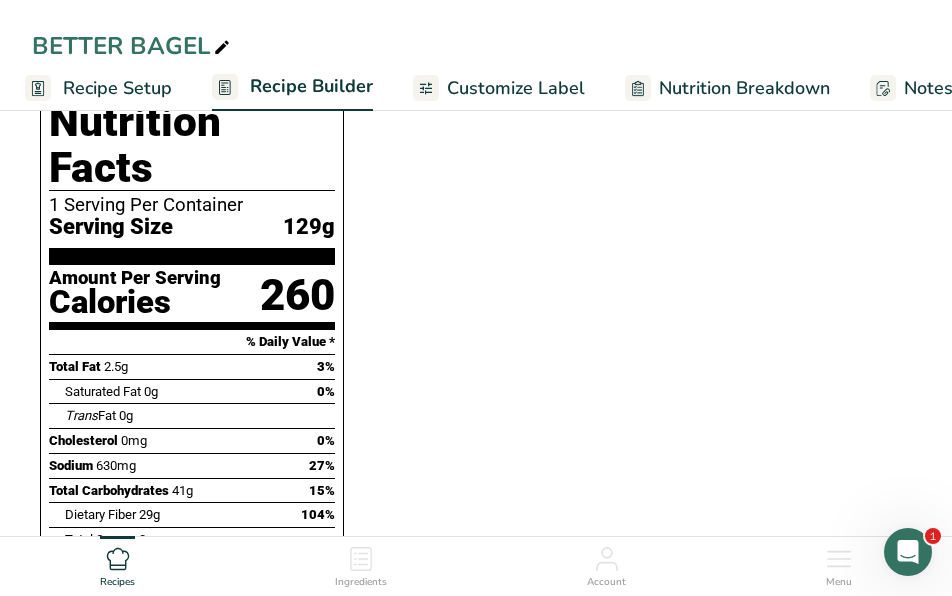 click on "Recipe Setup" at bounding box center (117, 88) 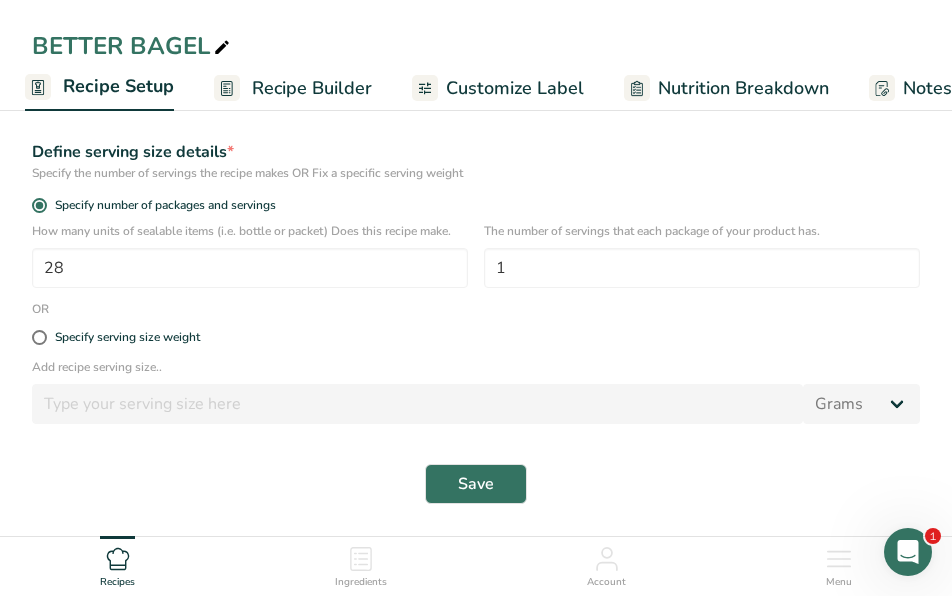 scroll, scrollTop: 470, scrollLeft: 0, axis: vertical 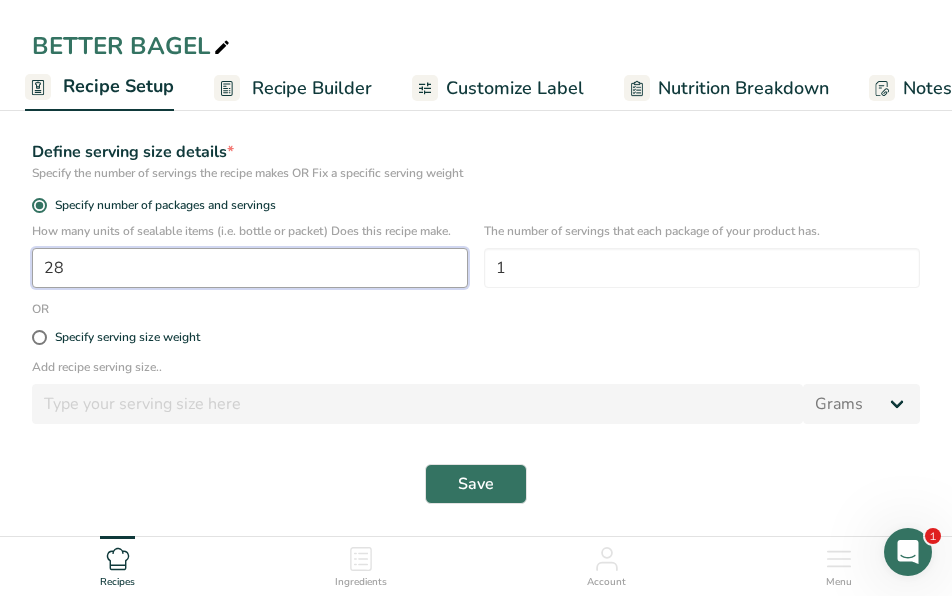 click on "28" at bounding box center [250, 268] 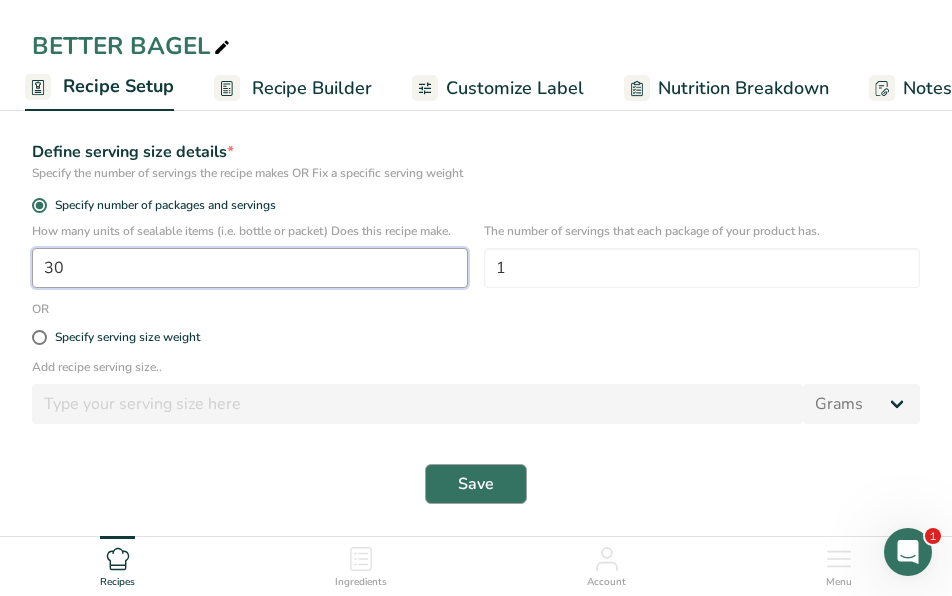 type on "30" 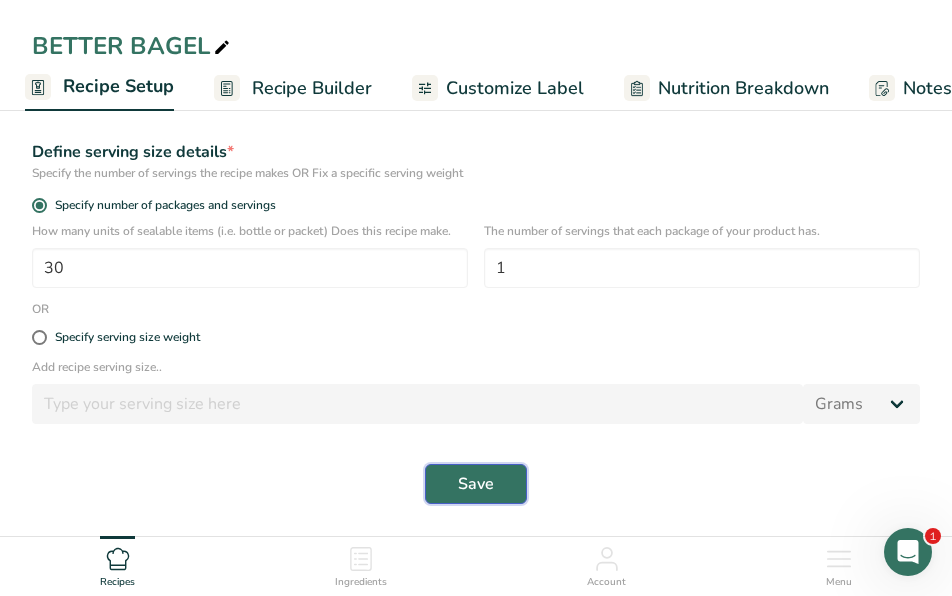 click on "Save" at bounding box center [476, 484] 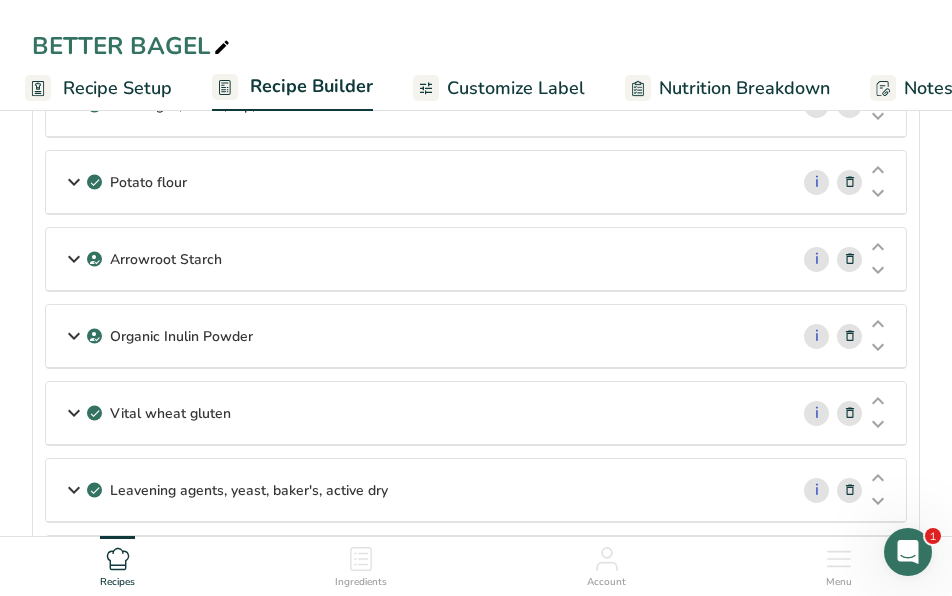 scroll, scrollTop: 167, scrollLeft: 0, axis: vertical 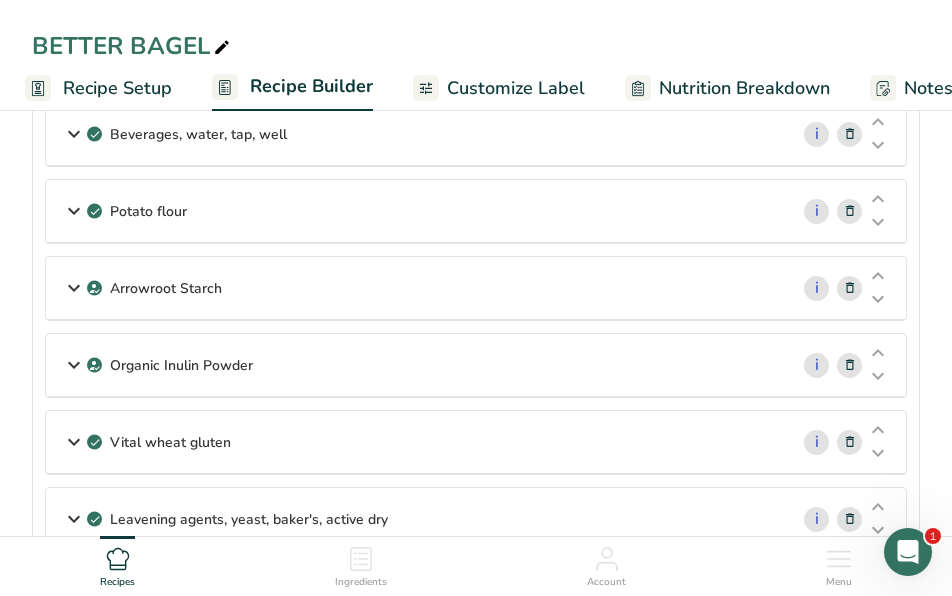 click on "Arrowroot Starch" at bounding box center (417, 288) 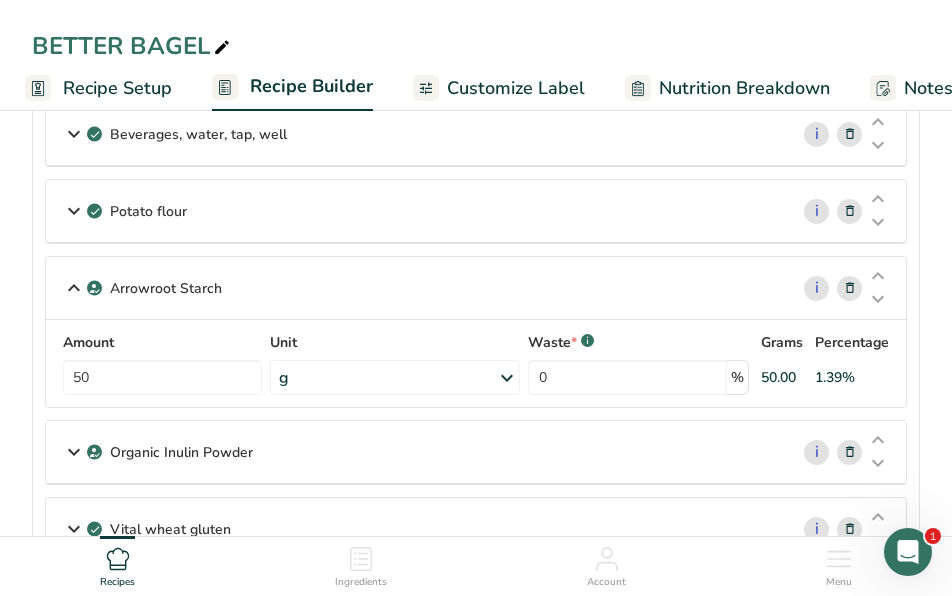 click on "Potato flour" at bounding box center [417, 211] 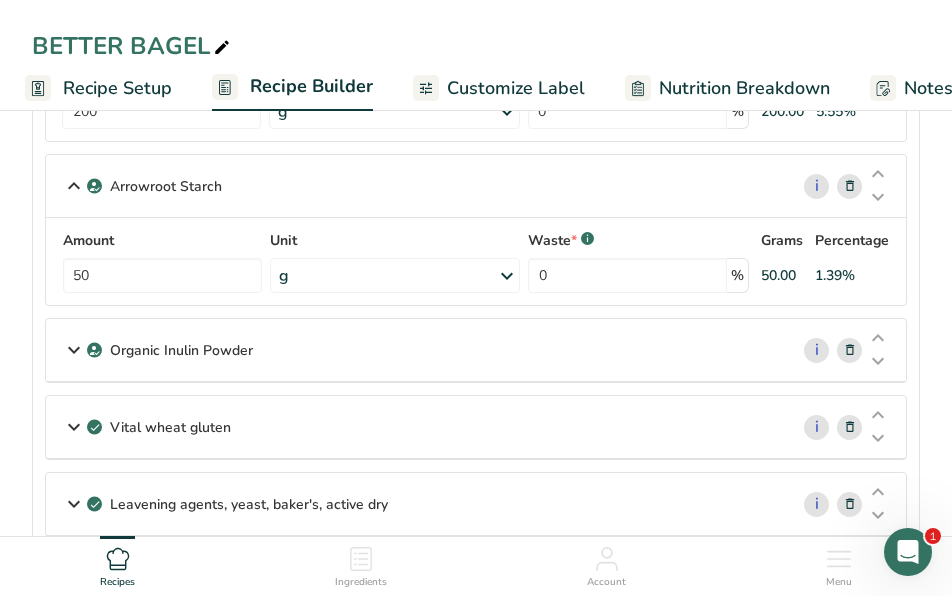 scroll, scrollTop: 385, scrollLeft: 0, axis: vertical 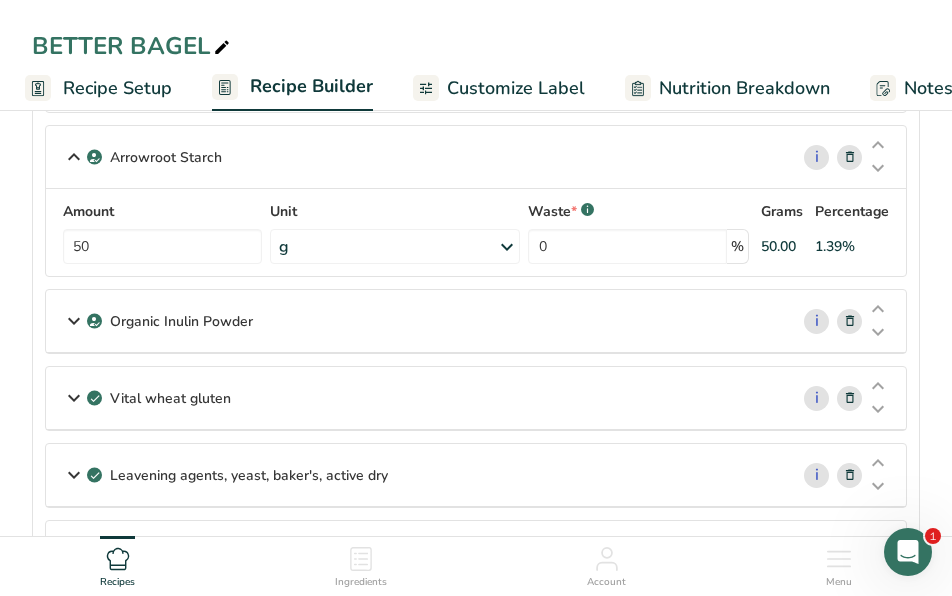 click on "Vital wheat gluten" at bounding box center [170, 398] 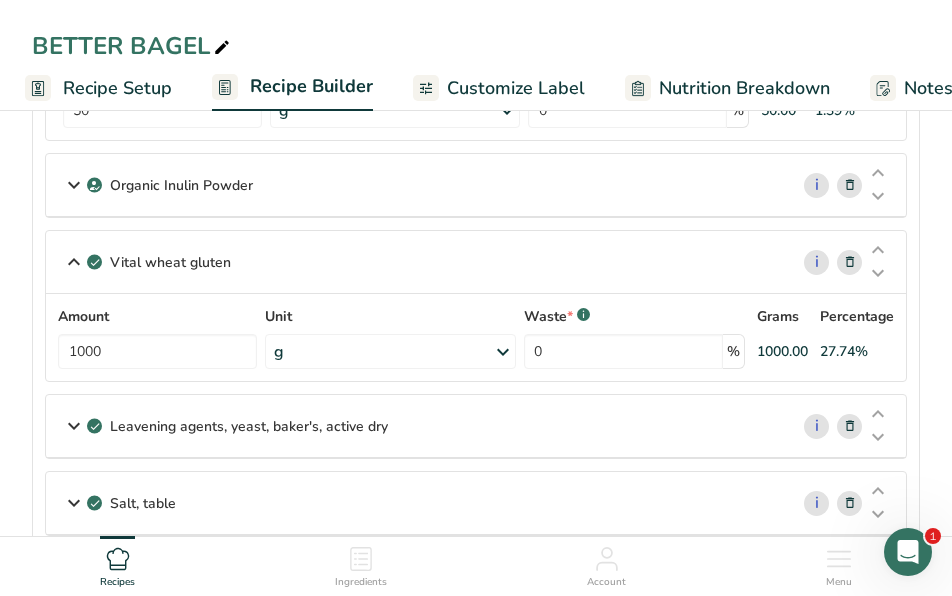 scroll, scrollTop: 524, scrollLeft: 0, axis: vertical 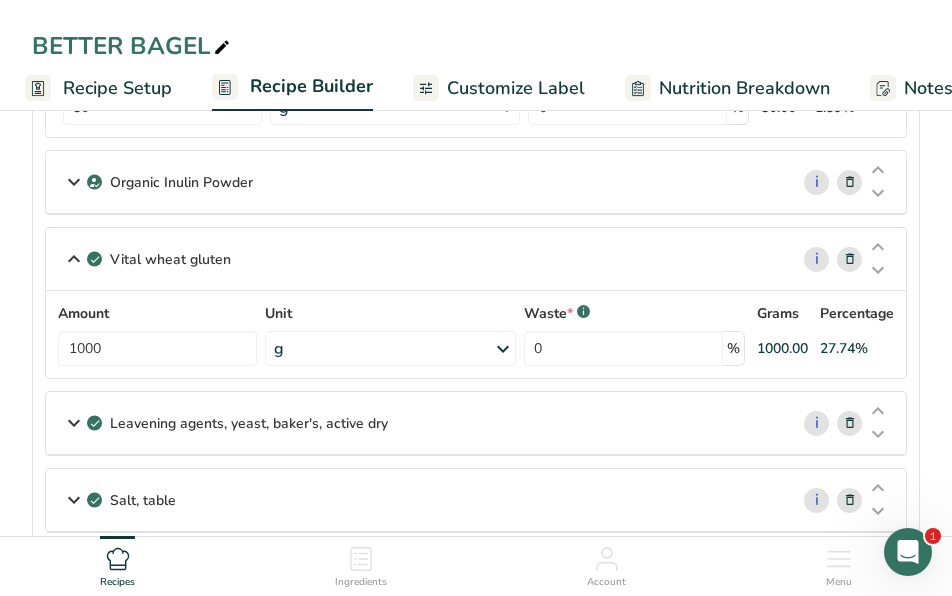 click on "Leavening agents, yeast, baker's, active dry" at bounding box center [249, 423] 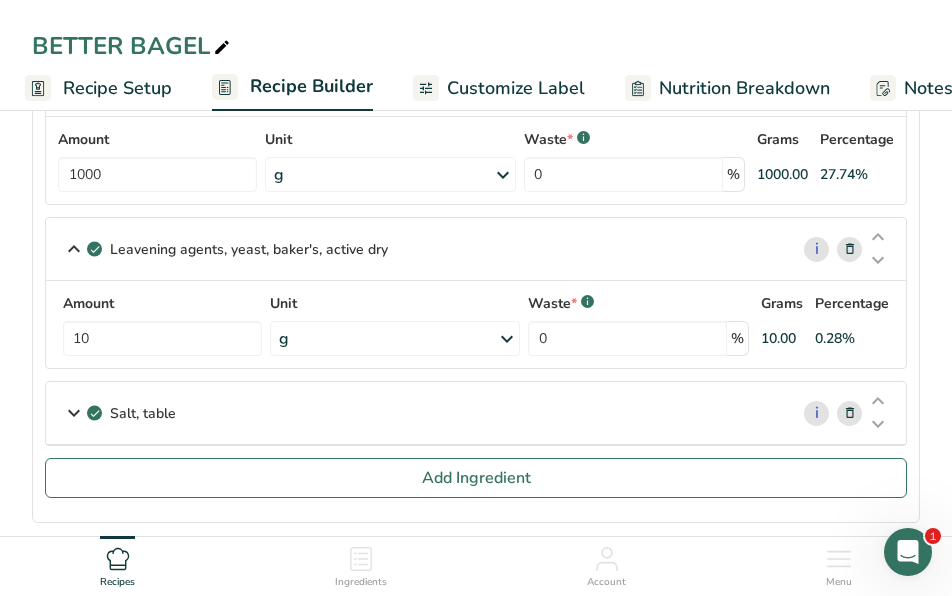 scroll, scrollTop: 717, scrollLeft: 0, axis: vertical 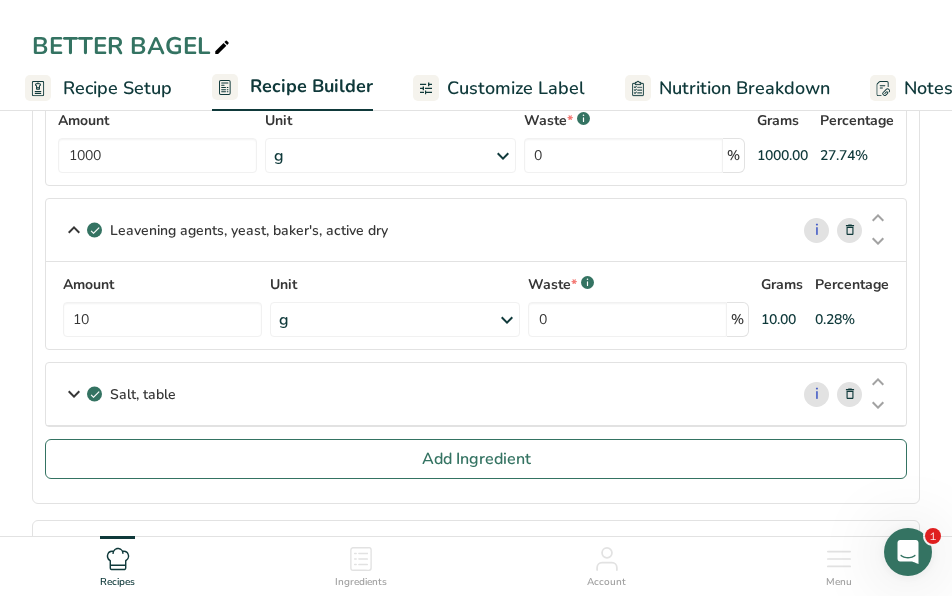 click on "Salt, table" at bounding box center [417, 394] 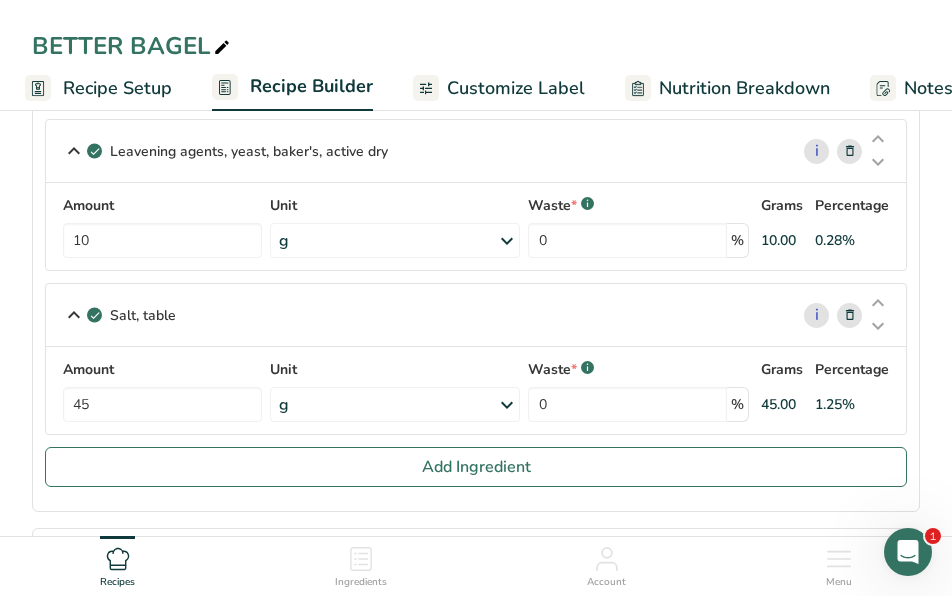 scroll, scrollTop: 704, scrollLeft: 0, axis: vertical 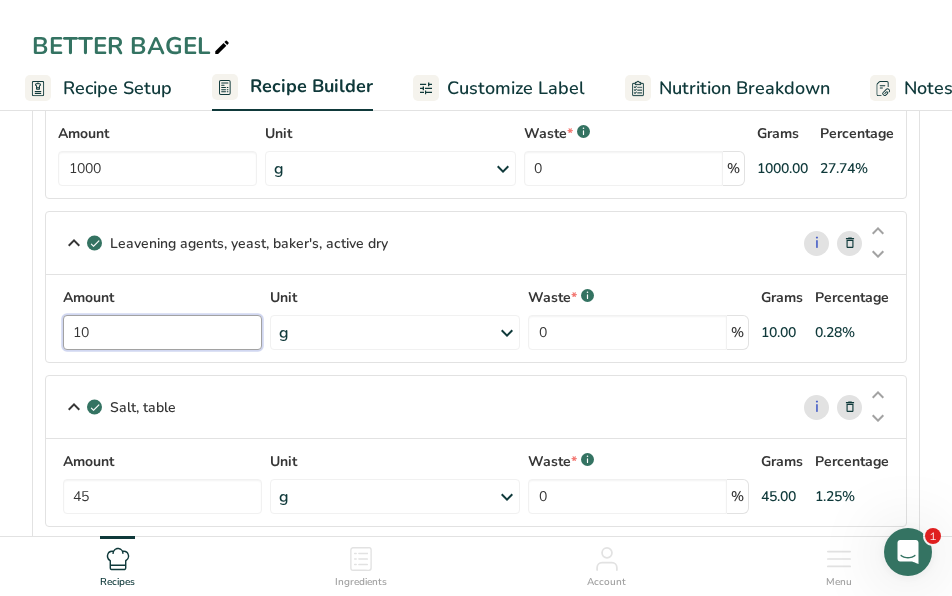 click on "10" at bounding box center [162, 332] 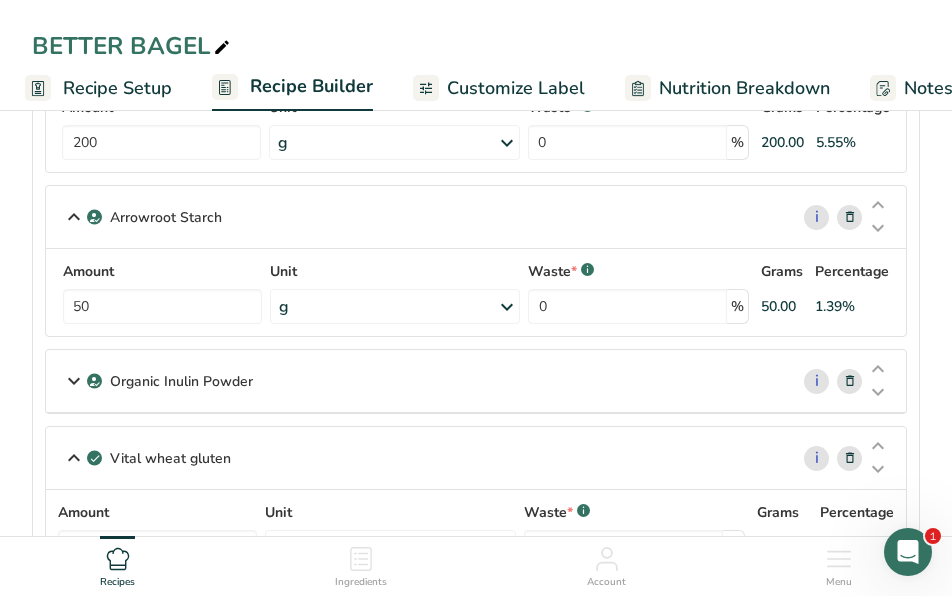 scroll, scrollTop: 306, scrollLeft: 0, axis: vertical 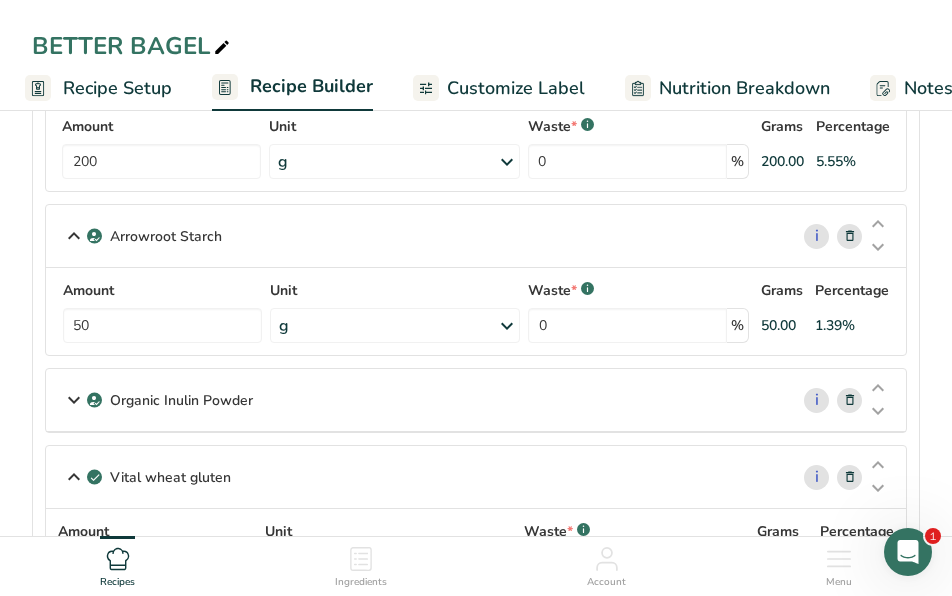 type on "10.000002" 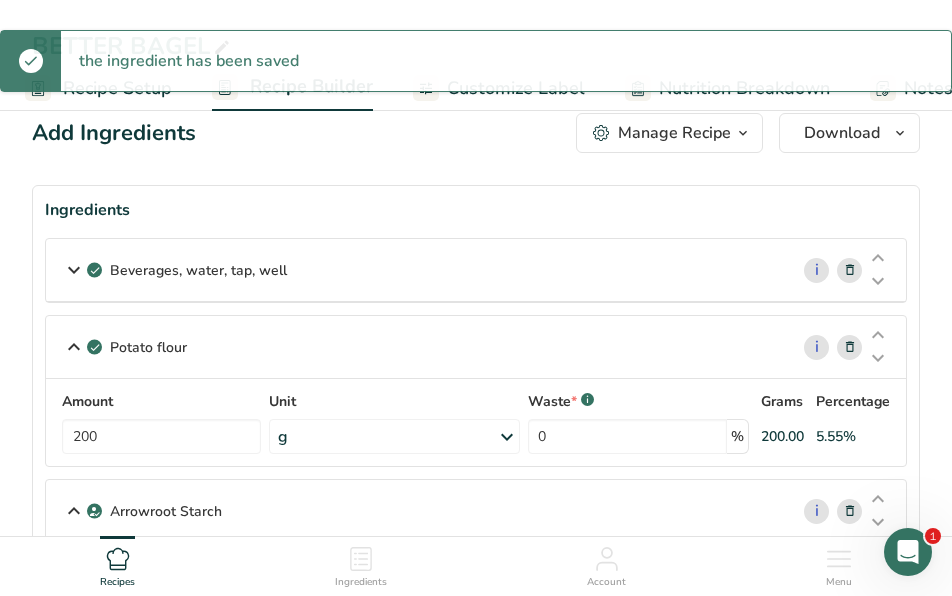 scroll, scrollTop: 0, scrollLeft: 0, axis: both 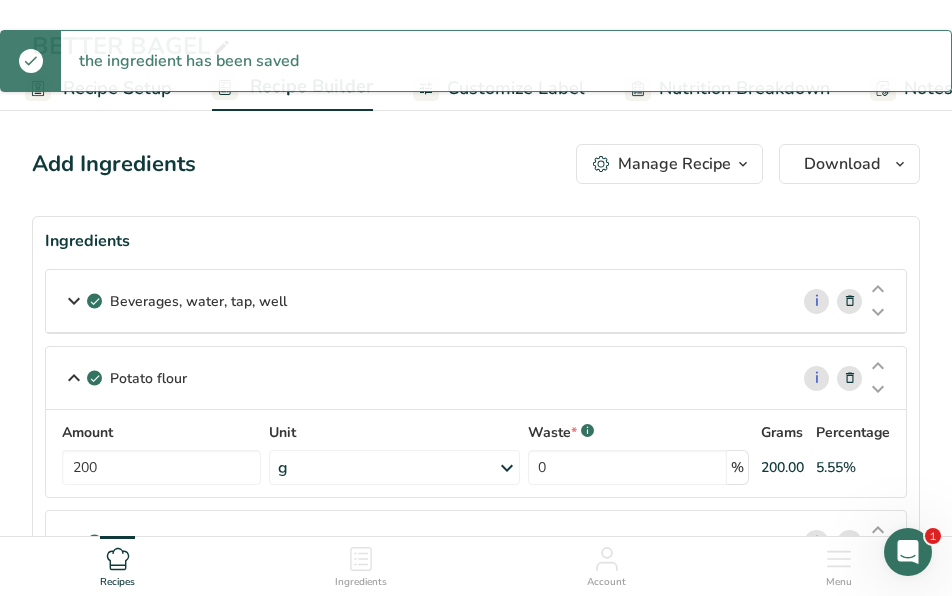 click on "Beverages, water, tap, well" at bounding box center [198, 301] 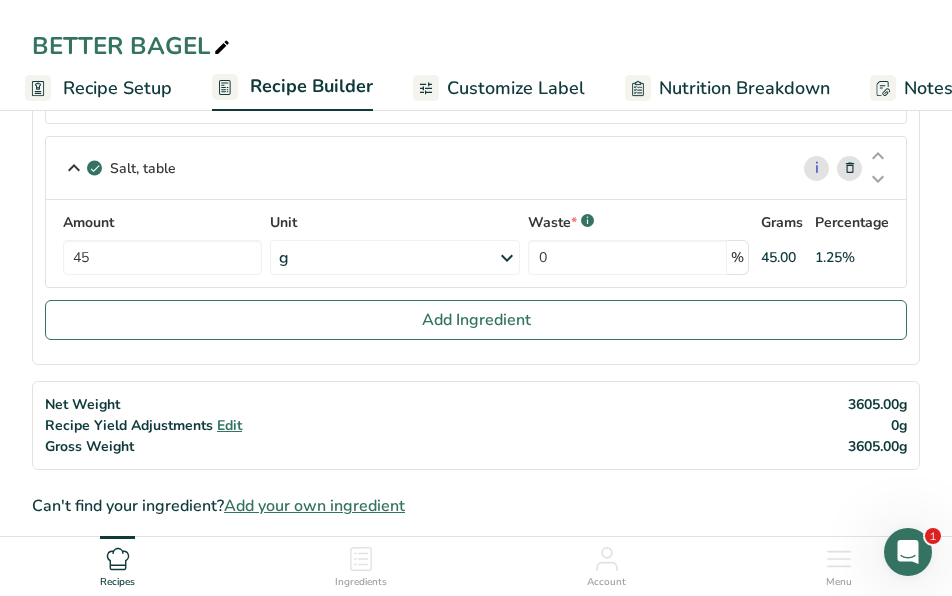 scroll, scrollTop: 1215, scrollLeft: 0, axis: vertical 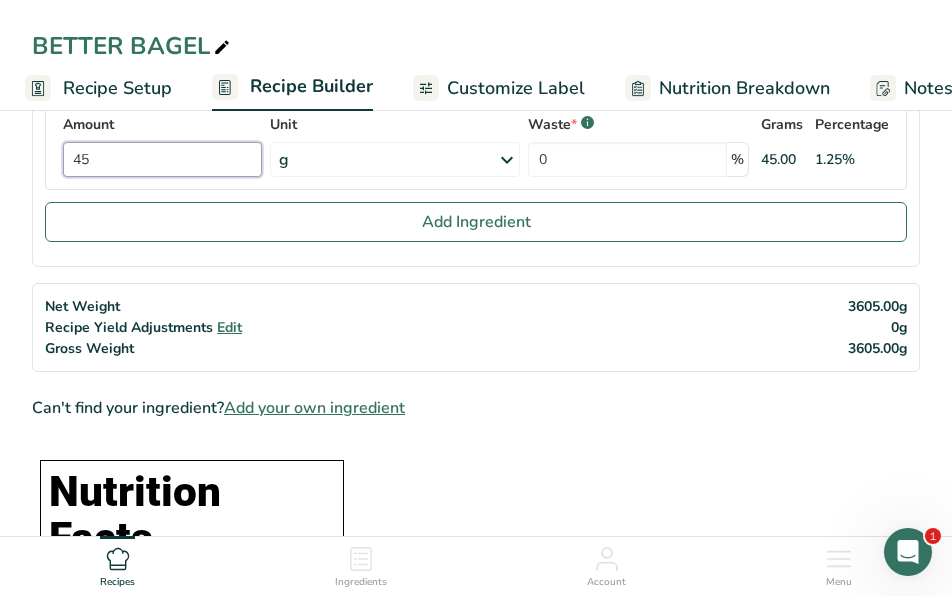 click on "45" at bounding box center [162, 159] 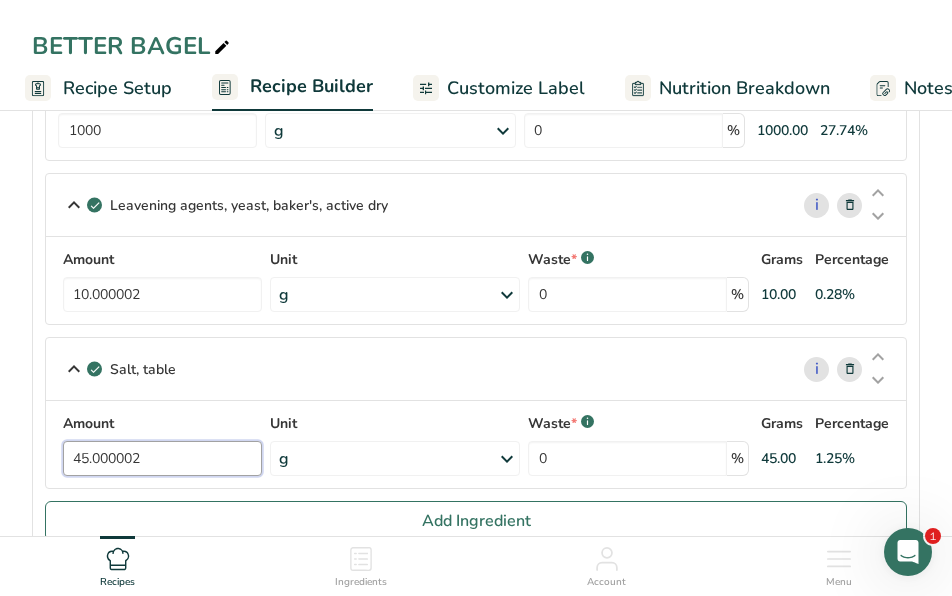 scroll, scrollTop: 928, scrollLeft: 0, axis: vertical 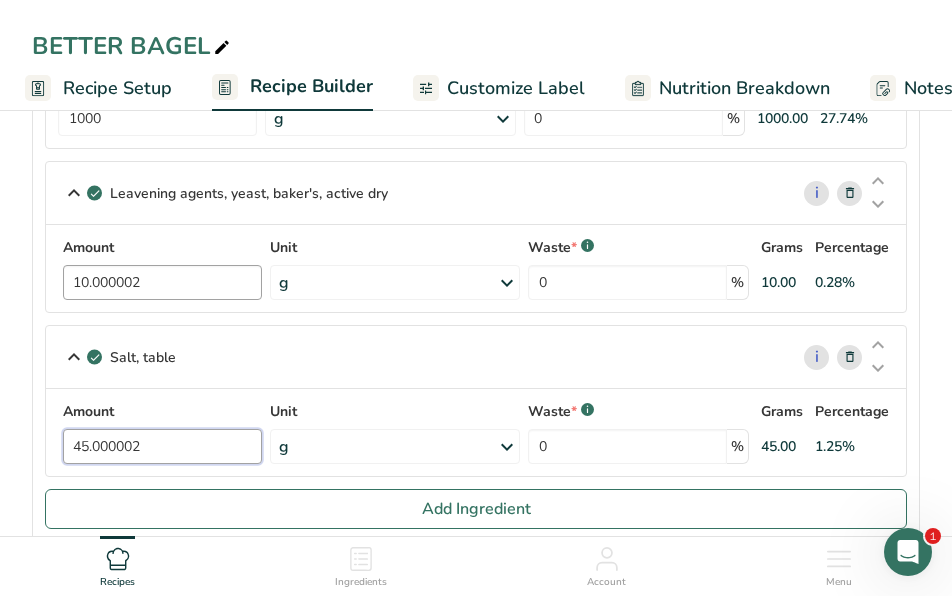 type on "45.000002" 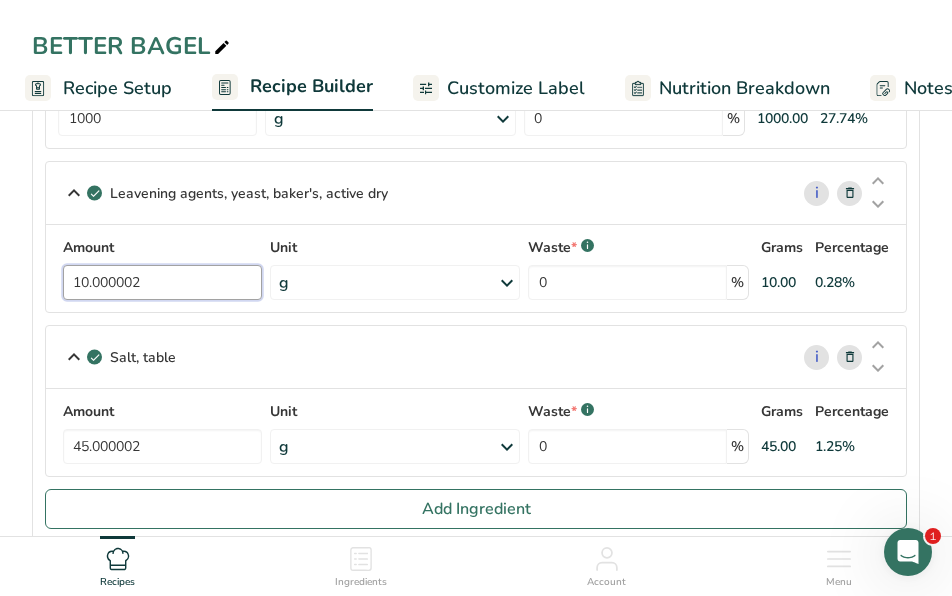 click on "Amount 10.000002   Unit
g
Portions
1 tsp
1 tbsp
1 packet
Weight Units
g
kg
mg
See more
Volume Units
l
Volume units require a density conversion. If you know your ingredient's density enter it below. Otherwise, click on "RIA" our AI Regulatory bot - she will be able to help you
lb/ft3
g/cm3
Confirm
mL
Volume units require a density conversion. If you know your ingredient's density enter it below. Otherwise, click on "RIA" our AI Regulatory bot - she will be able to help you
lb/ft3
g/cm3
Confirm
fl oz
*" at bounding box center [476, 268] 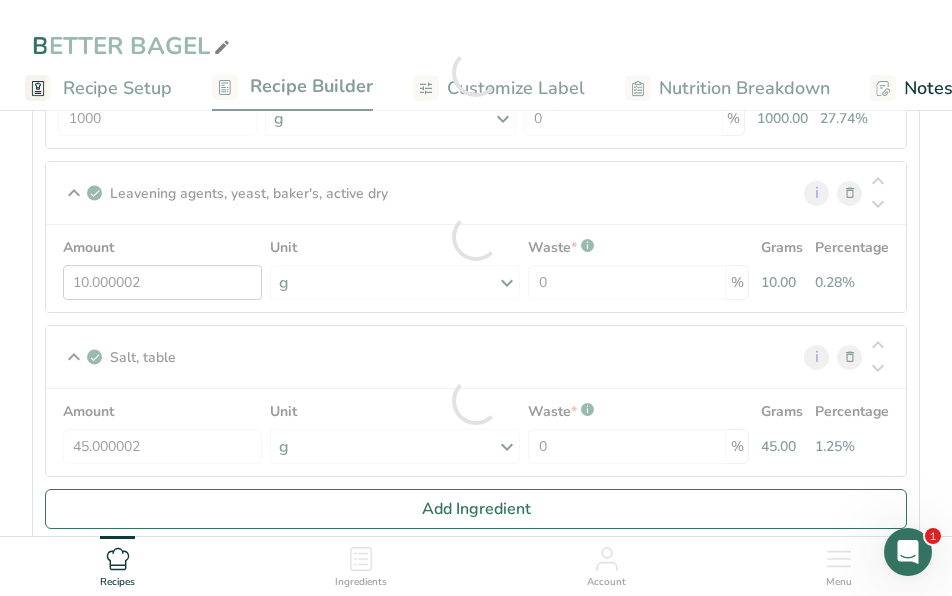 click at bounding box center (476, 237) 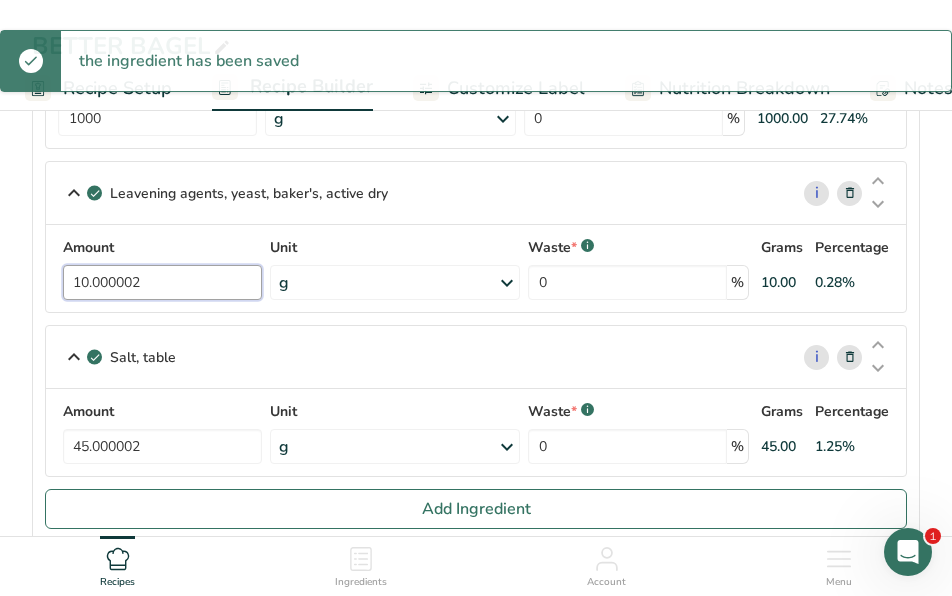 click on "10.000002" at bounding box center [162, 282] 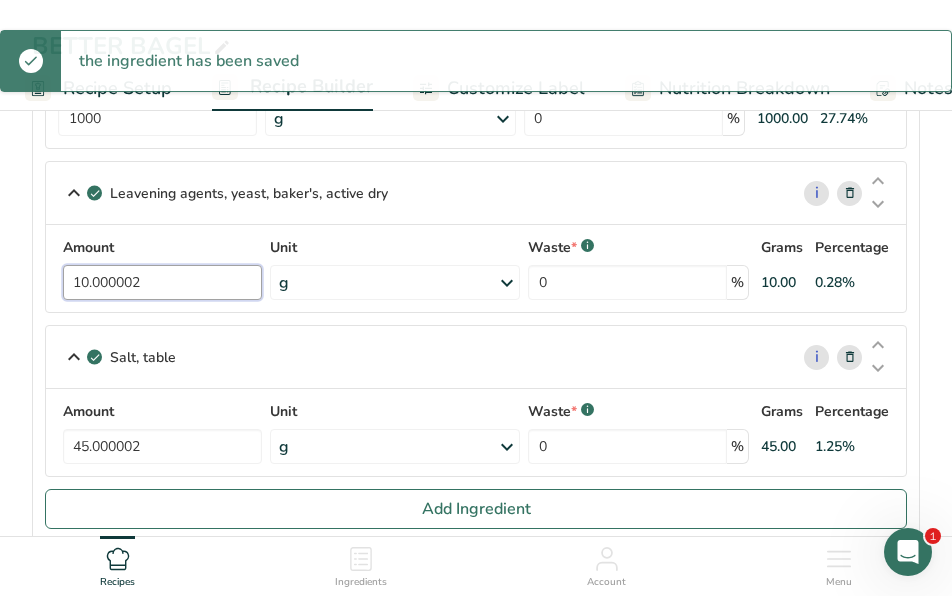 click on "10.000002" at bounding box center [162, 282] 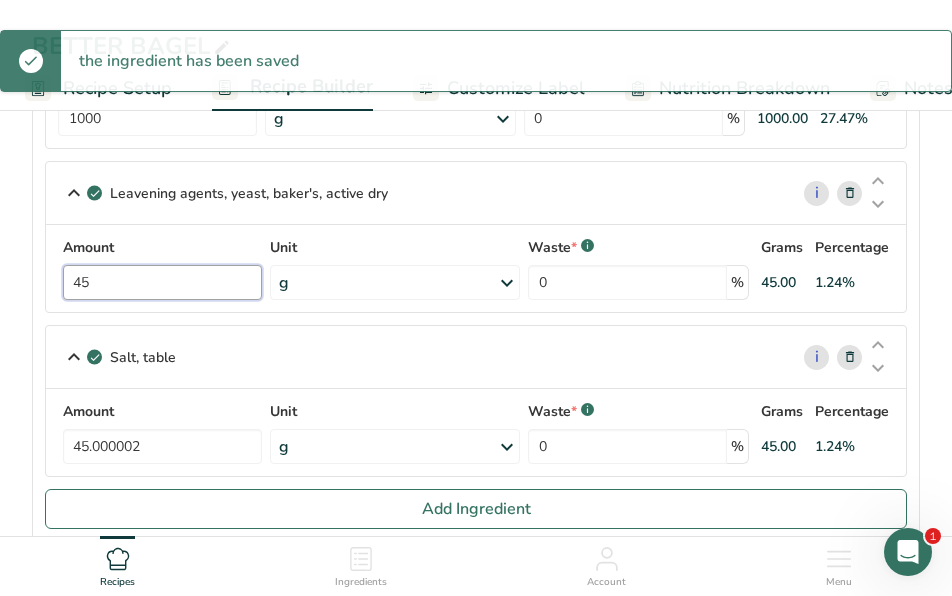 type on "45" 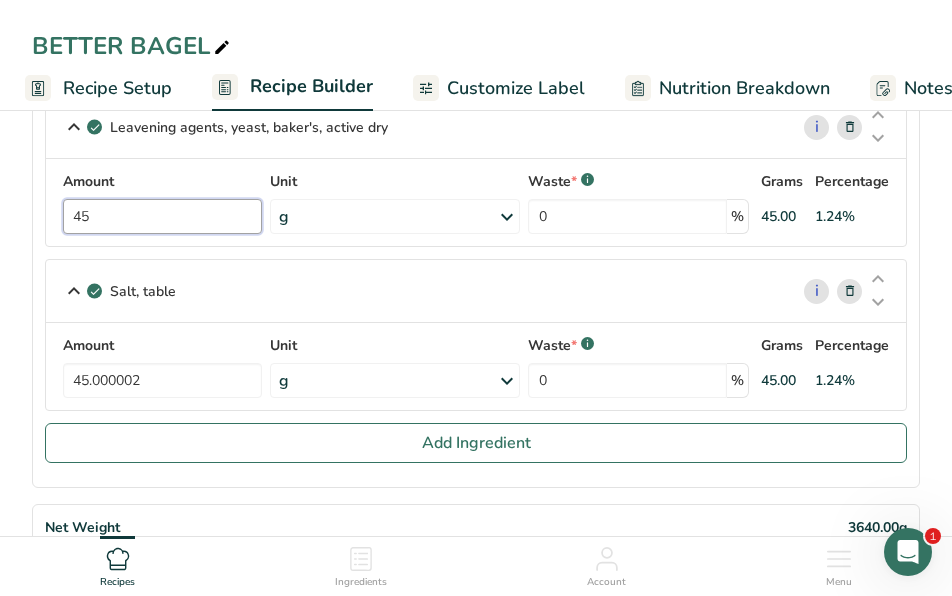 scroll, scrollTop: 1001, scrollLeft: 0, axis: vertical 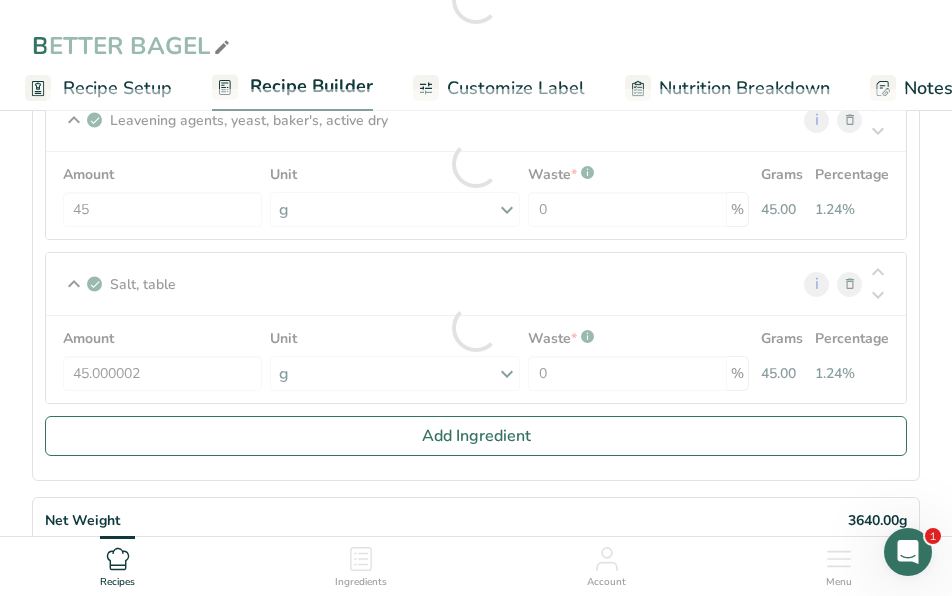 click on "Add Ingredients
Manage Recipe         Delete Recipe           Duplicate Recipe             Scale Recipe             Save as Sub-Recipe   .a-a{fill:#347362;}.b-a{fill:#fff;}                               Nutrition Breakdown                 Recipe Card
NEW
Amino Acids Pattern Report           Activity History
Download
Choose your preferred label style
Standard FDA label
Standard FDA label
The most common format for nutrition facts labels in compliance with the FDA's typeface, style and requirements
Tabular FDA label
A label format compliant with the FDA regulations presented in a tabular (horizontal) display.
Linear FDA label
A simple linear display for small sized packages.
Simplified FDA label" at bounding box center [476, 622] 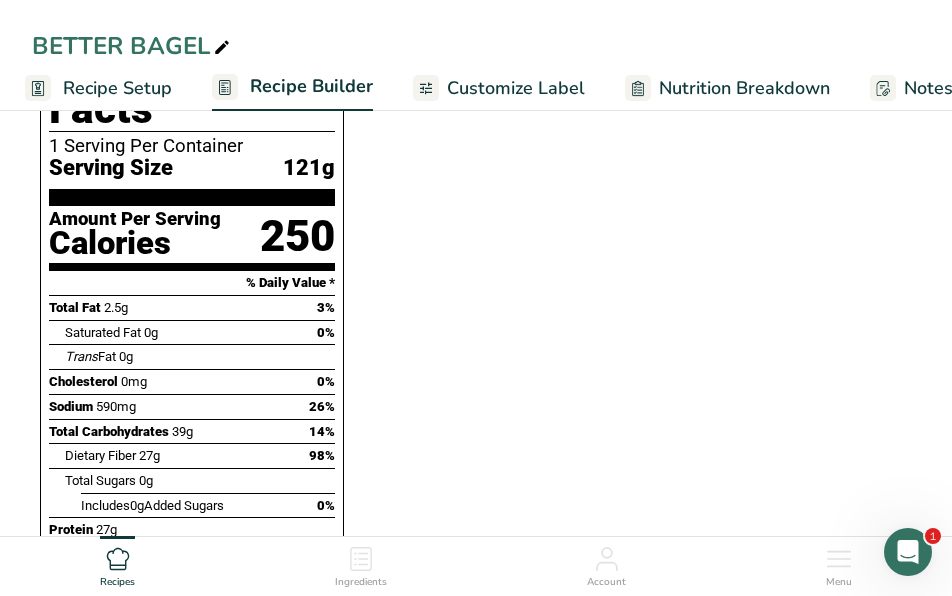 scroll, scrollTop: 1645, scrollLeft: 0, axis: vertical 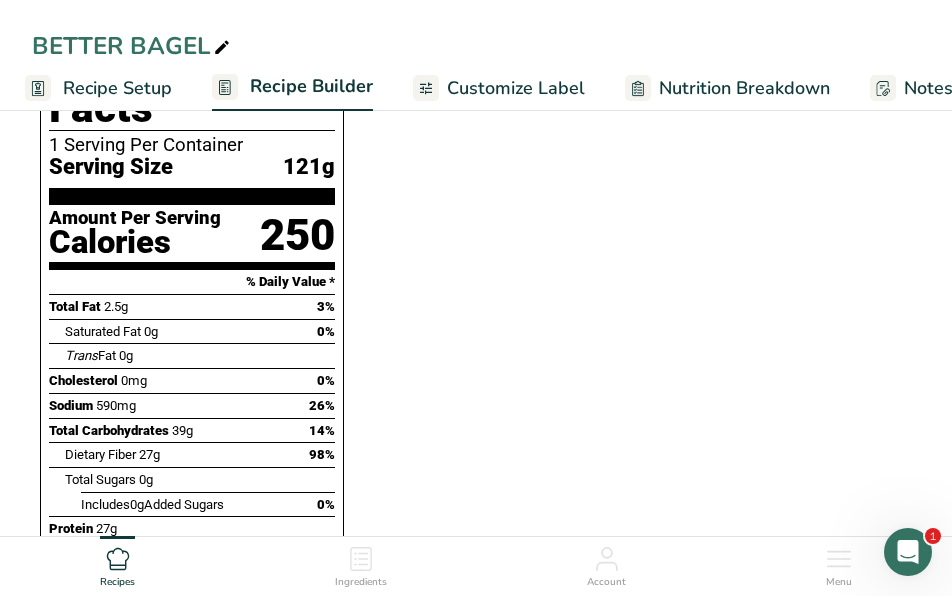 drag, startPoint x: 142, startPoint y: 410, endPoint x: 178, endPoint y: 409, distance: 36.013885 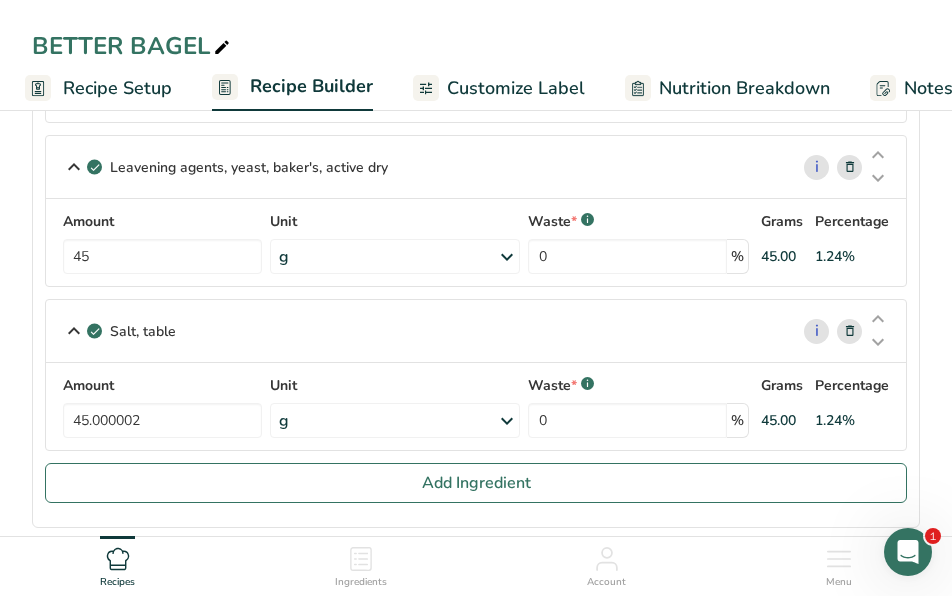 scroll, scrollTop: 955, scrollLeft: 0, axis: vertical 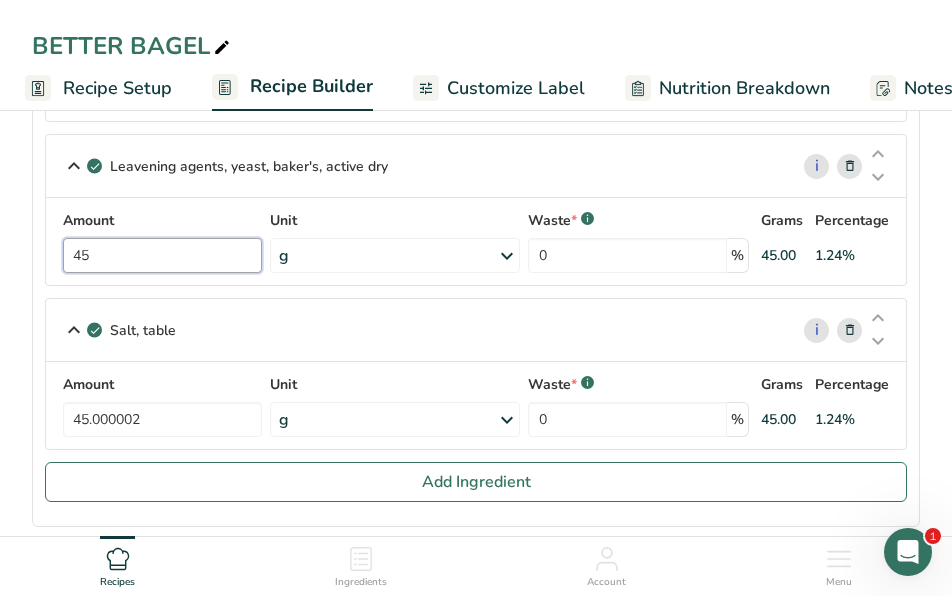 click on "45" at bounding box center (162, 255) 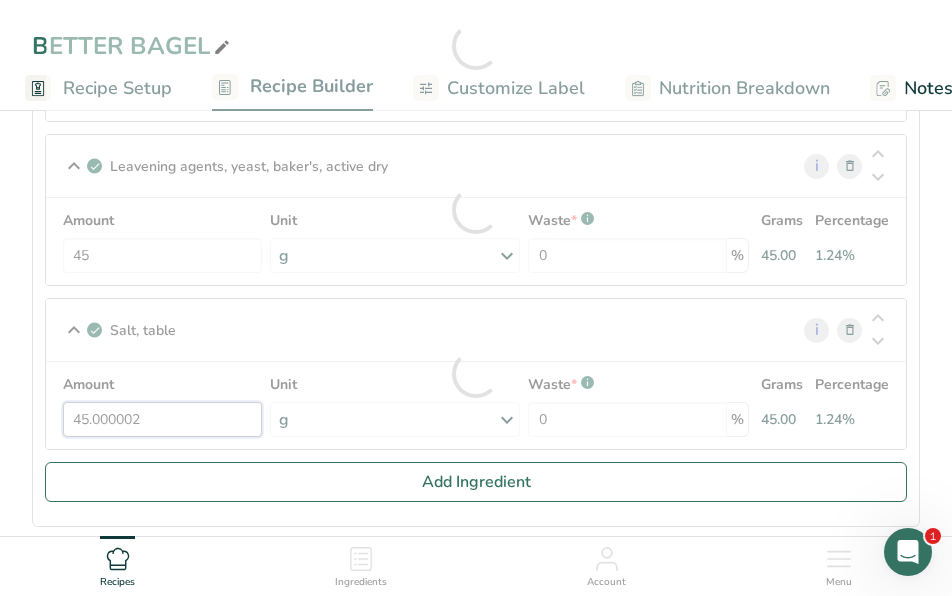 click on "Amount 45.000002   Unit
g
Portions
1 tsp
1 tbsp
1 cup
See more
Weight Units
g
kg
mg
See more
Volume Units
l
Volume units require a density conversion. If you know your ingredient's density enter it below. Otherwise, click on "RIA" our AI Regulatory bot - she will be able to help you
lb/ft3
g/cm3
Confirm
mL
Volume units require a density conversion. If you know your ingredient's density enter it below. Otherwise, click on "RIA" our AI Regulatory bot - she will be able to help you
lb/ft3
g/cm3
Confirm
fl oz" at bounding box center (476, 405) 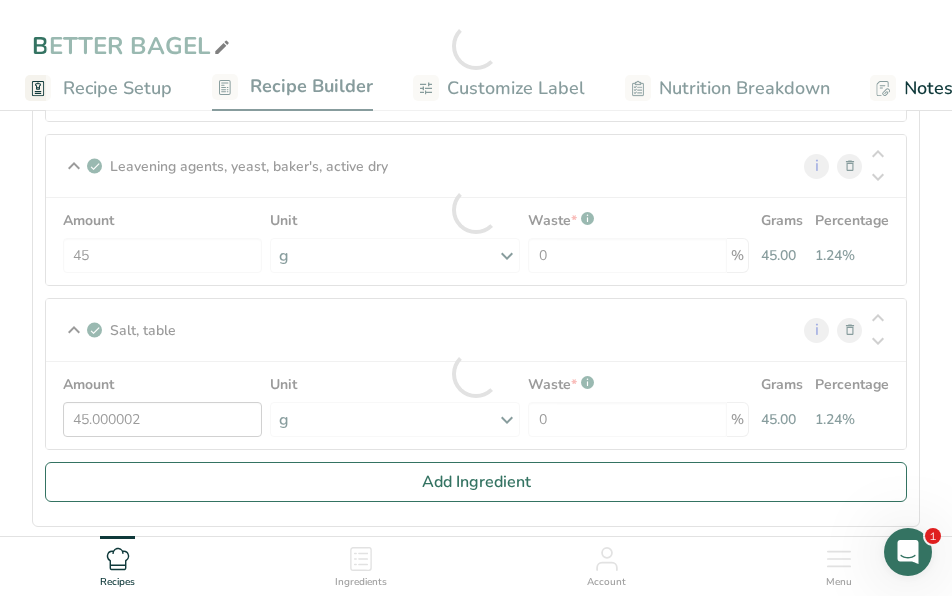 click at bounding box center (476, 374) 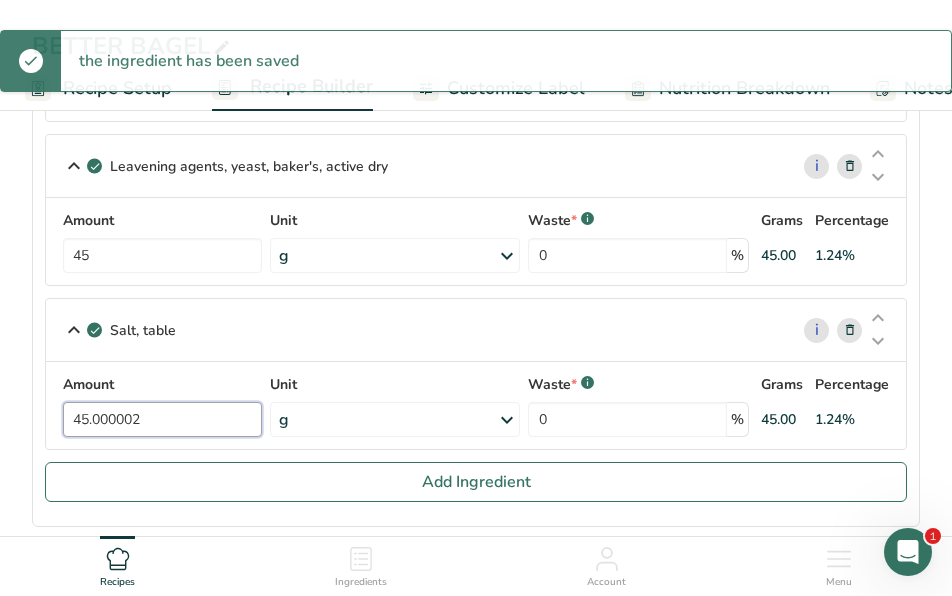 click on "45.000002" at bounding box center (162, 419) 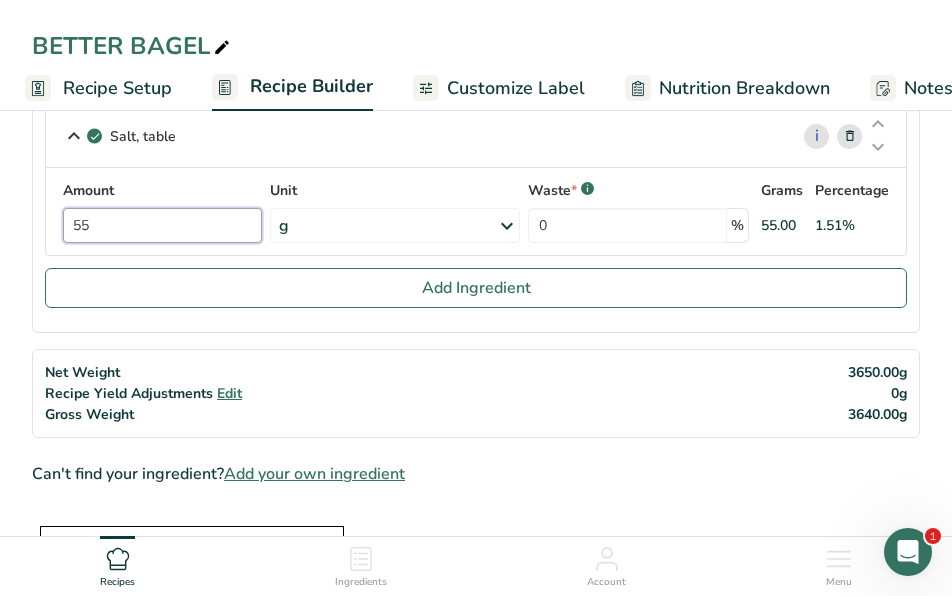 scroll, scrollTop: 1072, scrollLeft: 0, axis: vertical 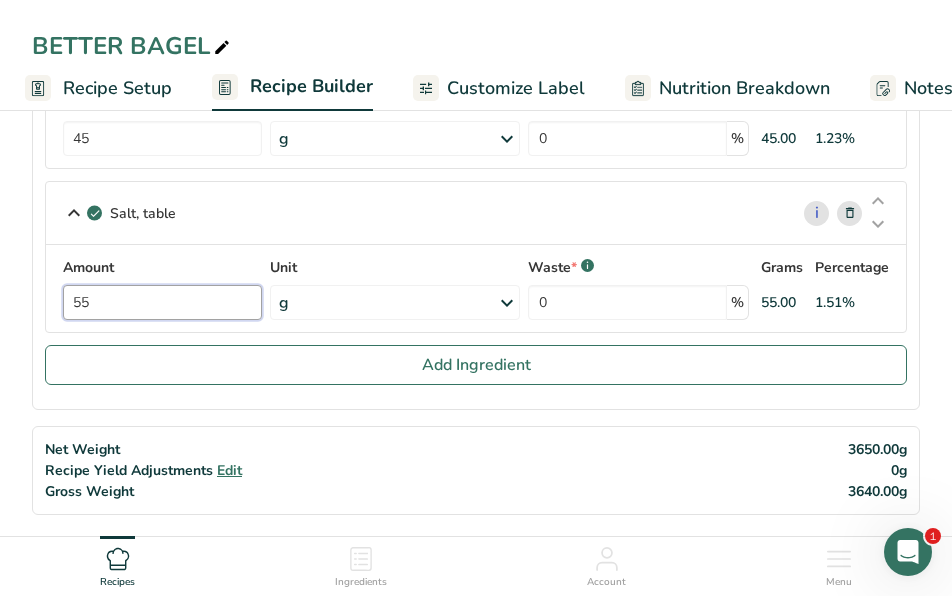 click on "55" at bounding box center [162, 302] 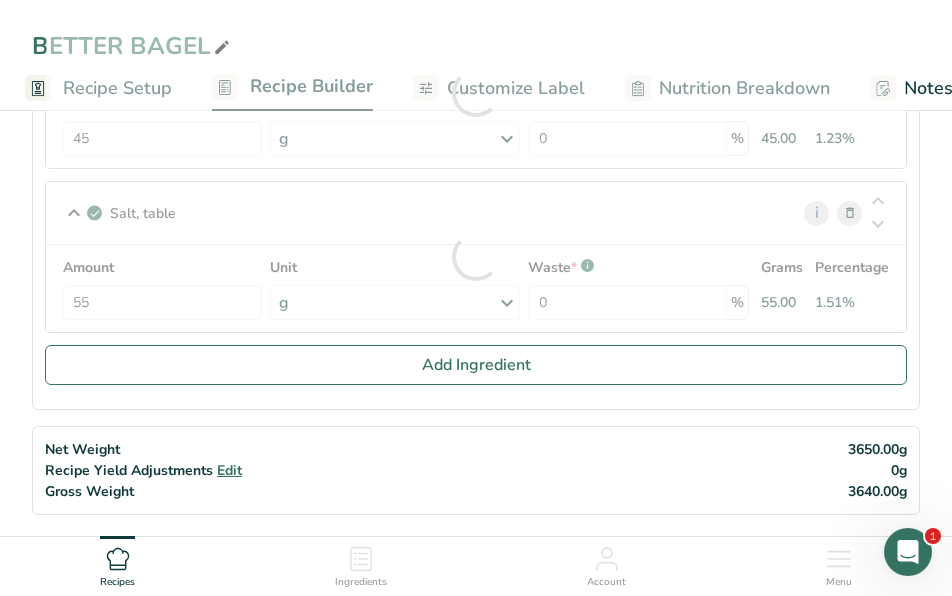 click on "Ingredients
Beverages, water, tap, well
i
Amount 1500   Unit
g
Portions
1 fl oz
1 serving 8 fl oz 8 fl oz
1 liter
Weight Units
g
kg
mg
See more
Volume Units
l
Volume units require a density conversion. If you know your ingredient's density enter it below. Otherwise, click on "RIA" our AI Regulatory bot - she will be able to help you
lb/ft3
g/cm3
Confirm
mL
Volume units require a density conversion. If you know your ingredient's density enter it below. Otherwise, click on "RIA" our AI Regulatory bot - she will be able to help you" at bounding box center (476, -223) 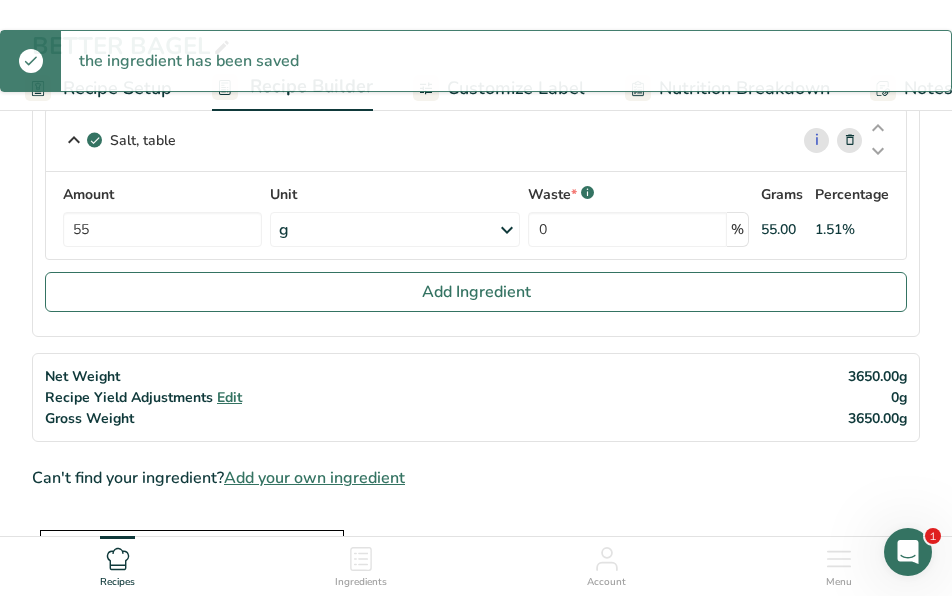 scroll, scrollTop: 1125, scrollLeft: 0, axis: vertical 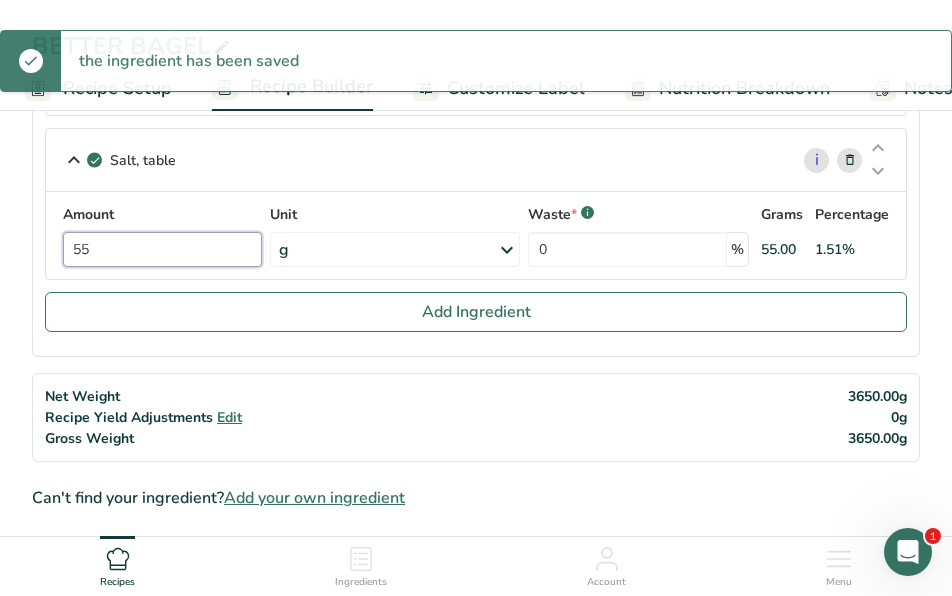 click on "55" at bounding box center [162, 249] 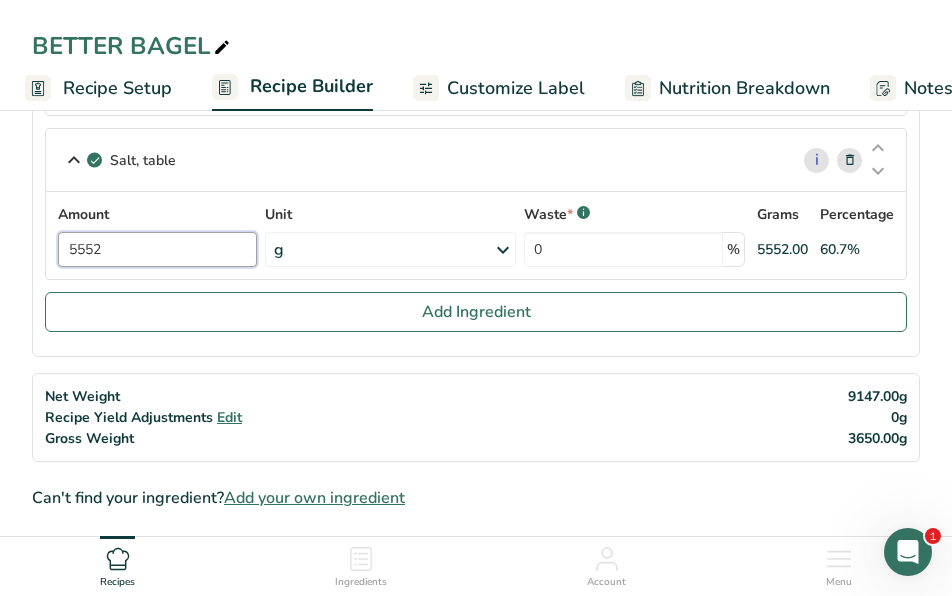 click on "5552" at bounding box center (157, 249) 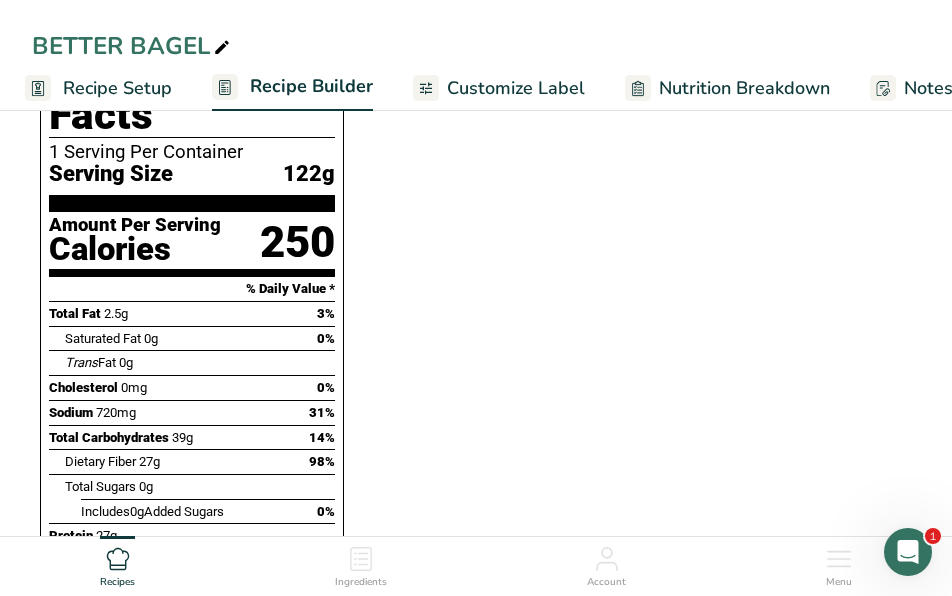 scroll, scrollTop: 1641, scrollLeft: 0, axis: vertical 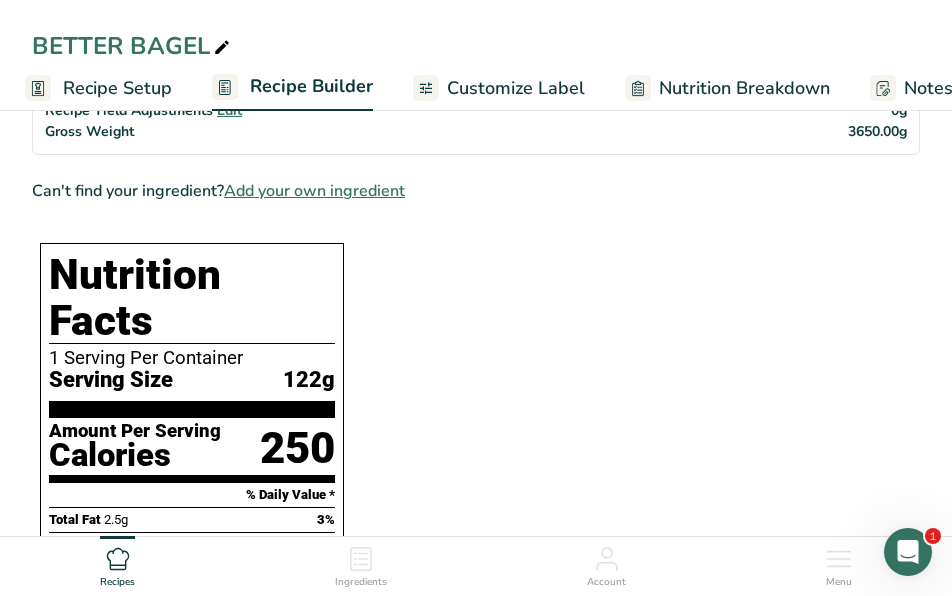 click on "Ingredients
Beverages, water, tap, well
i
Amount 1500   Unit
g
Portions
1 fl oz
1 serving 8 fl oz 8 fl oz
1 liter
Weight Units
g
kg
mg
See more
Volume Units
l
Volume units require a density conversion. If you know your ingredient's density enter it below. Otherwise, click on "RIA" our AI Regulatory bot - she will be able to help you
lb/ft3
g/cm3
Confirm
mL
Volume units require a density conversion. If you know your ingredient's density enter it below. Otherwise, click on "RIA" our AI Regulatory bot - she will be able to help you" at bounding box center [476, 215] 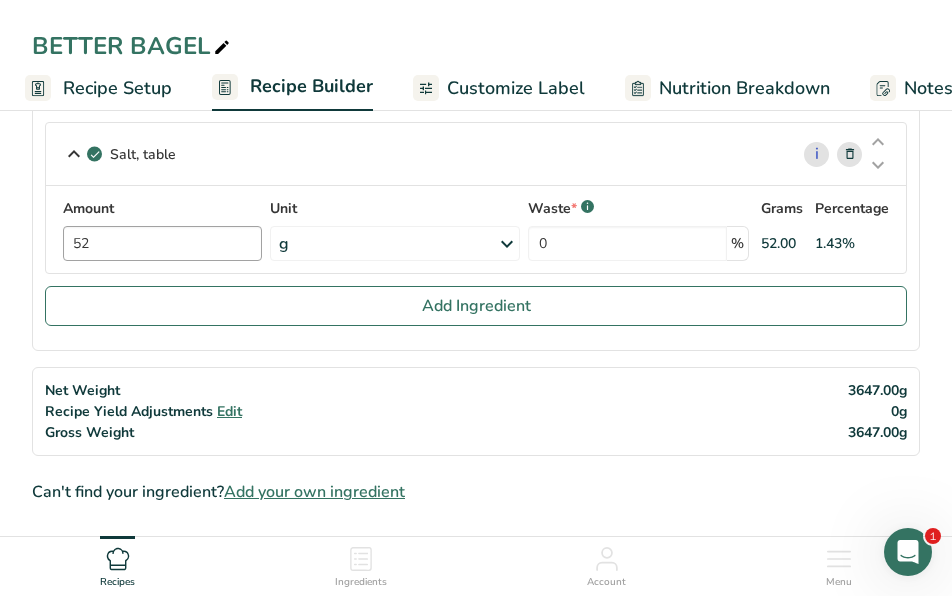 scroll, scrollTop: 1128, scrollLeft: 0, axis: vertical 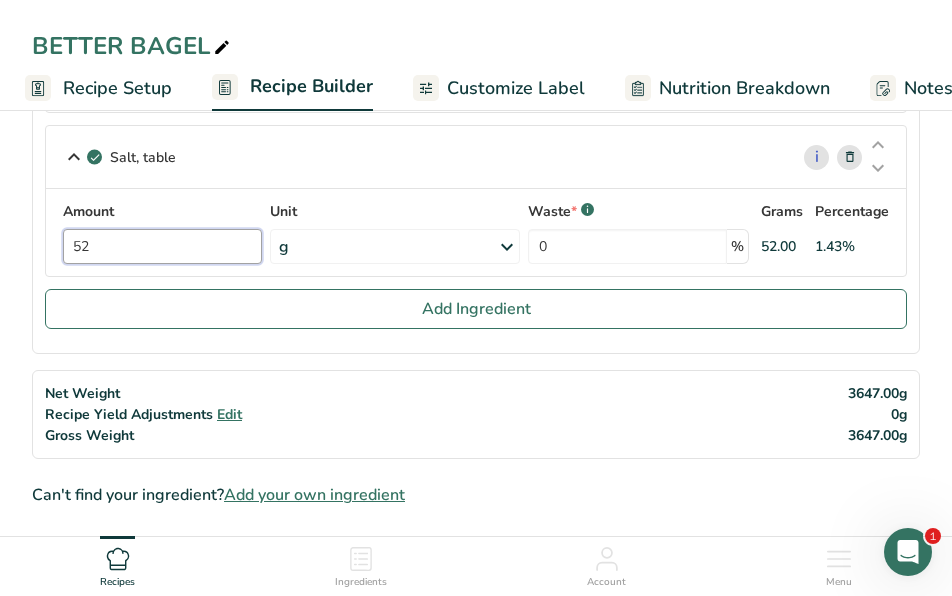 click on "52" at bounding box center [162, 246] 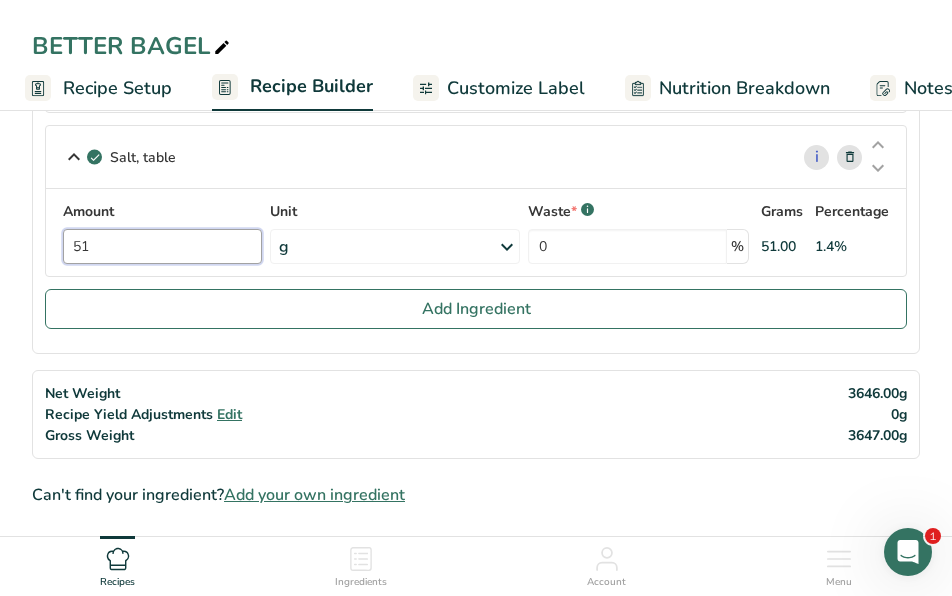 type on "51" 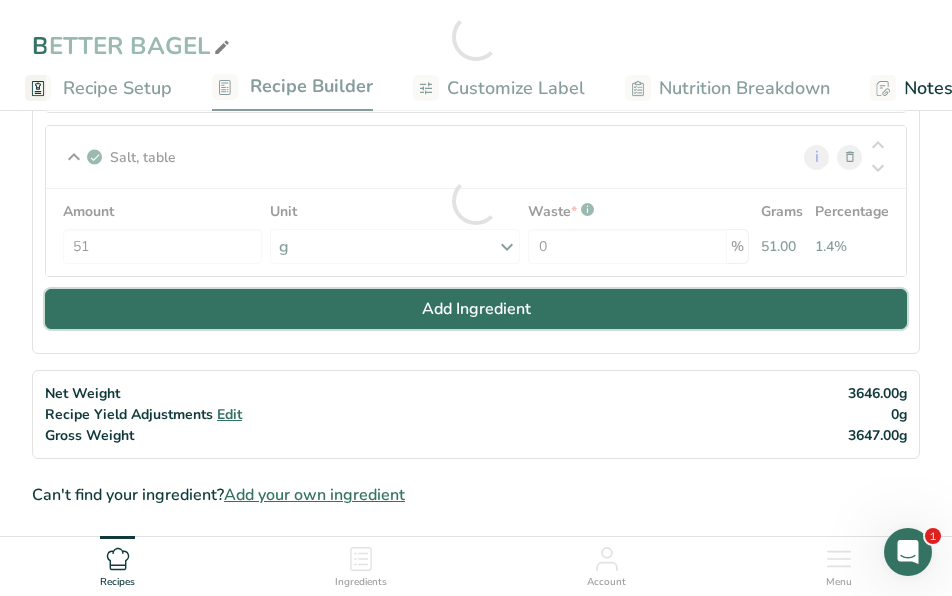 click on "Add Ingredient" at bounding box center (476, 309) 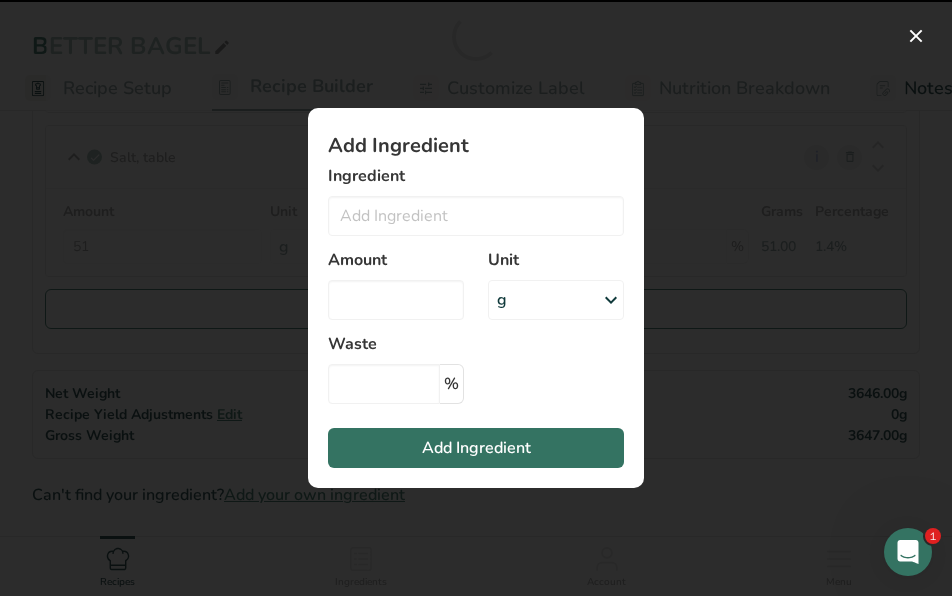 click at bounding box center [476, 298] 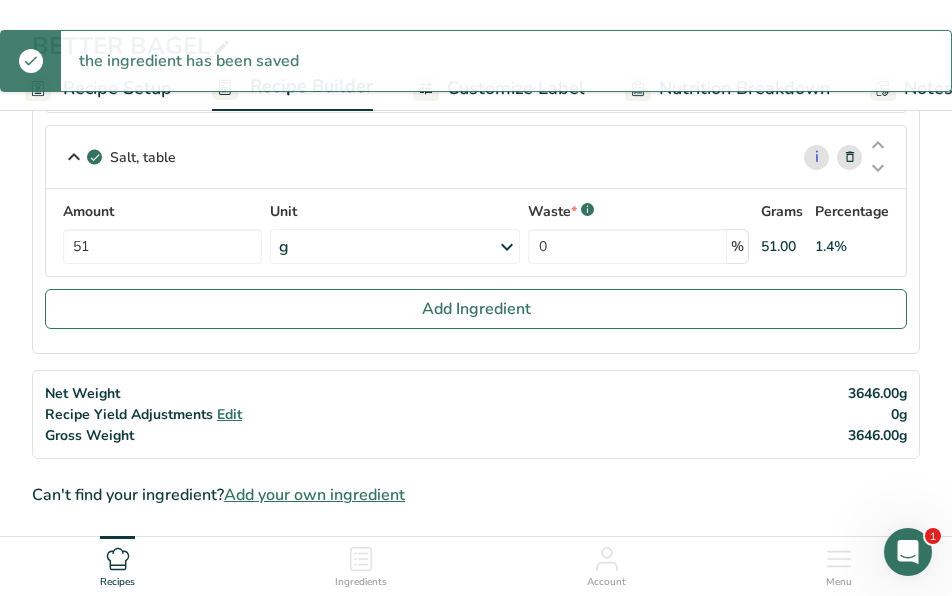 click on "Amount 51   Unit
g
Portions
1 tsp
1 tbsp
1 cup
See more
Weight Units
g
kg
mg
See more
Volume Units
l
Volume units require a density conversion. If you know your ingredient's density enter it below. Otherwise, click on "RIA" our AI Regulatory bot - she will be able to help you
lb/ft3
g/cm3
Confirm
mL
Volume units require a density conversion. If you know your ingredient's density enter it below. Otherwise, click on "RIA" our AI Regulatory bot - she will be able to help you
lb/ft3
g/cm3
Confirm
fl oz" at bounding box center [476, 232] 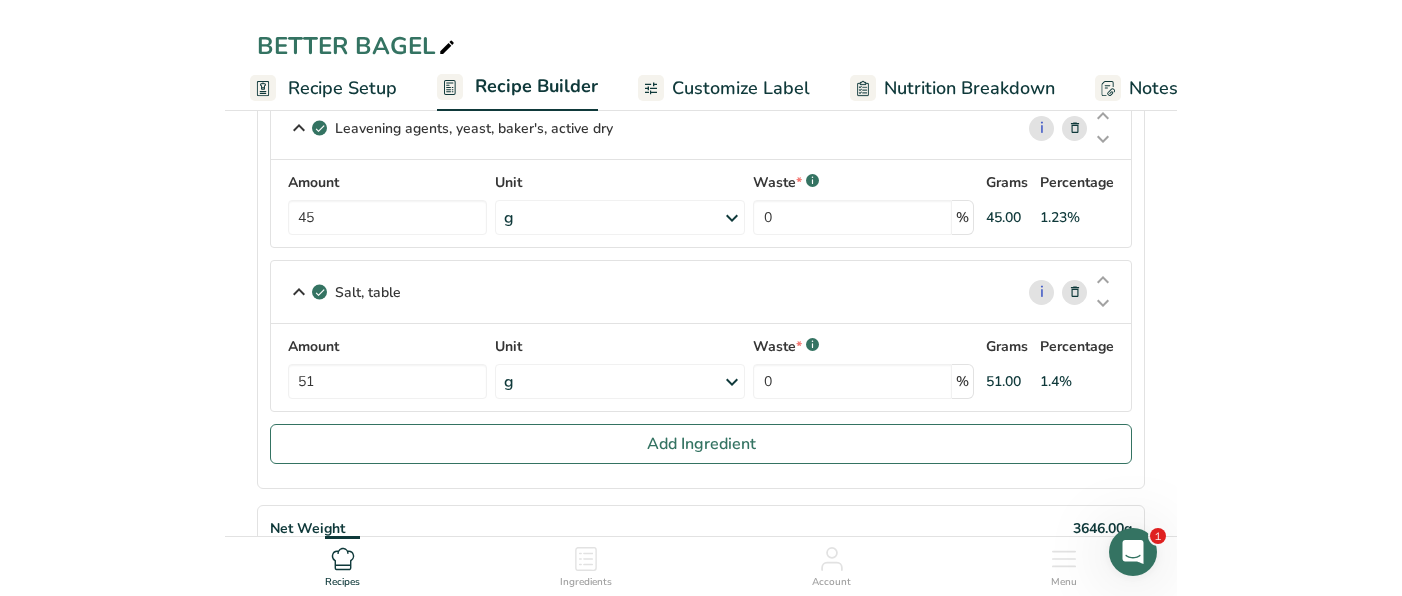 scroll, scrollTop: 0, scrollLeft: 0, axis: both 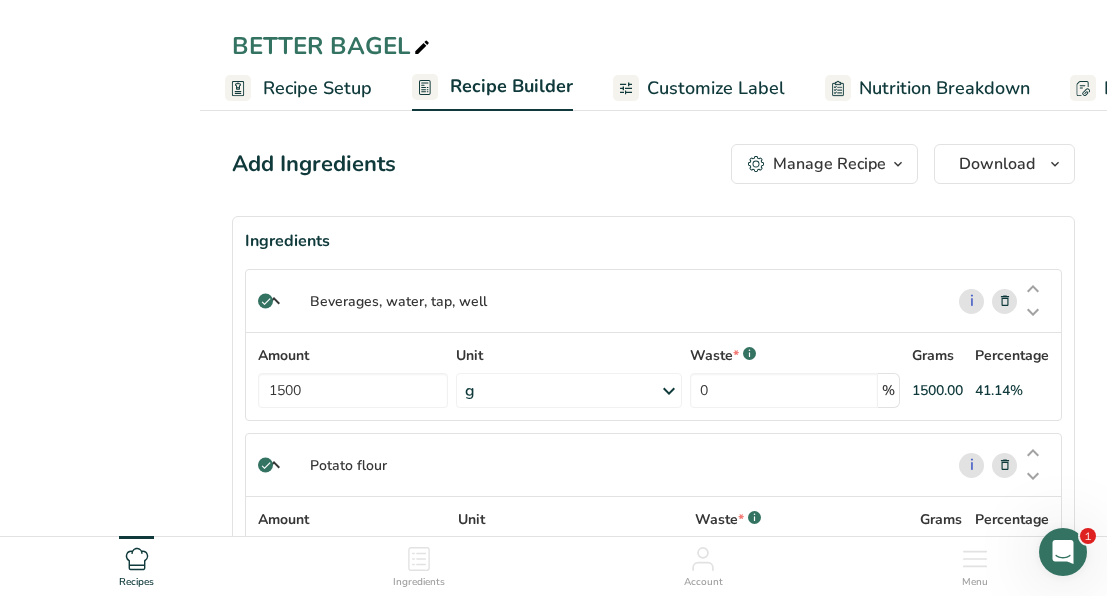 click on "Recipe Setup" at bounding box center [298, 88] 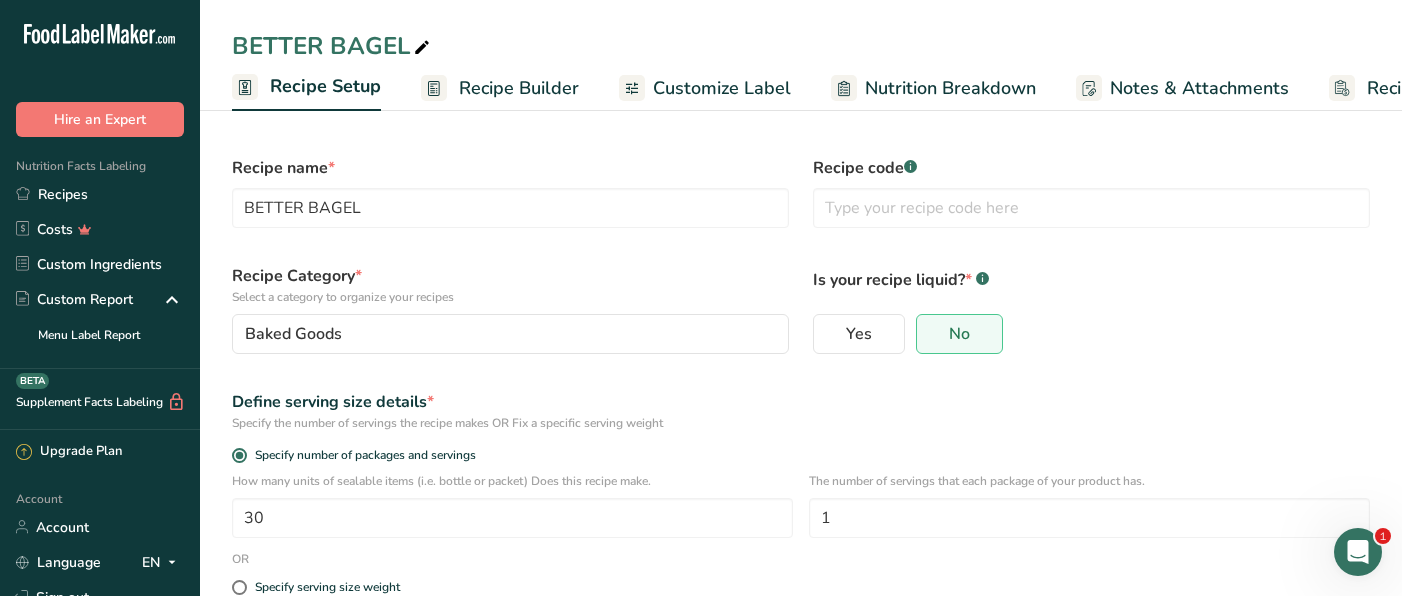 scroll, scrollTop: 0, scrollLeft: 7, axis: horizontal 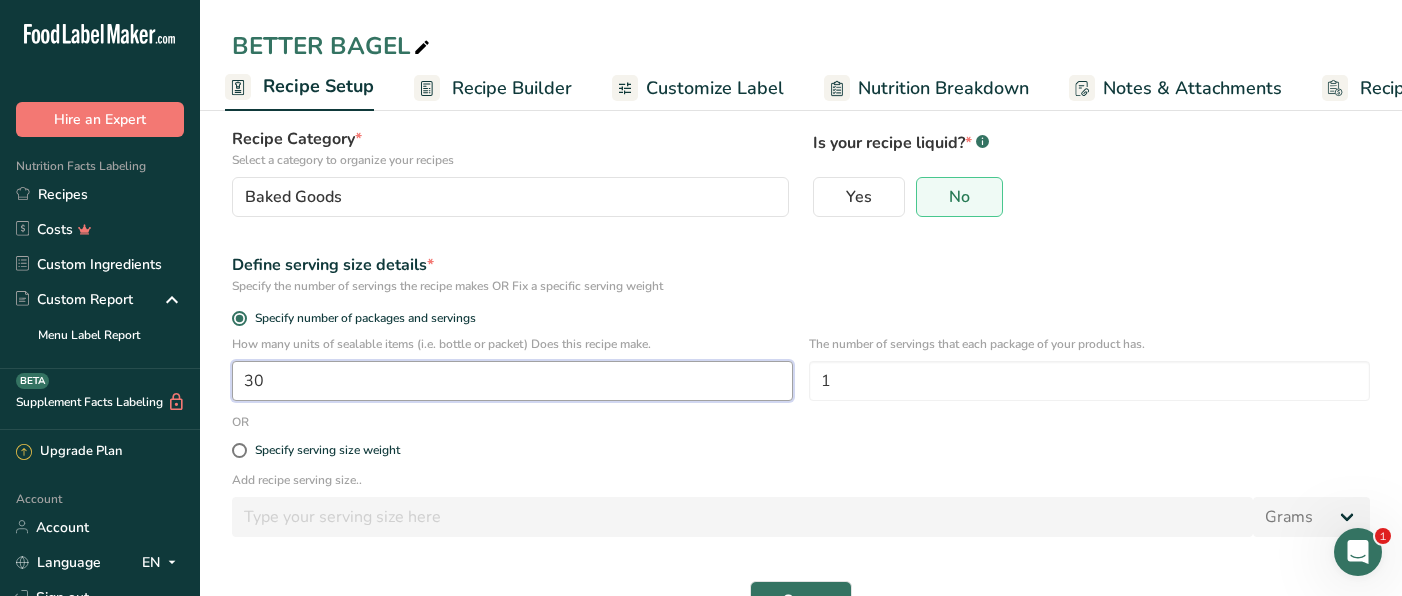 click on "30" at bounding box center (512, 381) 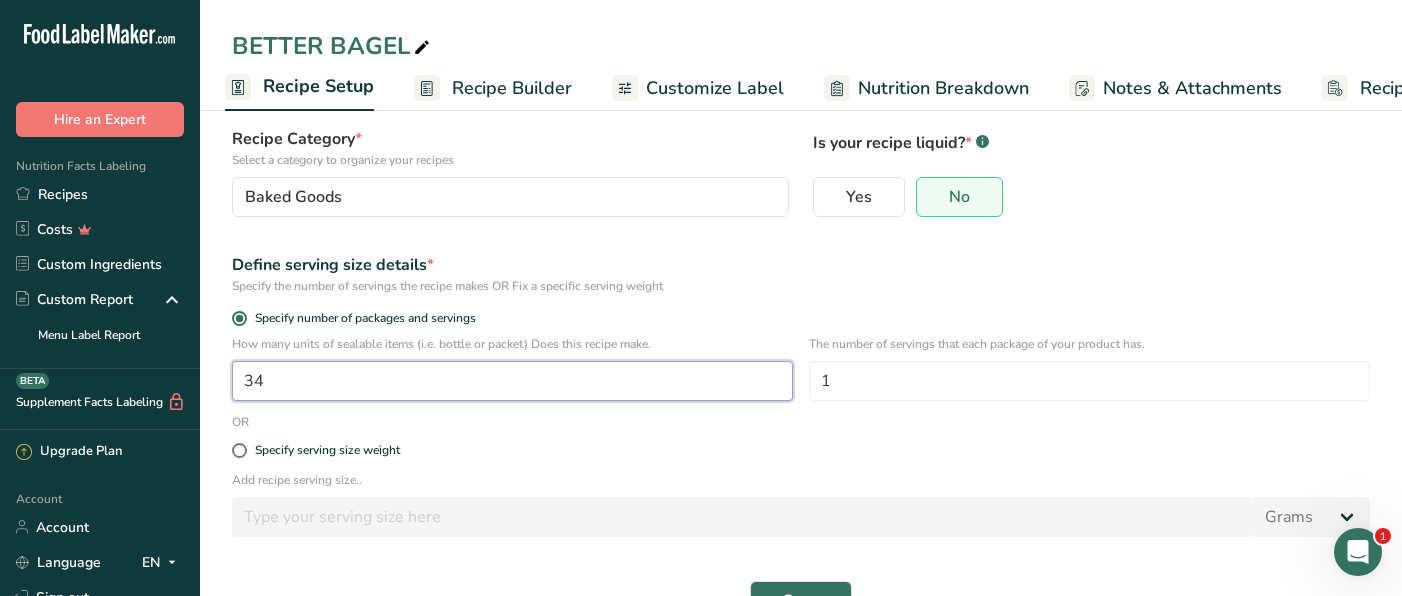 type on "34" 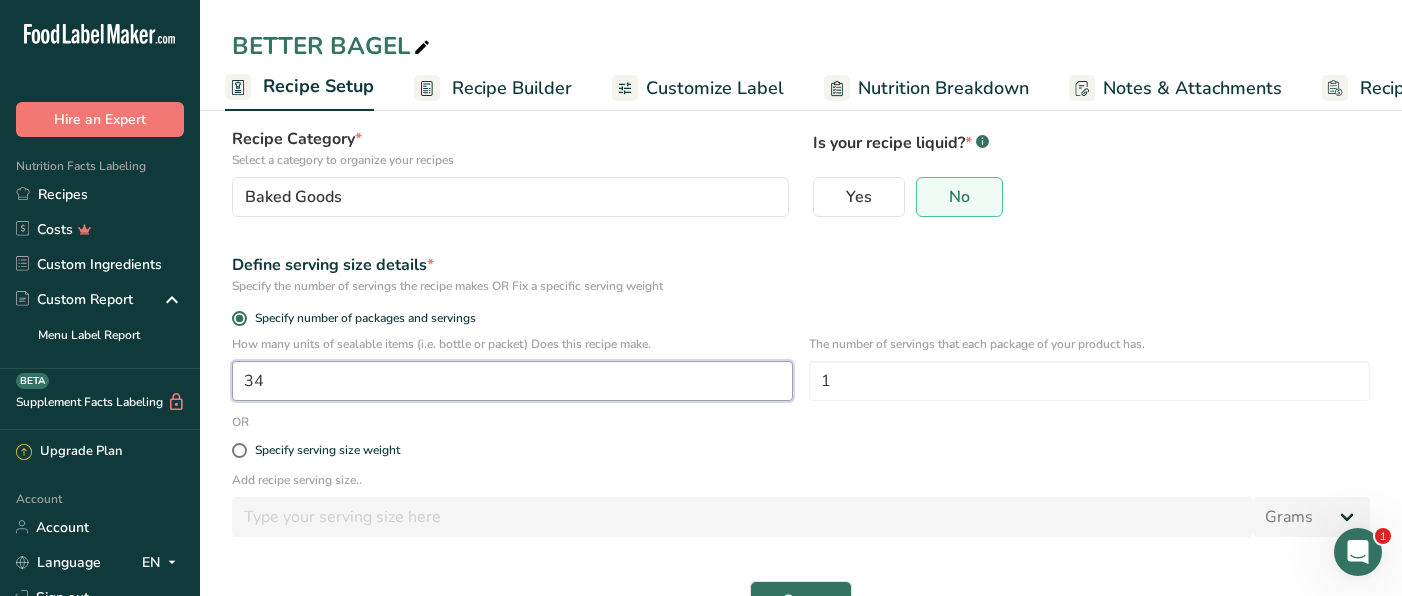 click on "Save" at bounding box center (801, 601) 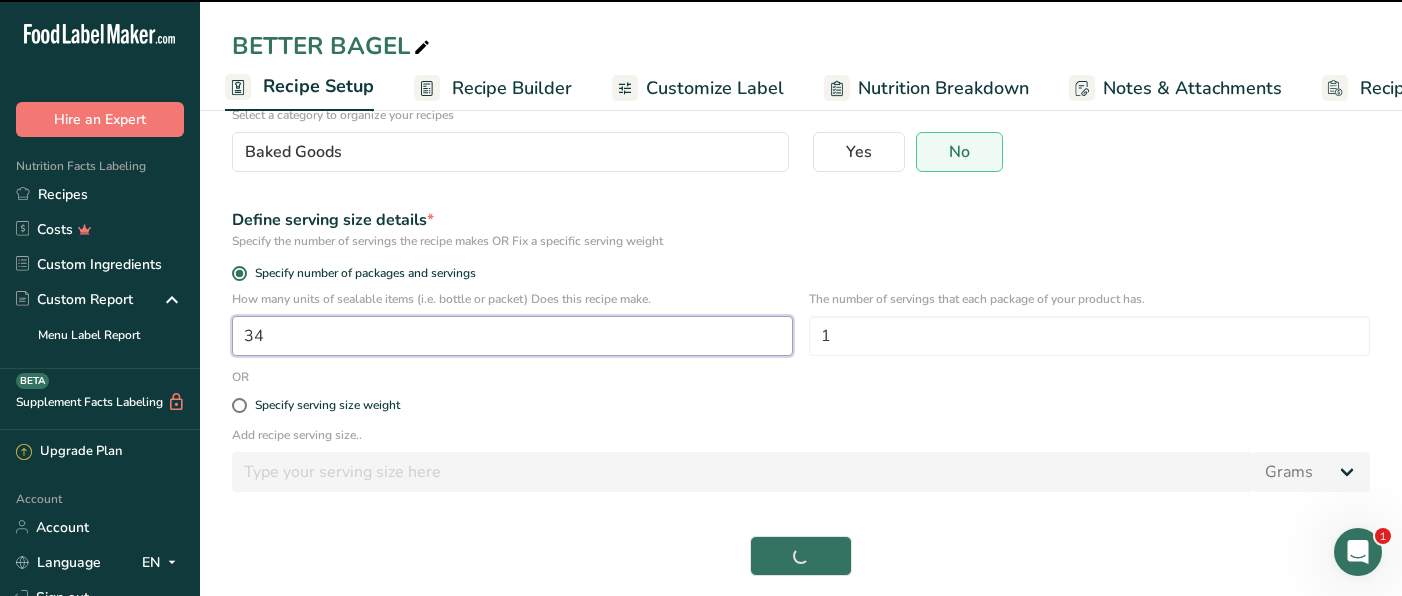 scroll, scrollTop: 194, scrollLeft: 0, axis: vertical 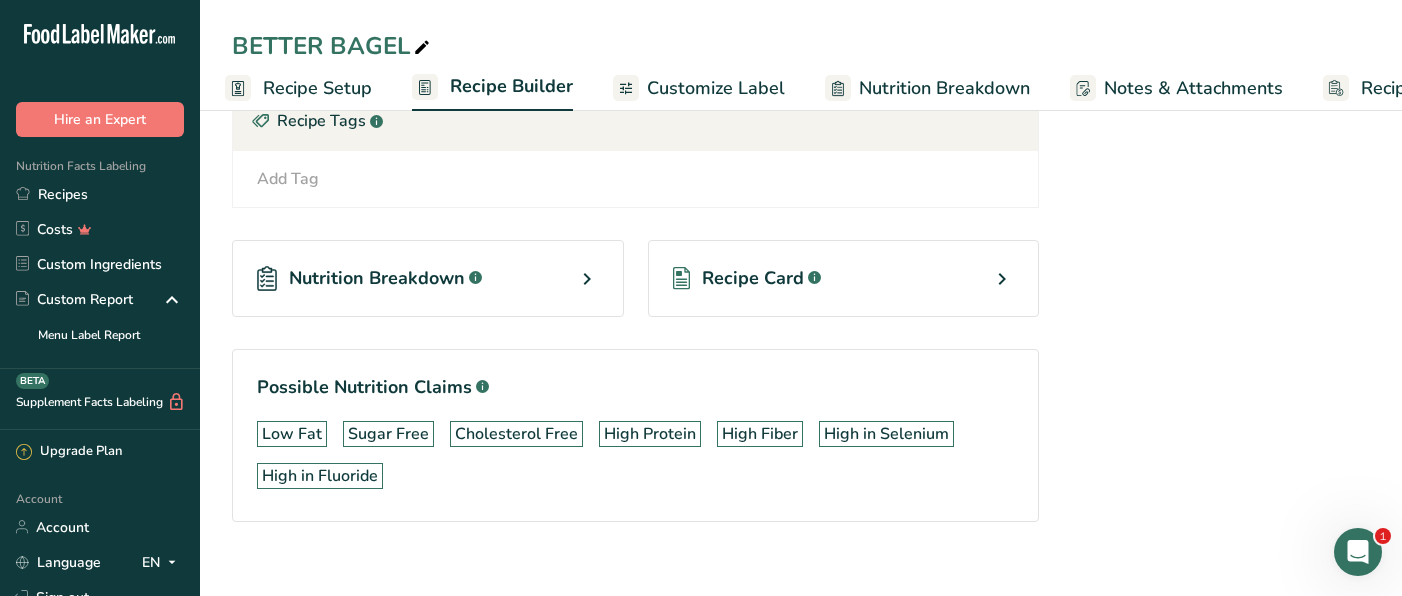 click at bounding box center (587, 279) 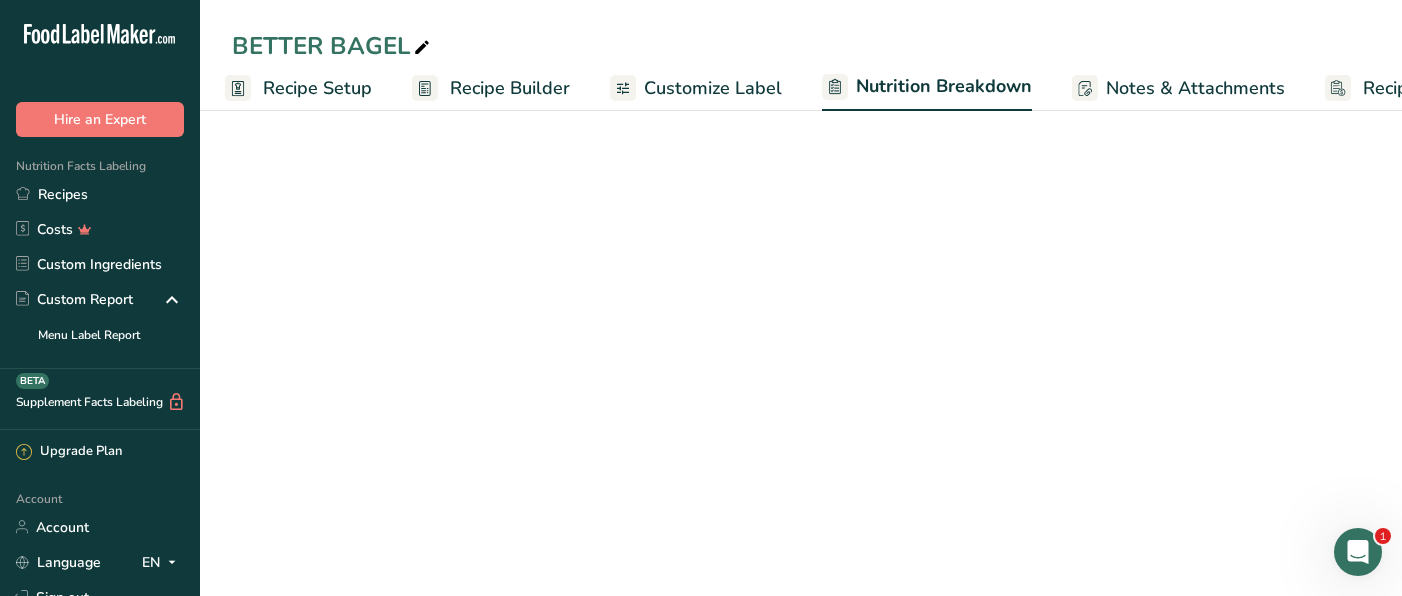 select on "Calories" 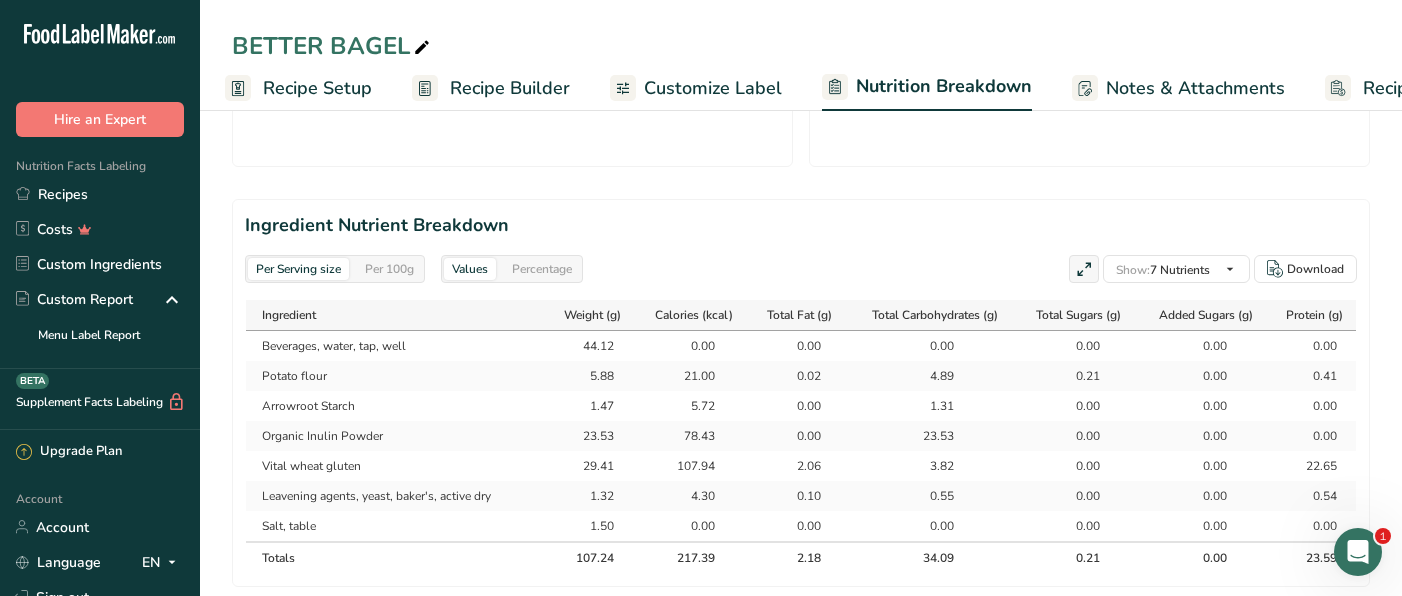 scroll, scrollTop: 834, scrollLeft: 0, axis: vertical 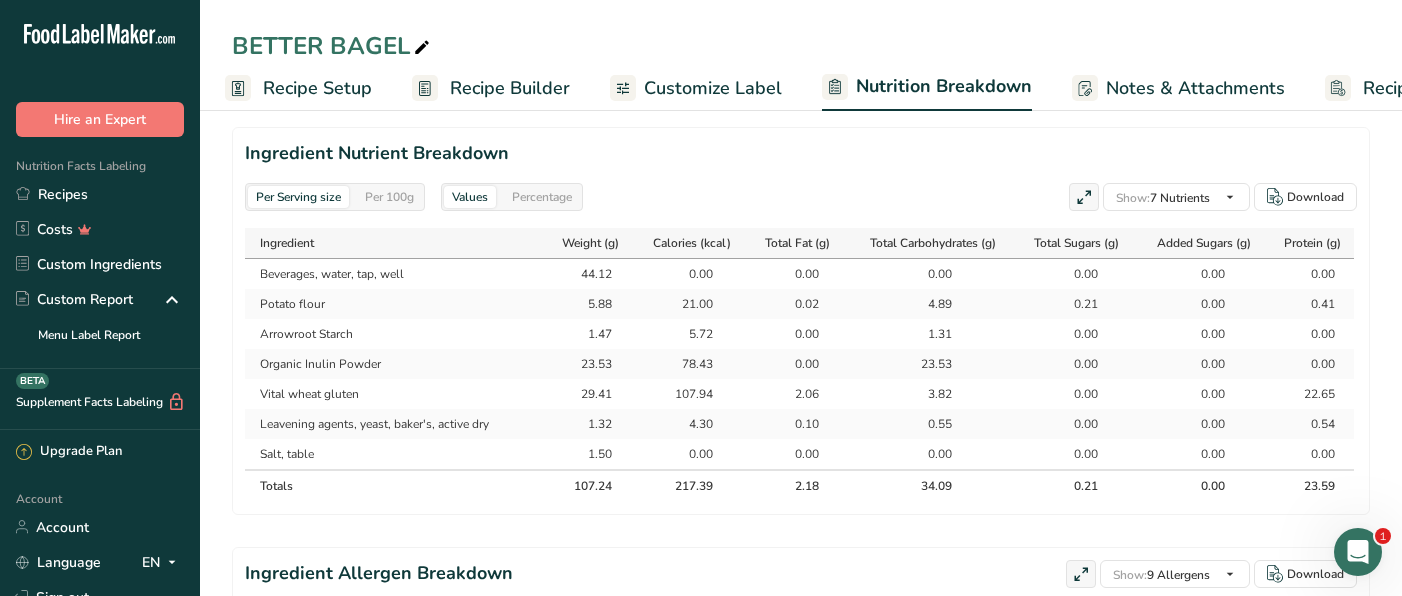 click on "Per 100g" at bounding box center [389, 197] 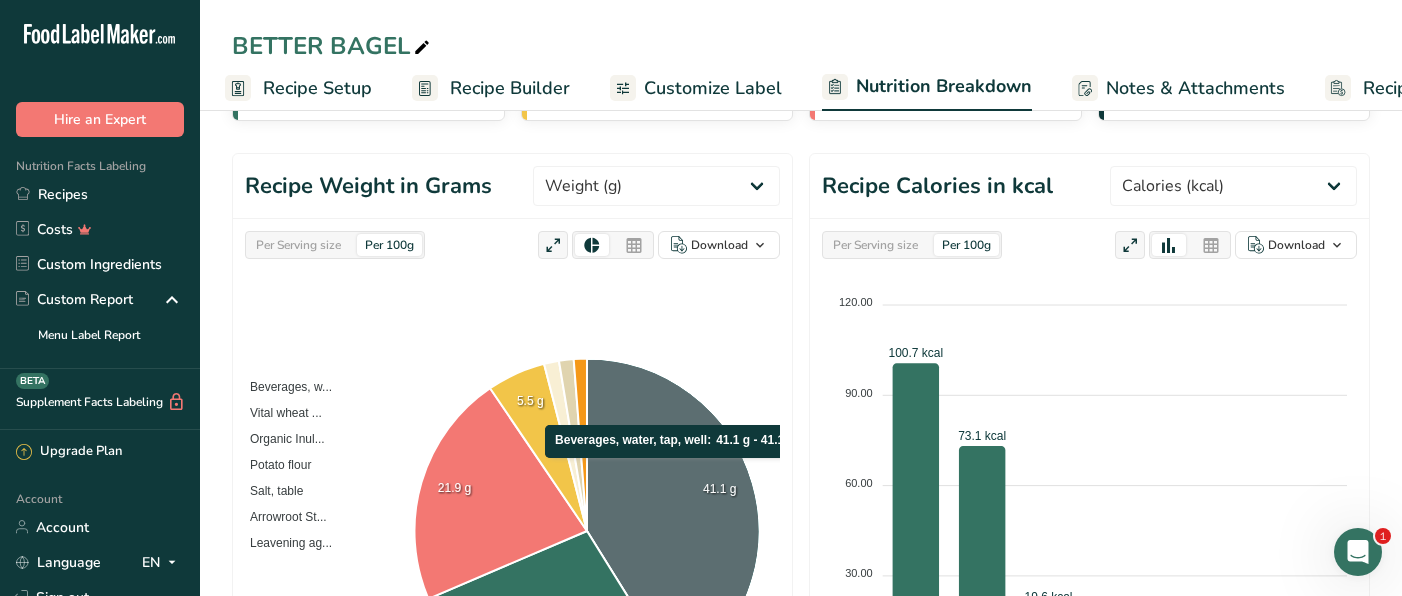 scroll, scrollTop: 0, scrollLeft: 0, axis: both 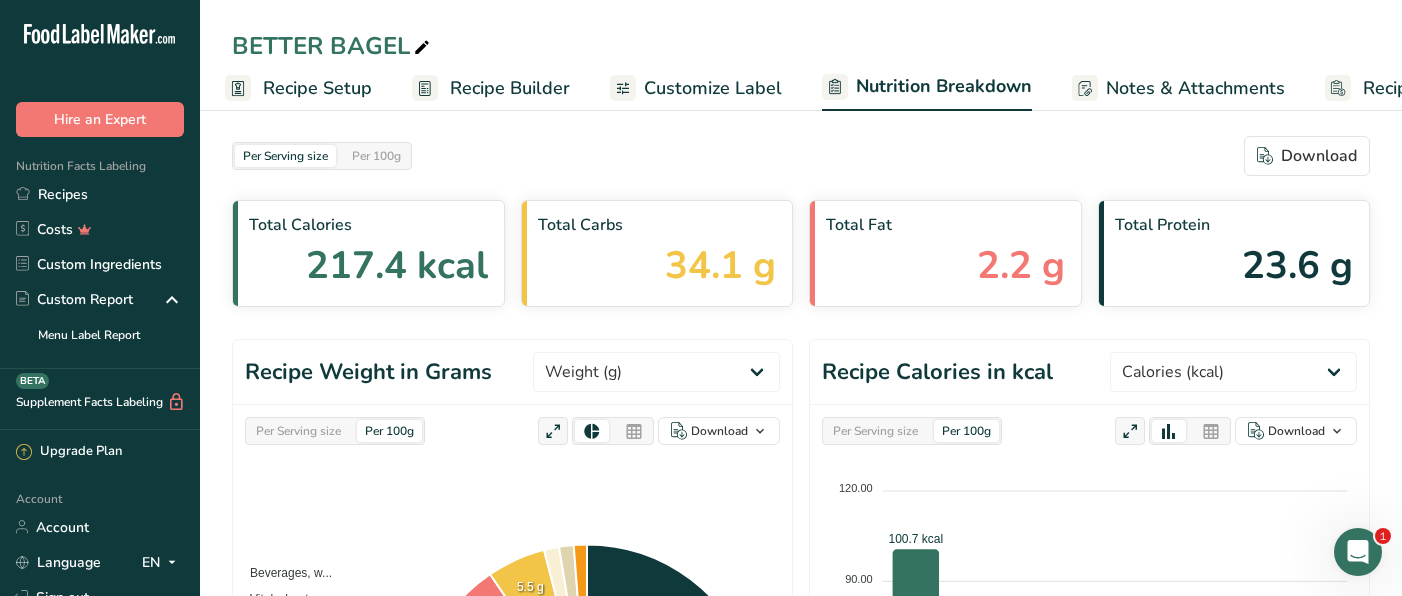 click on "Customize Label" at bounding box center (713, 88) 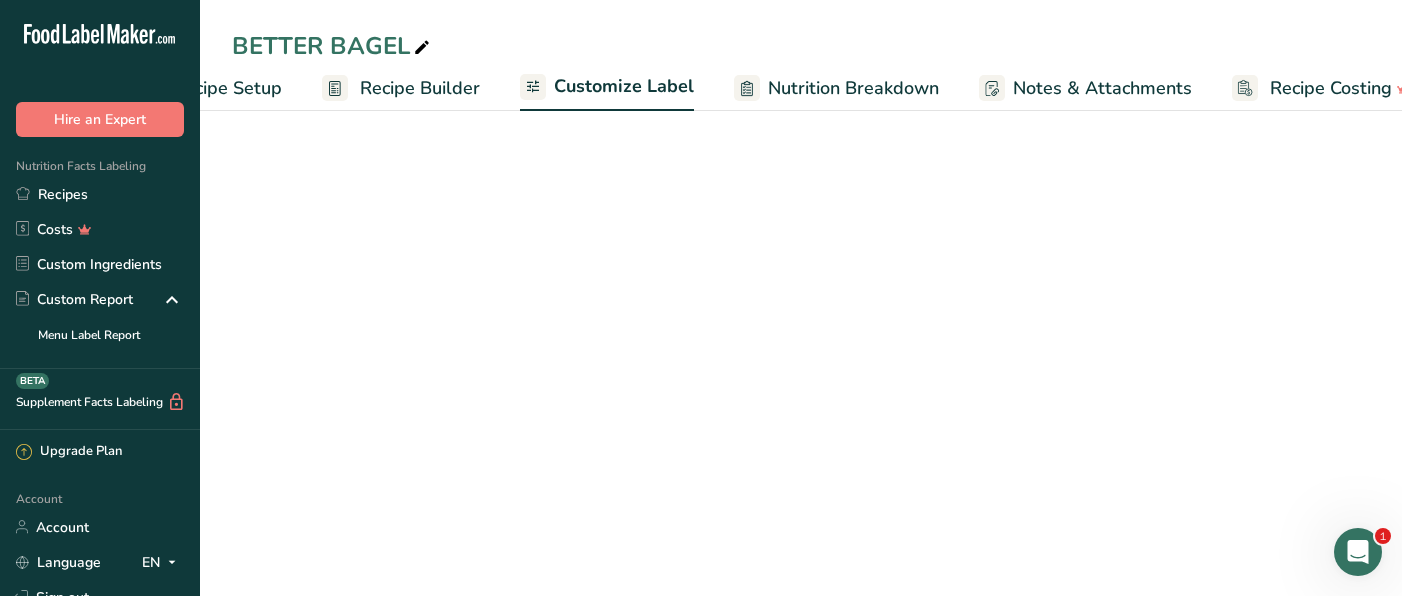 scroll, scrollTop: 0, scrollLeft: 138, axis: horizontal 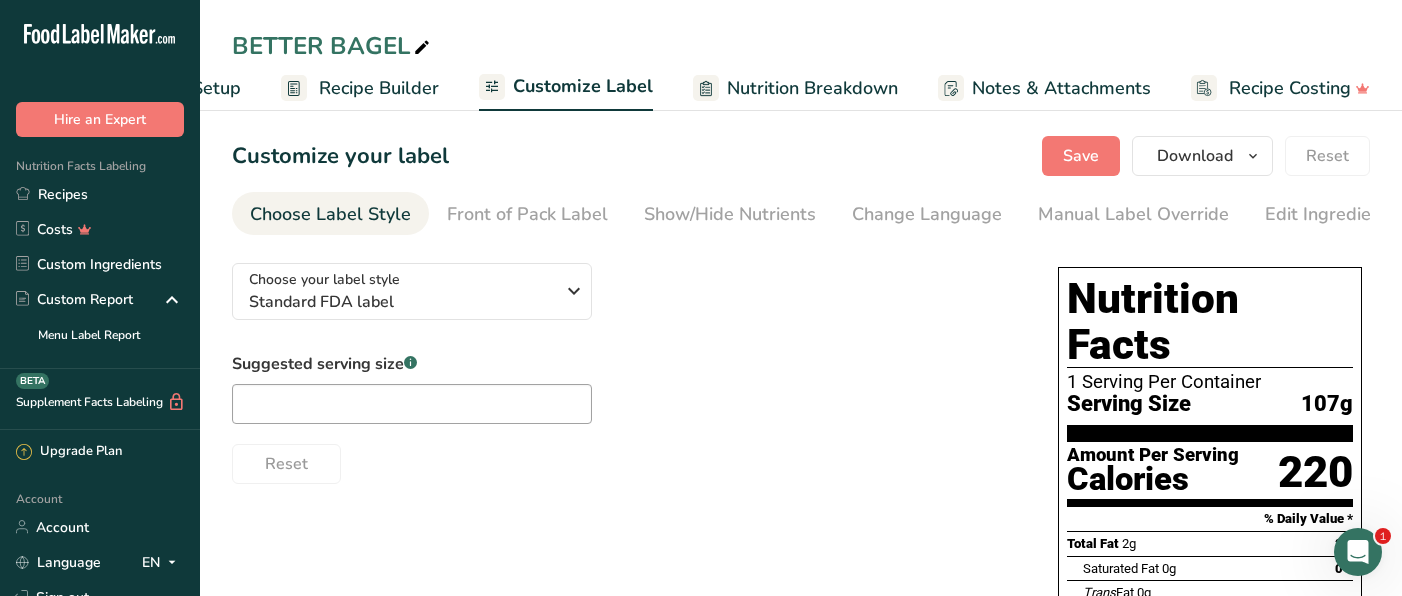 click on "Recipe Builder" at bounding box center (379, 88) 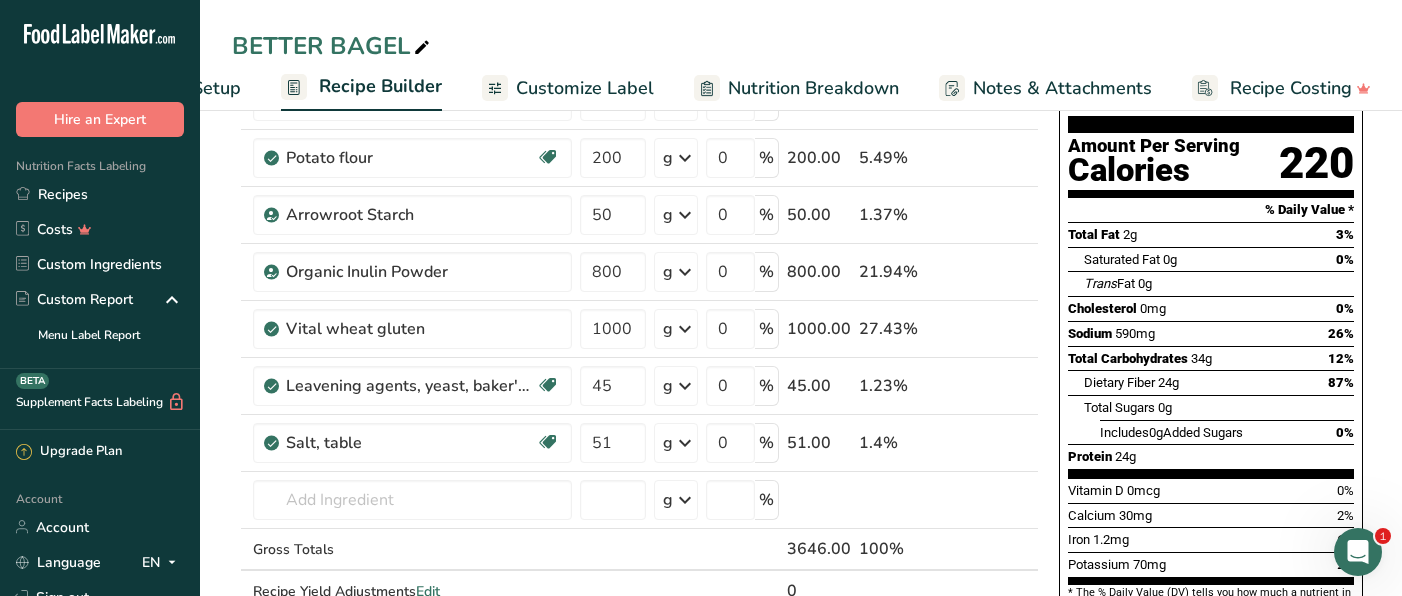 scroll, scrollTop: 187, scrollLeft: 0, axis: vertical 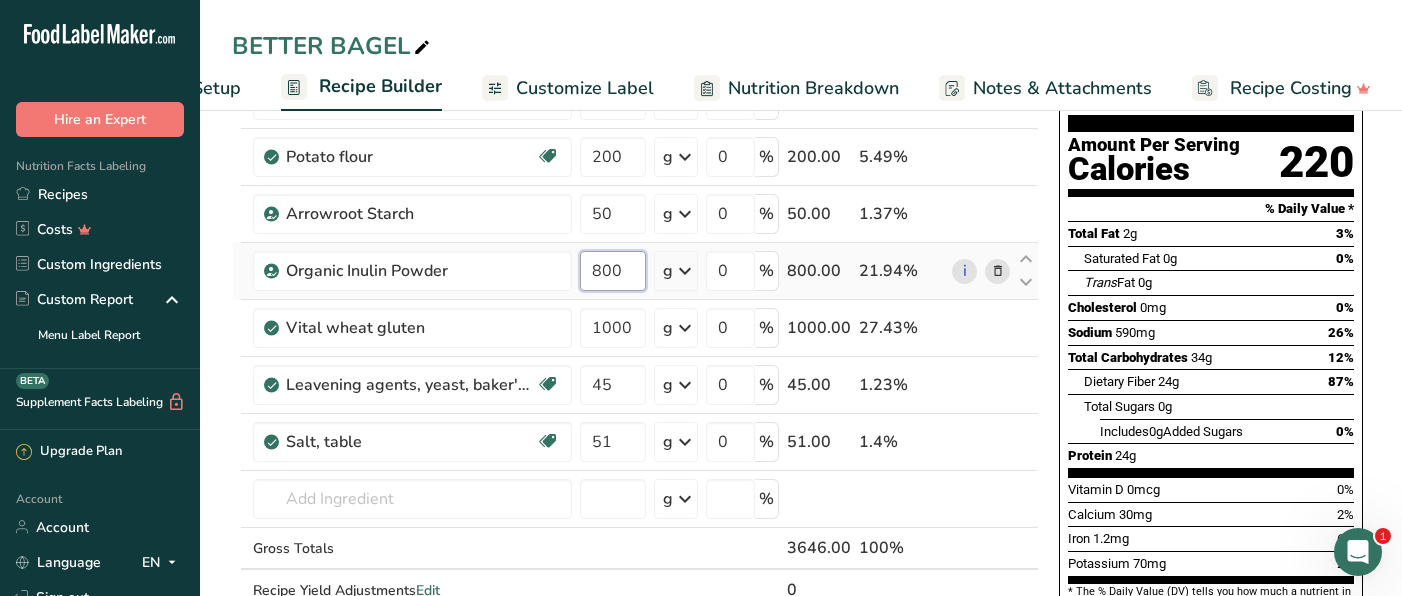 click on "800" at bounding box center [613, 271] 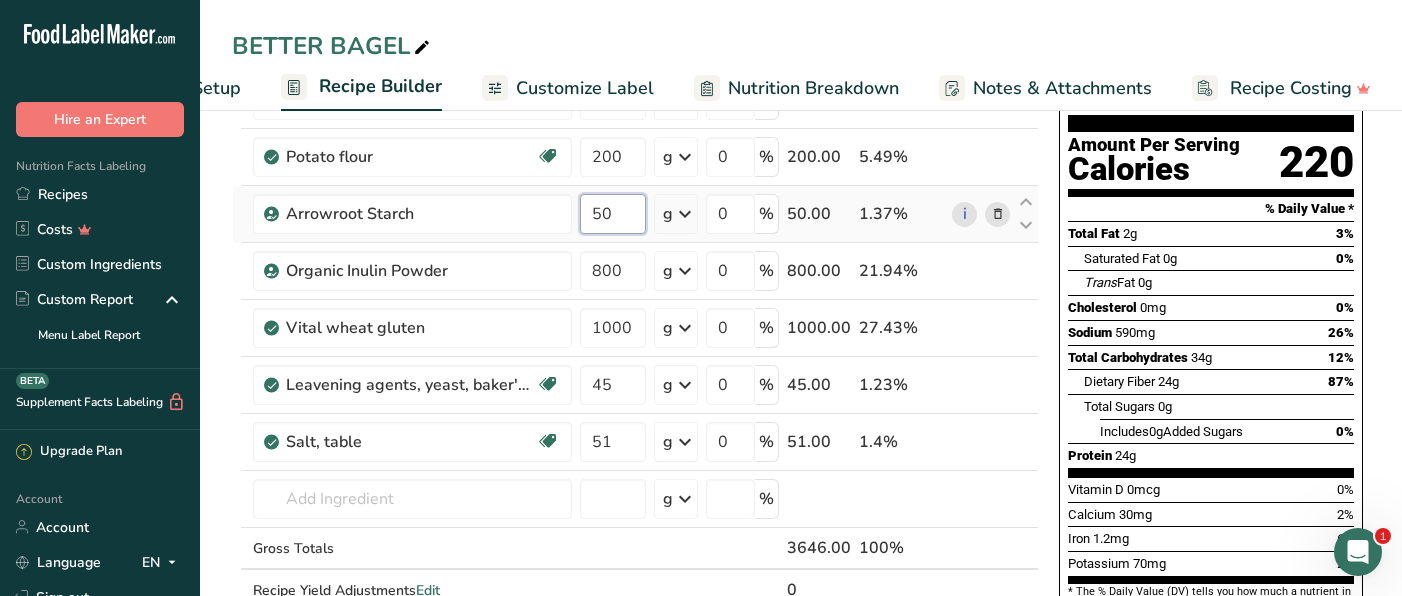 click on "Ingredient *
Amount *
Unit *
Waste *   .a-a{fill:#347362;}.b-a{fill:#fff;}          Grams
Percentage
Beverages, water, tap, well
1500
g
Portions
1 fl oz
1 serving 8 fl oz 8 fl oz
1 liter
Weight Units
g
kg
mg
See more
Volume Units
l
Volume units require a density conversion. If you know your ingredient's density enter it below. Otherwise, click on "RIA" our AI Regulatory bot - she will be able to help you
lb/ft3
g/cm3
Confirm
mL
lb/ft3
g/cm3
Confirm" at bounding box center [635, 341] 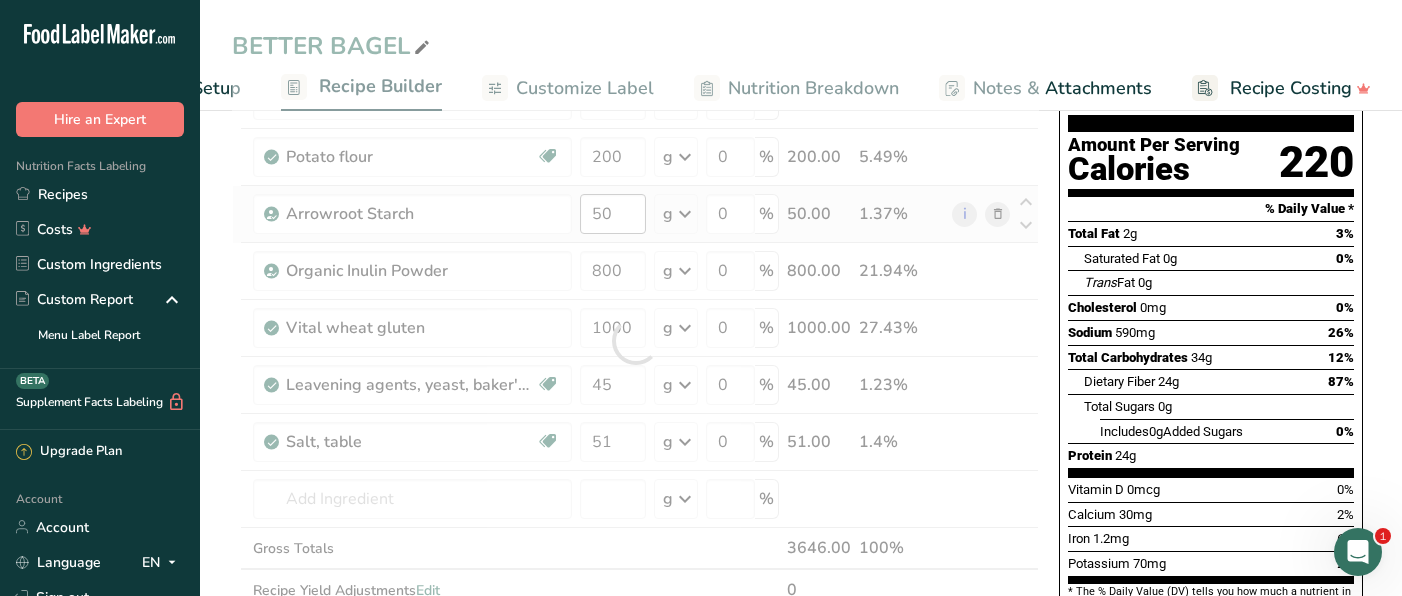 click at bounding box center [635, 341] 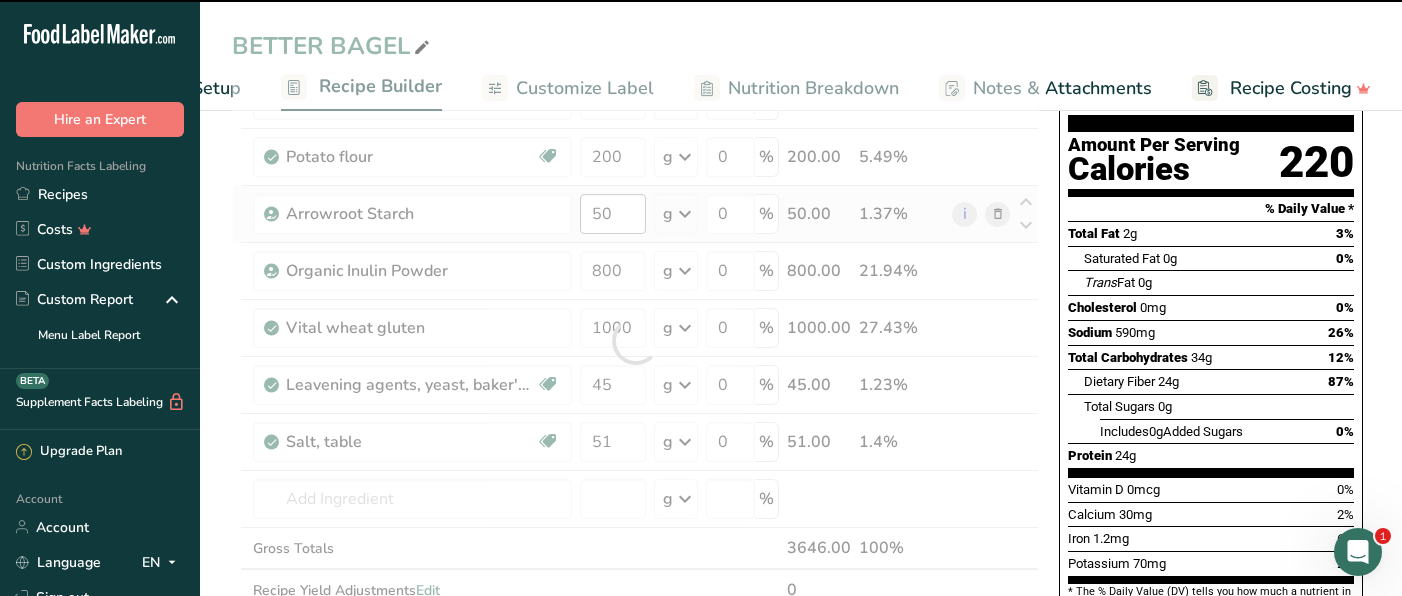 click at bounding box center (635, 341) 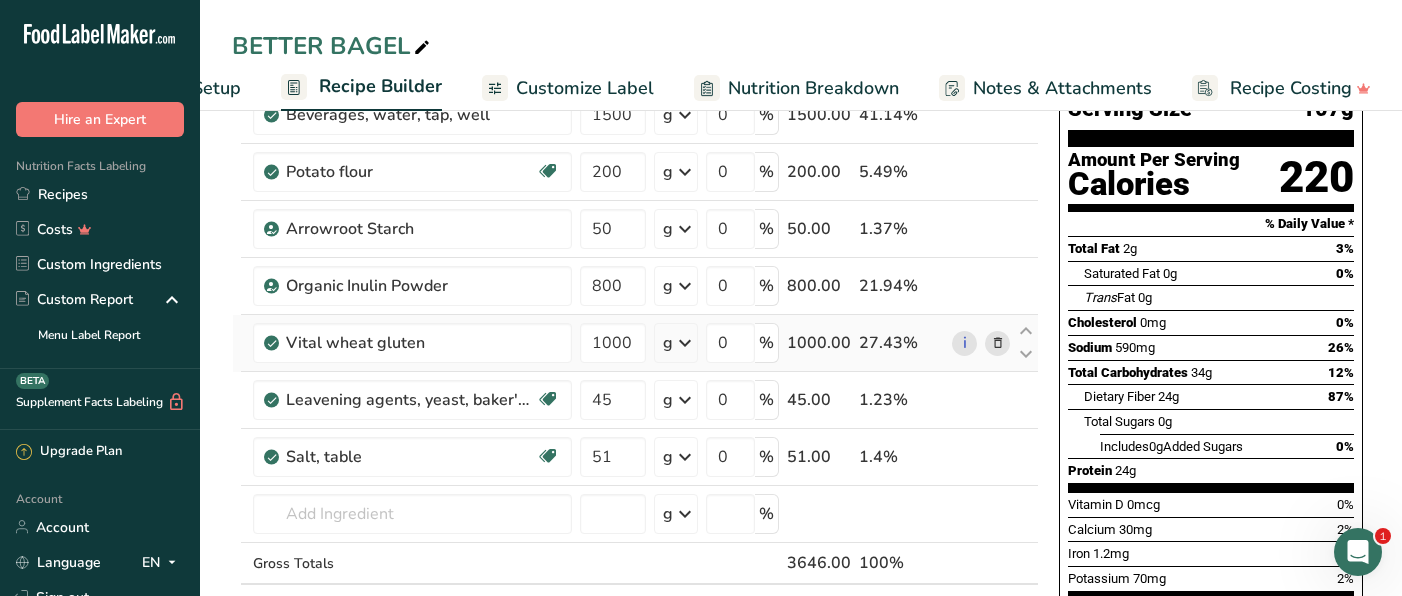 scroll, scrollTop: 164, scrollLeft: 0, axis: vertical 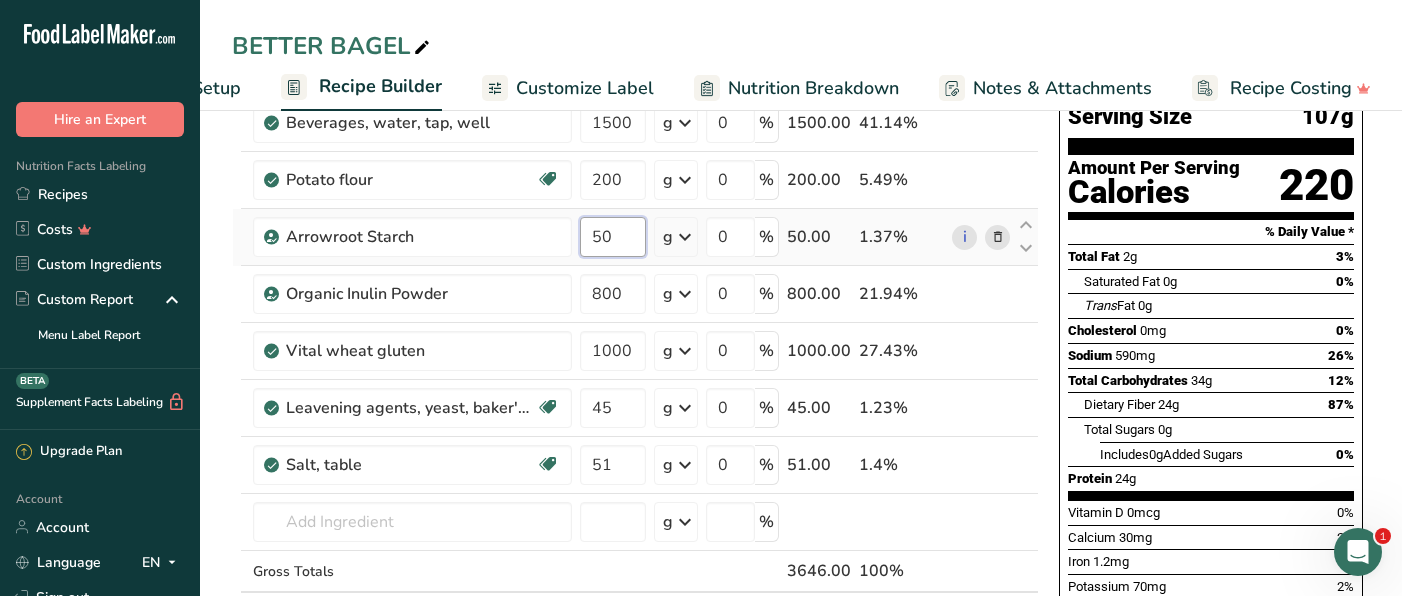 click on "50" at bounding box center [613, 237] 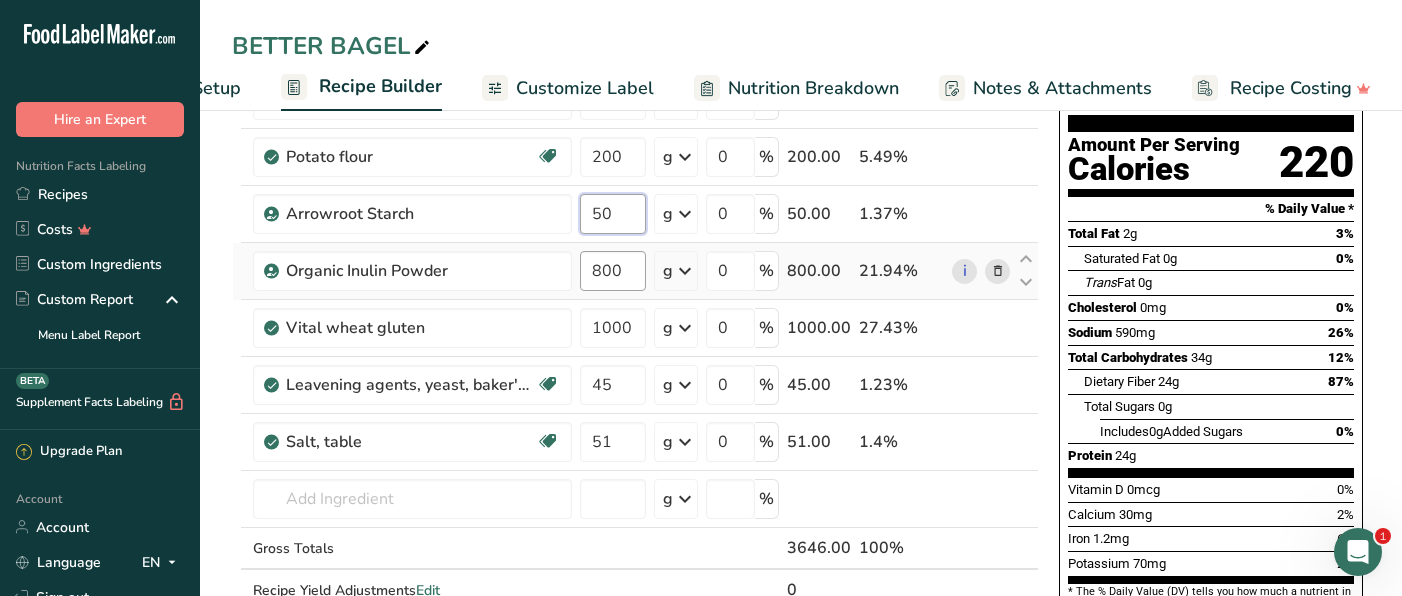 scroll, scrollTop: 188, scrollLeft: 0, axis: vertical 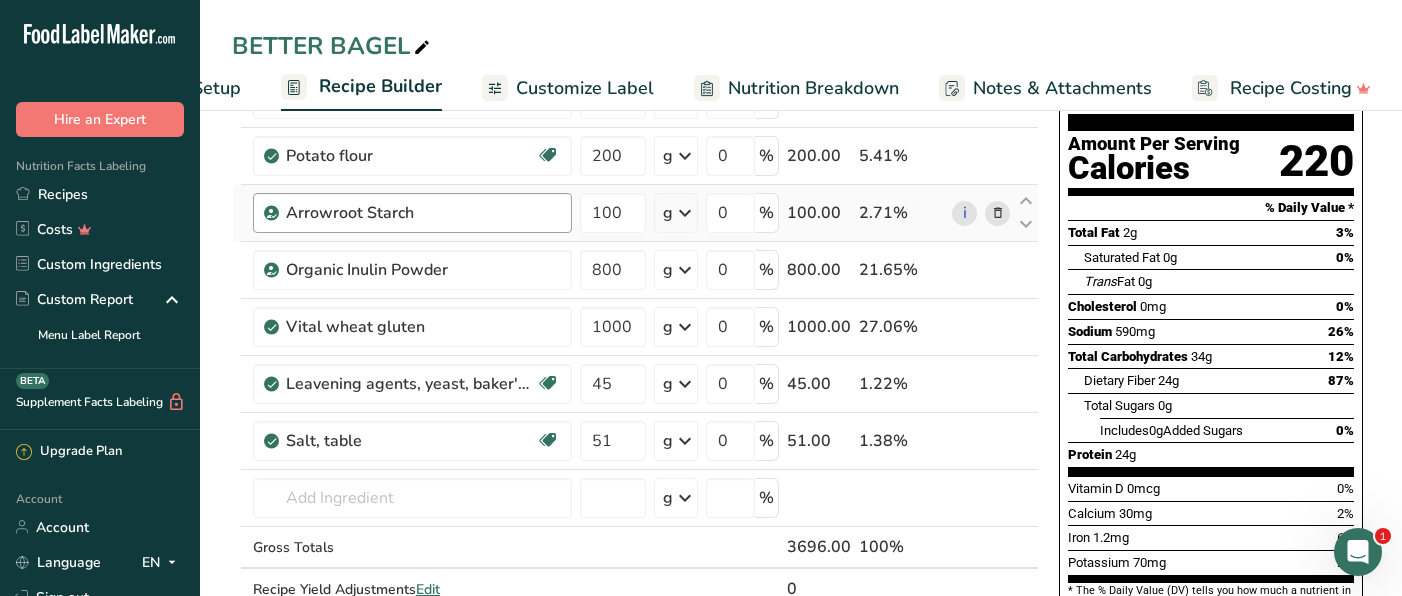 click on "Ingredient *
Amount *
Unit *
Waste *   .a-a{fill:#347362;}.b-a{fill:#fff;}          Grams
Percentage
Beverages, water, tap, well
1500
g
Portions
1 fl oz
1 serving 8 fl oz 8 fl oz
1 liter
Weight Units
g
kg
mg
See more
Volume Units
l
Volume units require a density conversion. If you know your ingredient's density enter it below. Otherwise, click on "RIA" our AI Regulatory bot - she will be able to help you
lb/ft3
g/cm3
Confirm
mL
lb/ft3
g/cm3
Confirm" at bounding box center (635, 340) 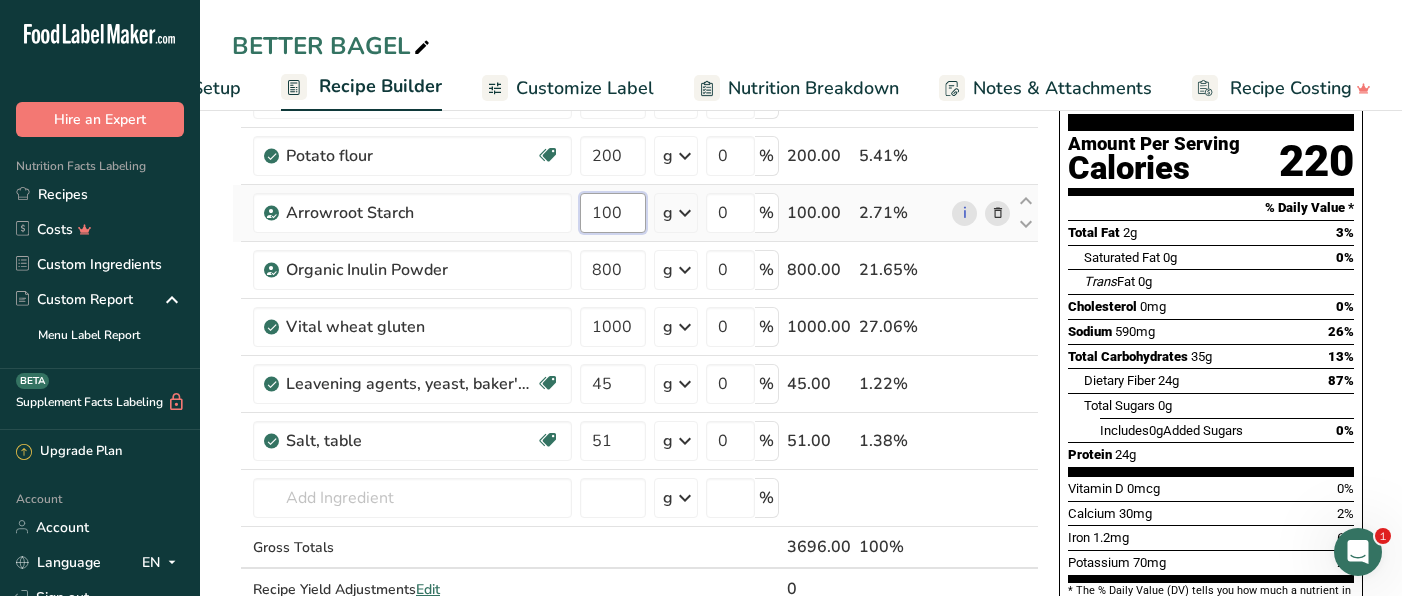 click on "100" at bounding box center [613, 213] 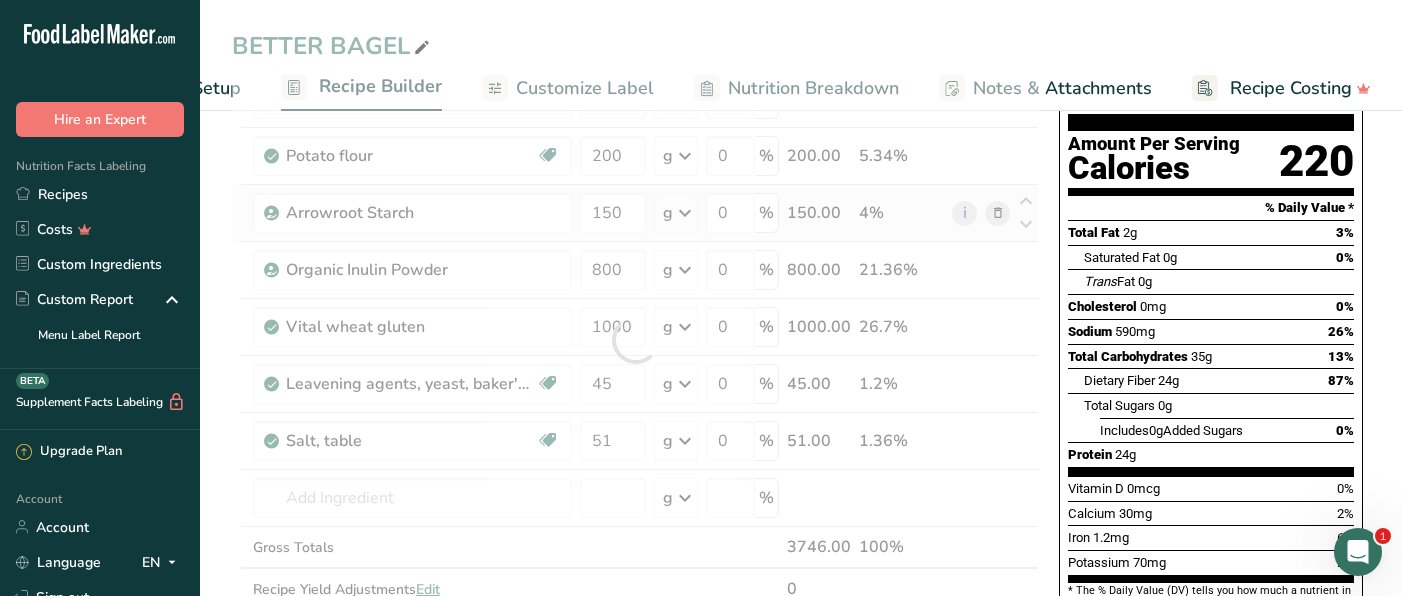 click on "Ingredient *
Amount *
Unit *
Waste *   .a-a{fill:#347362;}.b-a{fill:#fff;}          Grams
Percentage
Beverages, water, tap, well
1500
g
Portions
1 fl oz
1 serving 8 fl oz 8 fl oz
1 liter
Weight Units
g
kg
mg
See more
Volume Units
l
Volume units require a density conversion. If you know your ingredient's density enter it below. Otherwise, click on "RIA" our AI Regulatory bot - she will be able to help you
lb/ft3
g/cm3
Confirm
mL
lb/ft3
g/cm3
Confirm" at bounding box center (635, 340) 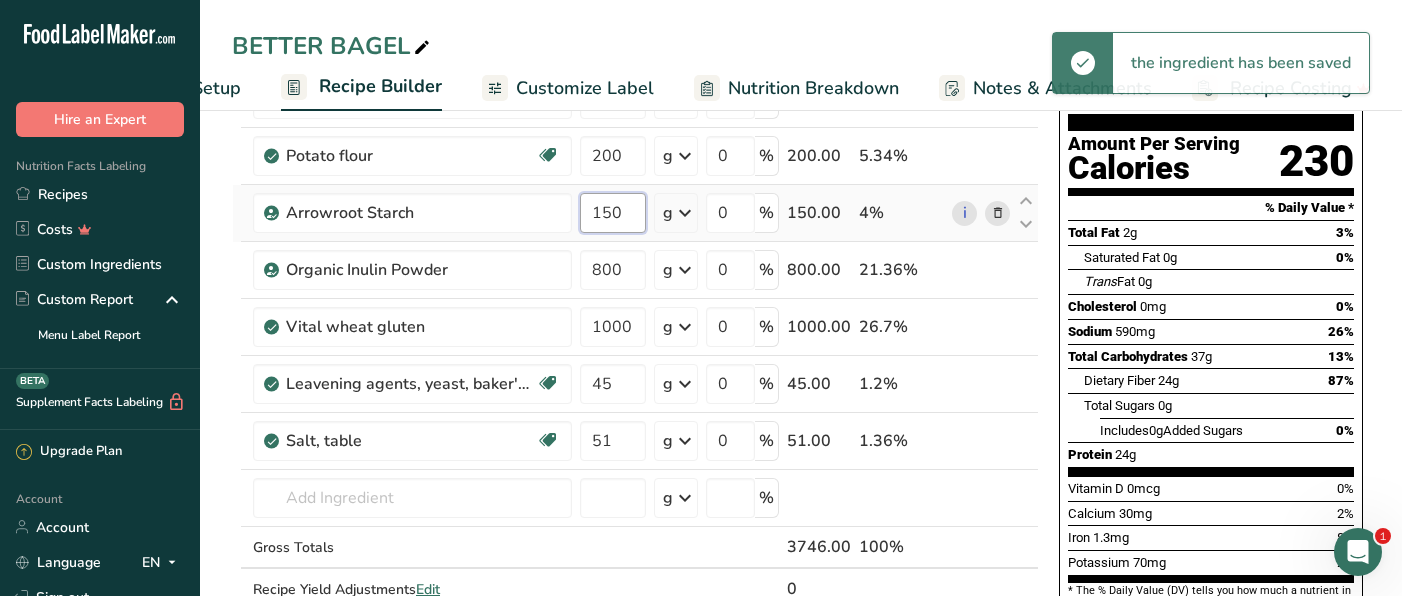 click on "150" at bounding box center (613, 213) 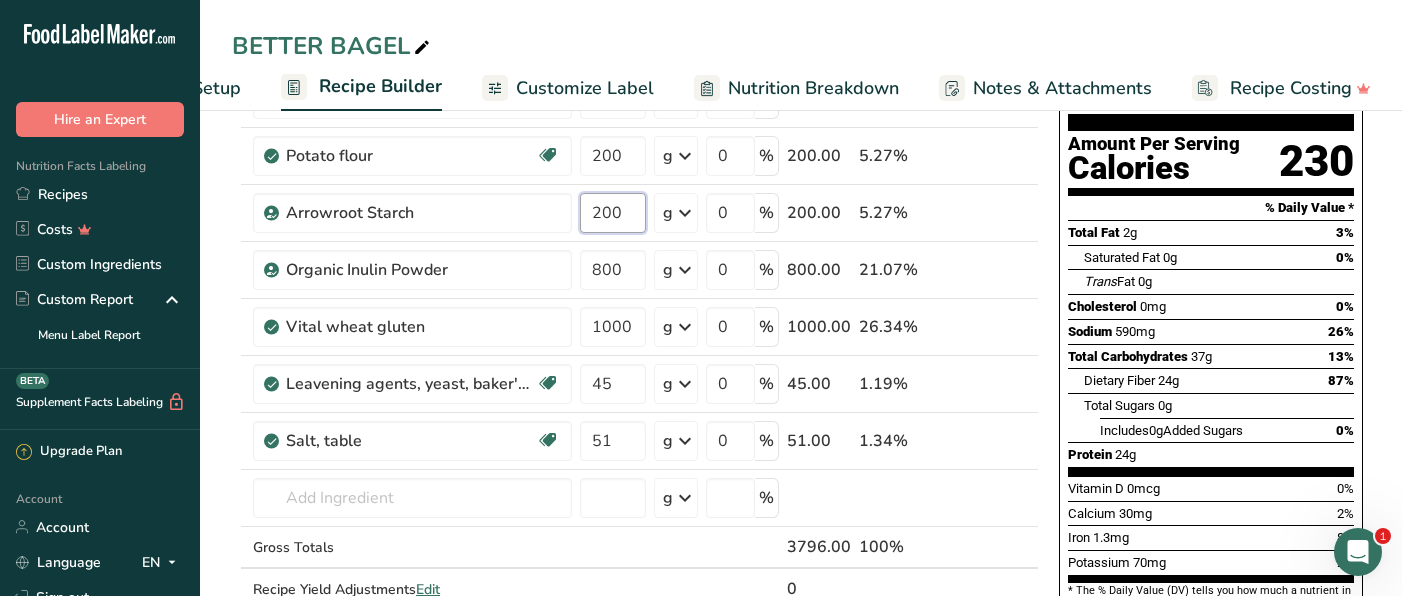 type on "200" 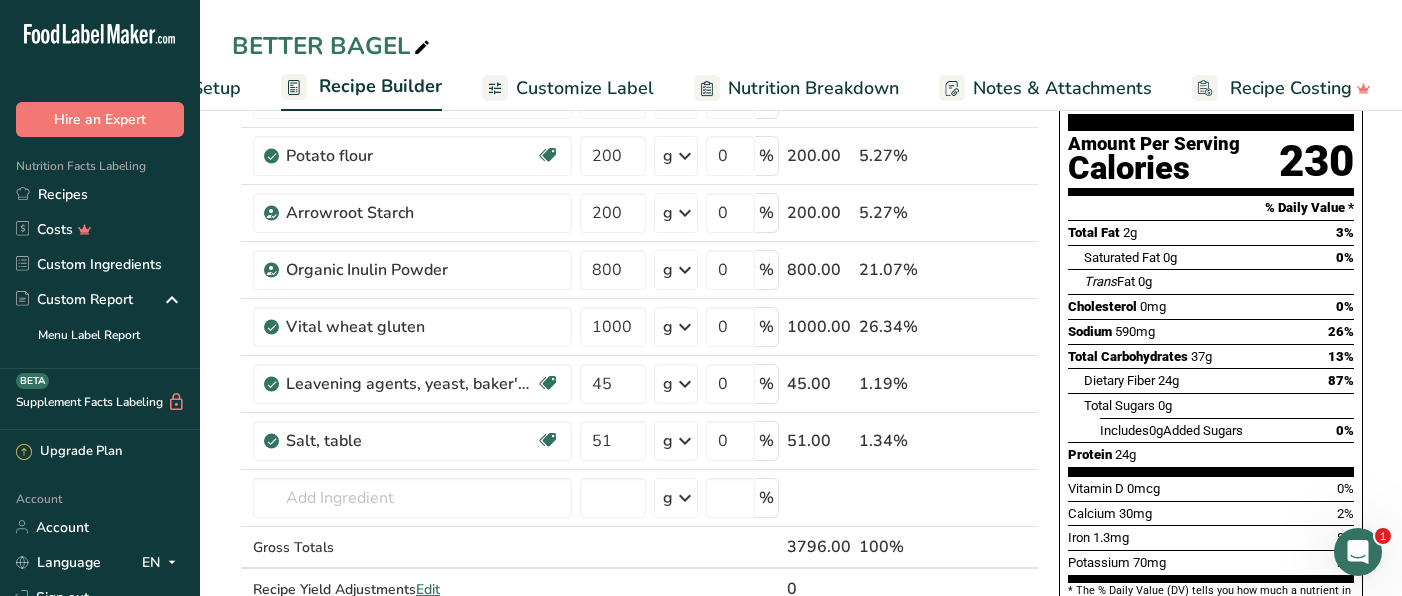 click on "Add Ingredients
Manage Recipe         Delete Recipe           Duplicate Recipe             Scale Recipe             Save as Sub-Recipe   .a-a{fill:#347362;}.b-a{fill:#fff;}                               Nutrition Breakdown                 Recipe Card
NEW
Amino Acids Pattern Report           Activity History
Download
Choose your preferred label style
Standard FDA label
Standard FDA label
The most common format for nutrition facts labels in compliance with the FDA's typeface, style and requirements
Tabular FDA label
A label format compliant with the FDA regulations presented in a tabular (horizontal) display.
Linear FDA label
A simple linear display for small sized packages.
Simplified FDA label" at bounding box center [801, 666] 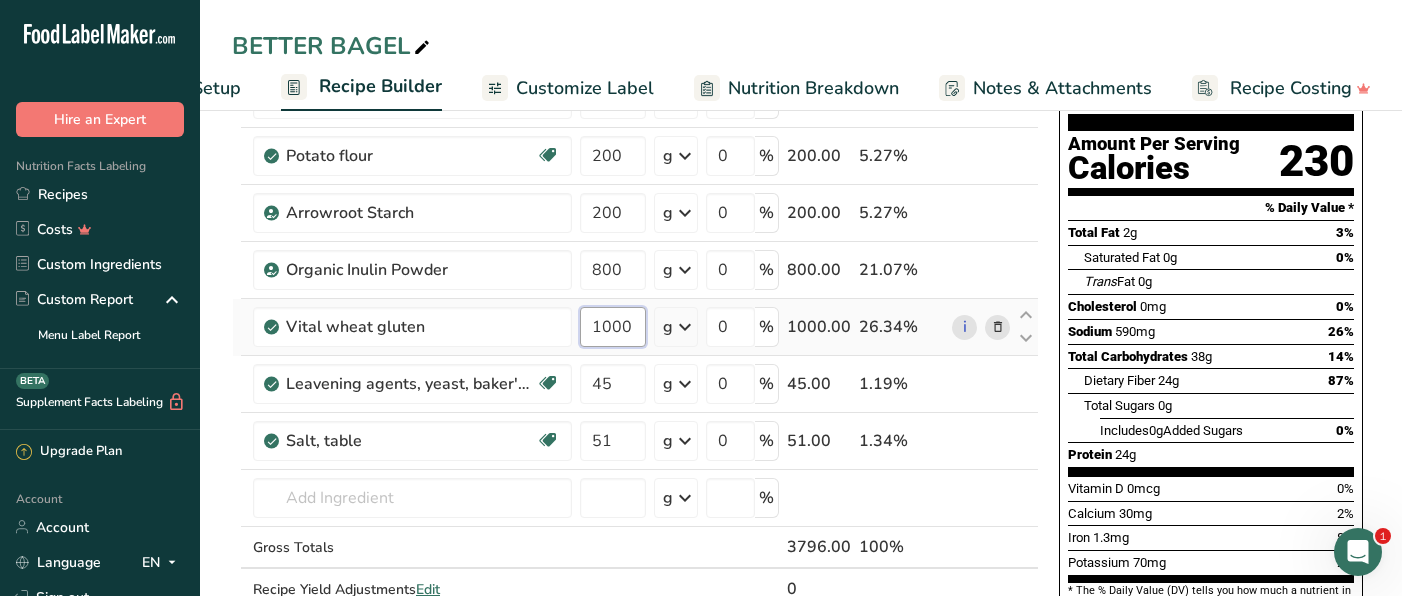 click on "1000" at bounding box center (613, 327) 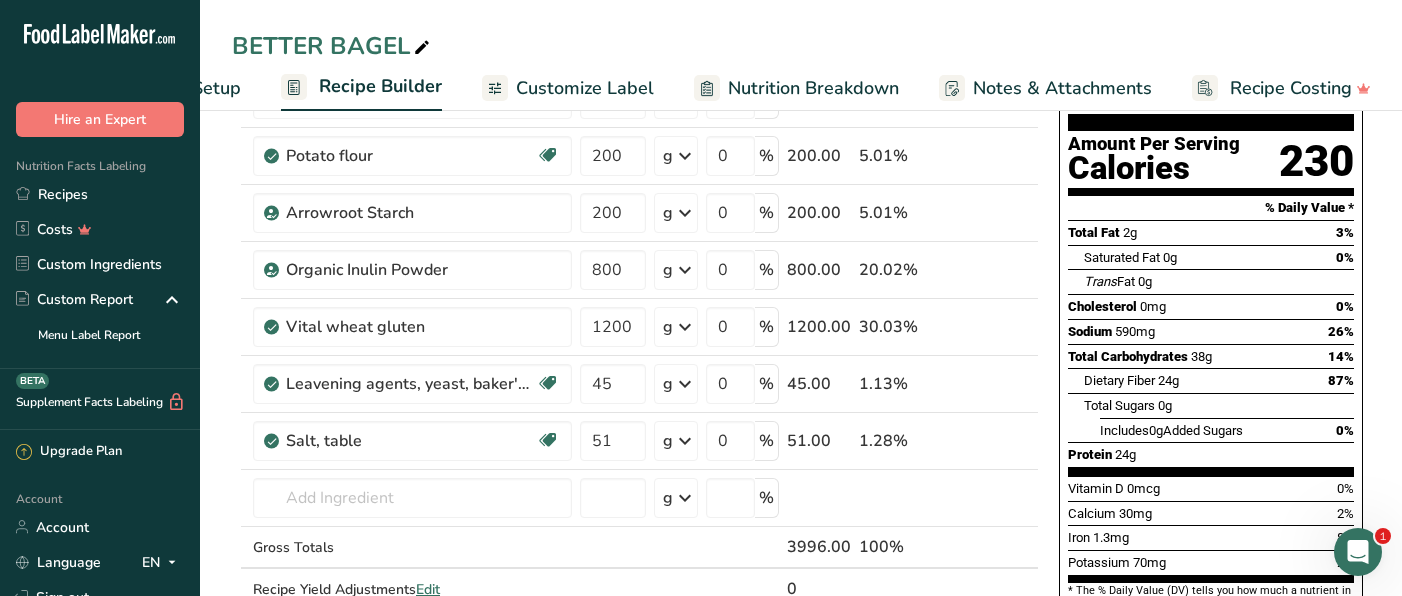 click on "Add Ingredients
Manage Recipe         Delete Recipe           Duplicate Recipe             Scale Recipe             Save as Sub-Recipe   .a-a{fill:#347362;}.b-a{fill:#fff;}                               Nutrition Breakdown                 Recipe Card
NEW
Amino Acids Pattern Report           Activity History
Download
Choose your preferred label style
Standard FDA label
Standard FDA label
The most common format for nutrition facts labels in compliance with the FDA's typeface, style and requirements
Tabular FDA label
A label format compliant with the FDA regulations presented in a tabular (horizontal) display.
Linear FDA label
A simple linear display for small sized packages.
Simplified FDA label" at bounding box center (801, 666) 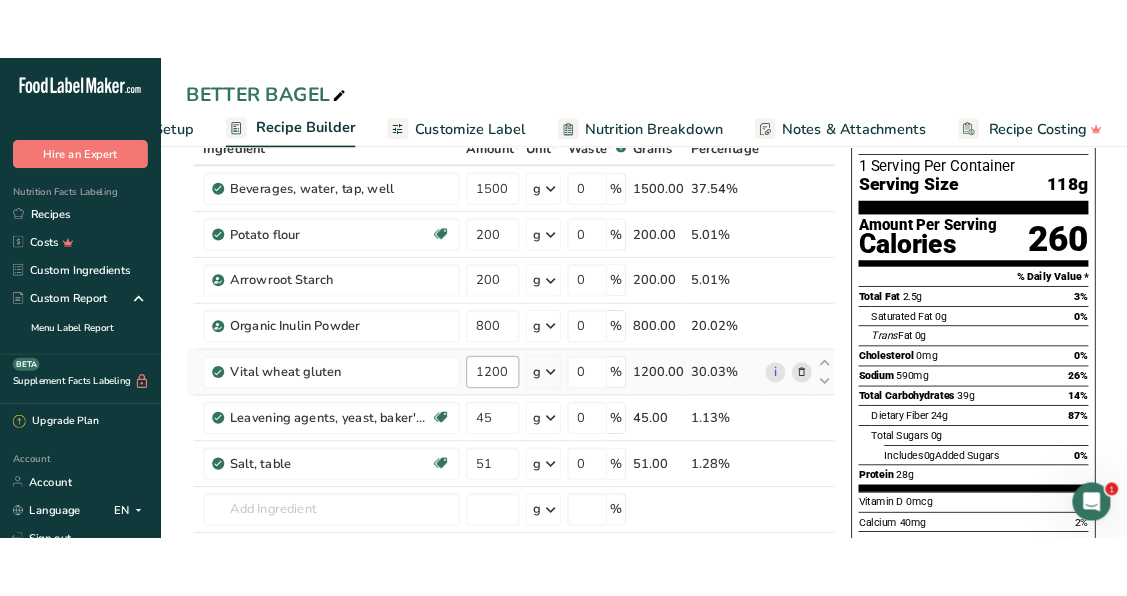 scroll, scrollTop: 127, scrollLeft: 0, axis: vertical 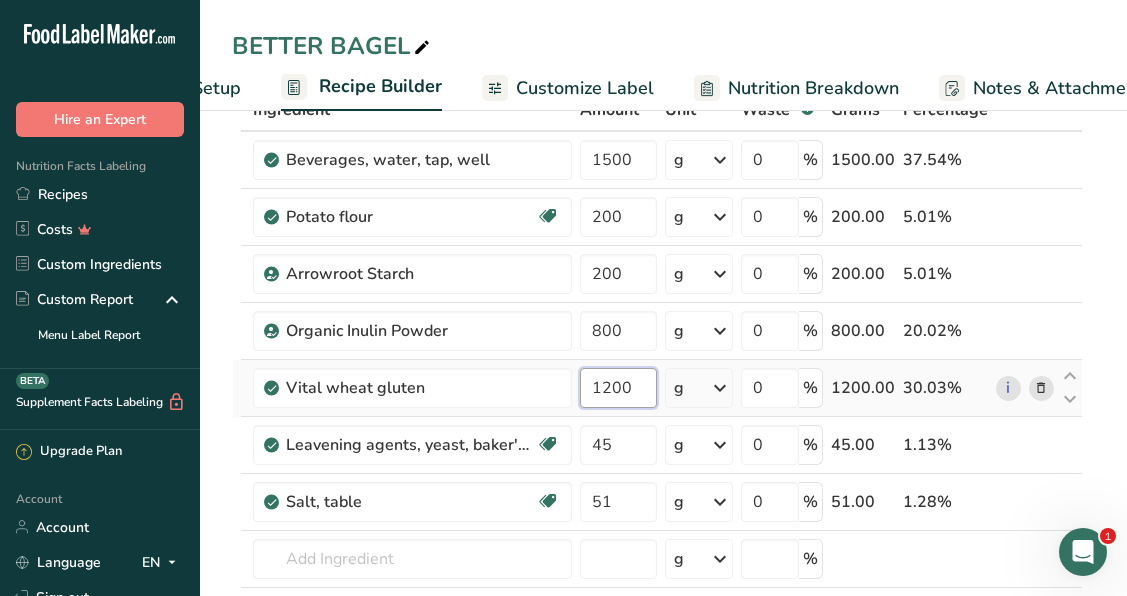 click on "1200" at bounding box center [618, 388] 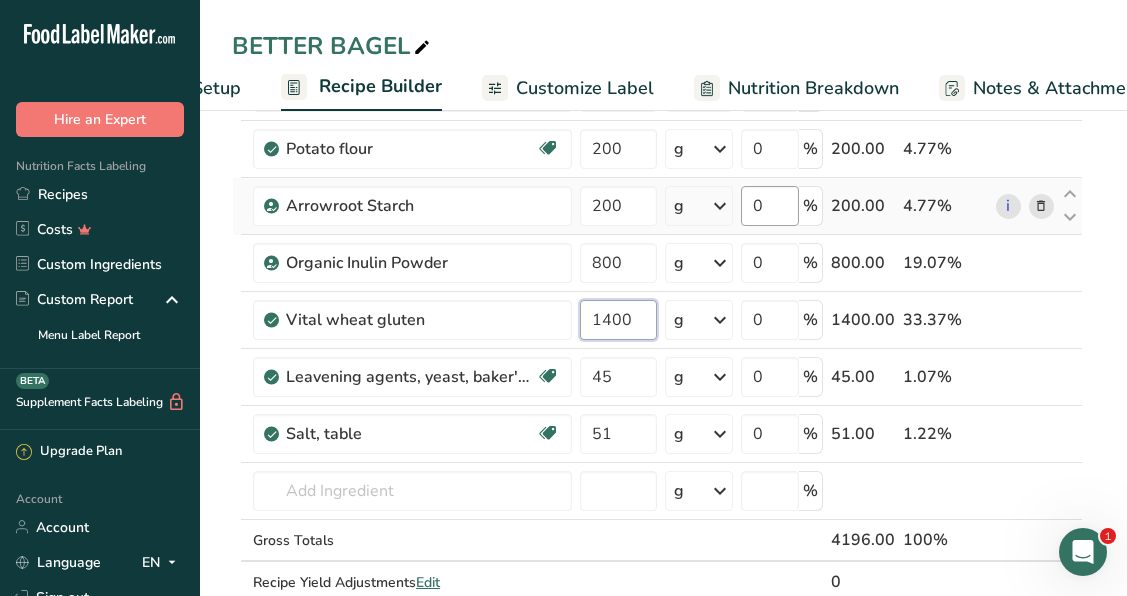 scroll, scrollTop: 188, scrollLeft: 0, axis: vertical 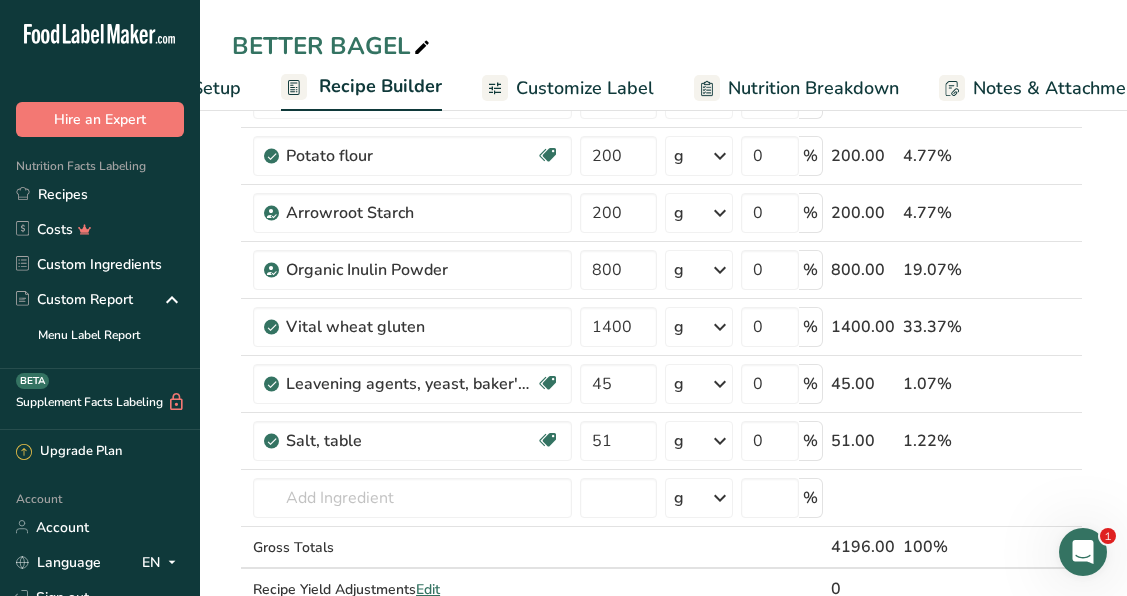 click on "Add Ingredients
Manage Recipe         Delete Recipe           Duplicate Recipe             Scale Recipe             Save as Sub-Recipe   .a-a{fill:#347362;}.b-a{fill:#fff;}                               Nutrition Breakdown                 Recipe Card
NEW
Amino Acids Pattern Report           Activity History
Download
Choose your preferred label style
Standard FDA label
Standard FDA label
The most common format for nutrition facts labels in compliance with the FDA's typeface, style and requirements
Tabular FDA label
A label format compliant with the FDA regulations presented in a tabular (horizontal) display.
Linear FDA label
A simple linear display for small sized packages.
Simplified FDA label" at bounding box center [663, 1062] 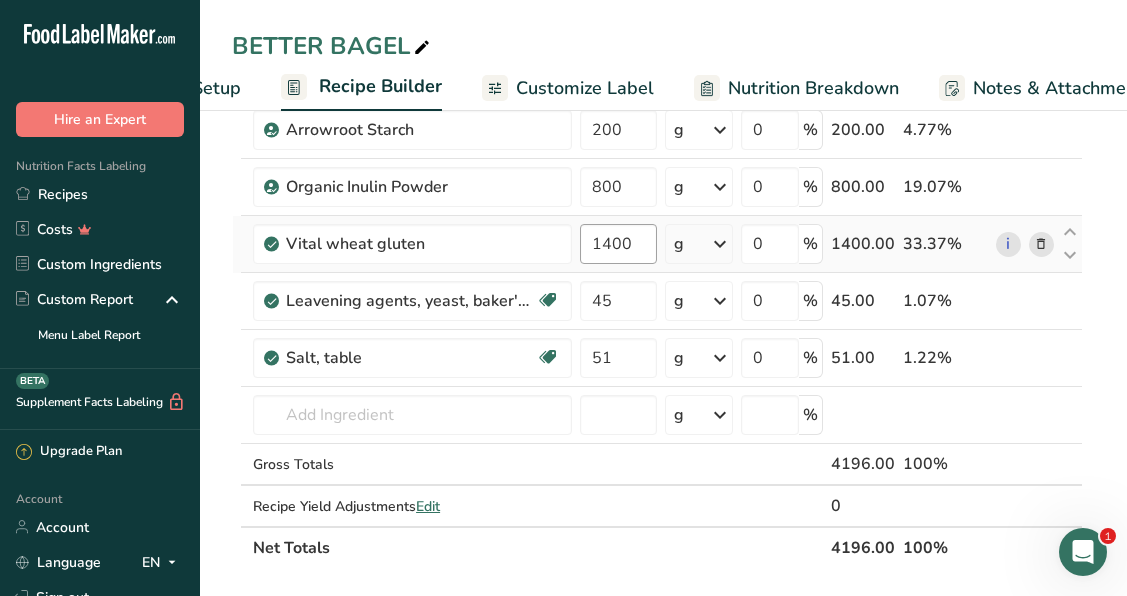 scroll, scrollTop: 251, scrollLeft: 0, axis: vertical 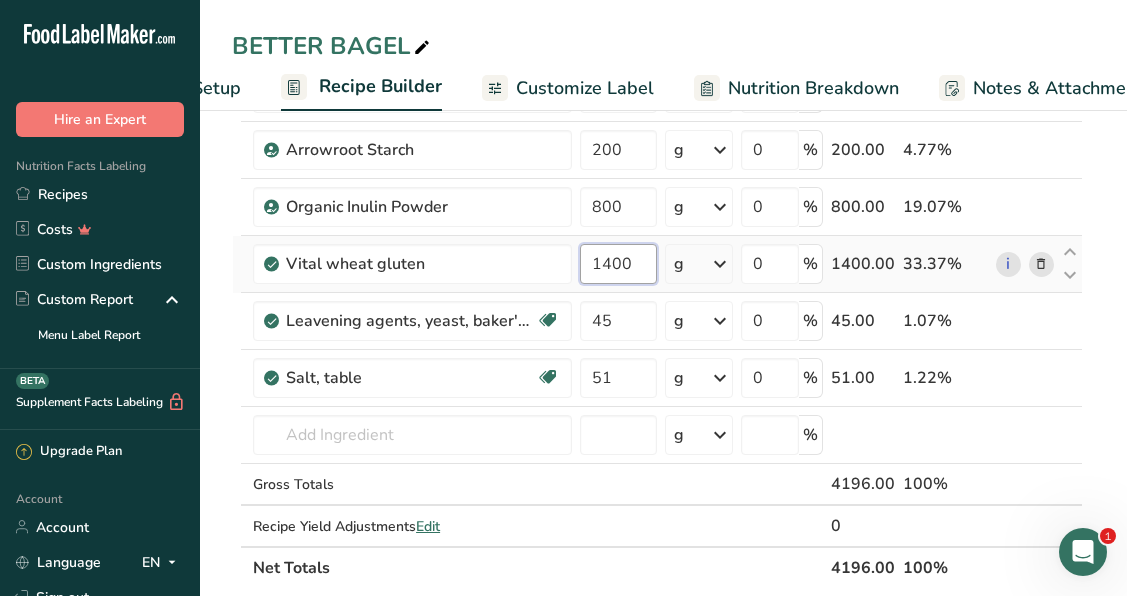 click on "1400" at bounding box center [618, 264] 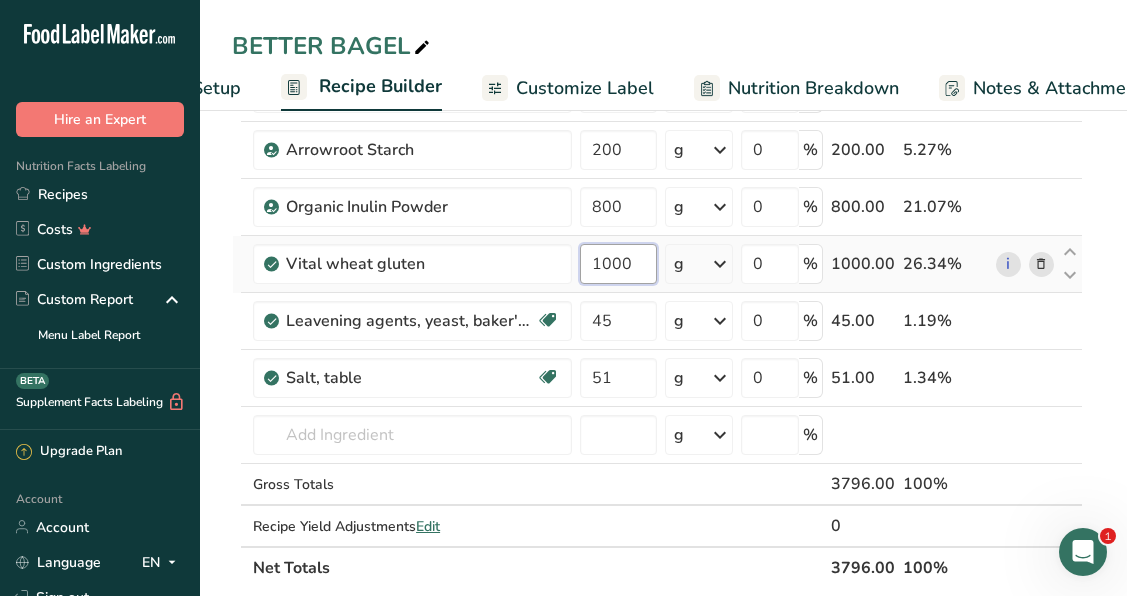type on "1000" 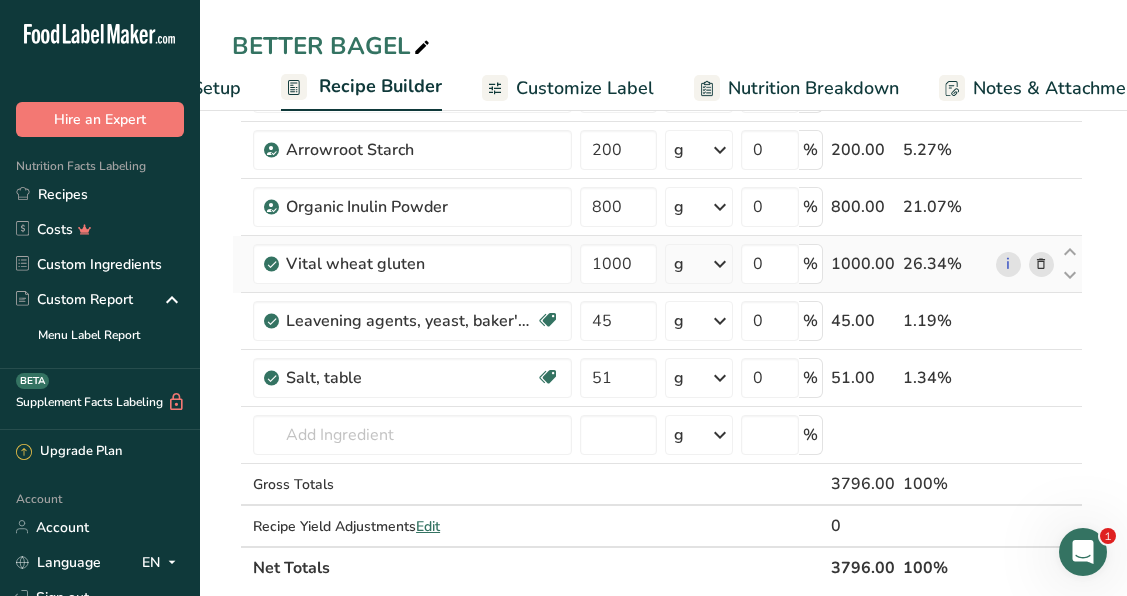 click on "Ingredient *
Amount *
Unit *
Waste *   .a-a{fill:#347362;}.b-a{fill:#fff;}          Grams
Percentage
Beverages, water, tap, well
1500
g
Portions
1 fl oz
1 serving 8 fl oz 8 fl oz
1 liter
Weight Units
g
kg
mg
See more
Volume Units
l
Volume units require a density conversion. If you know your ingredient's density enter it below. Otherwise, click on "RIA" our AI Regulatory bot - she will be able to help you
lb/ft3
g/cm3
Confirm
mL
lb/ft3
g/cm3
Confirm" at bounding box center [657, 277] 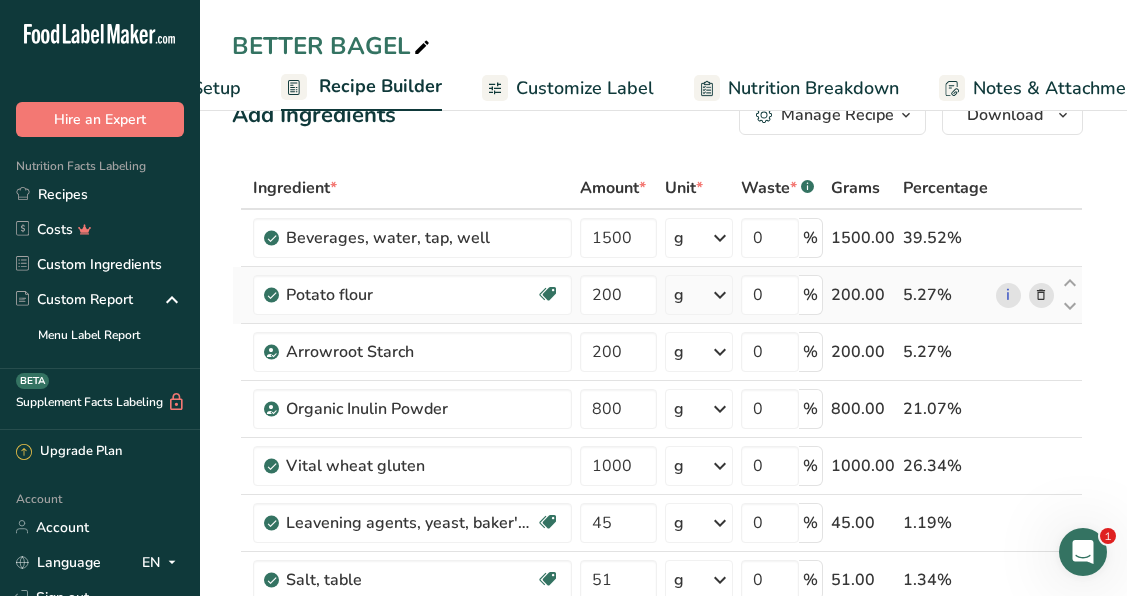 scroll, scrollTop: 134, scrollLeft: 0, axis: vertical 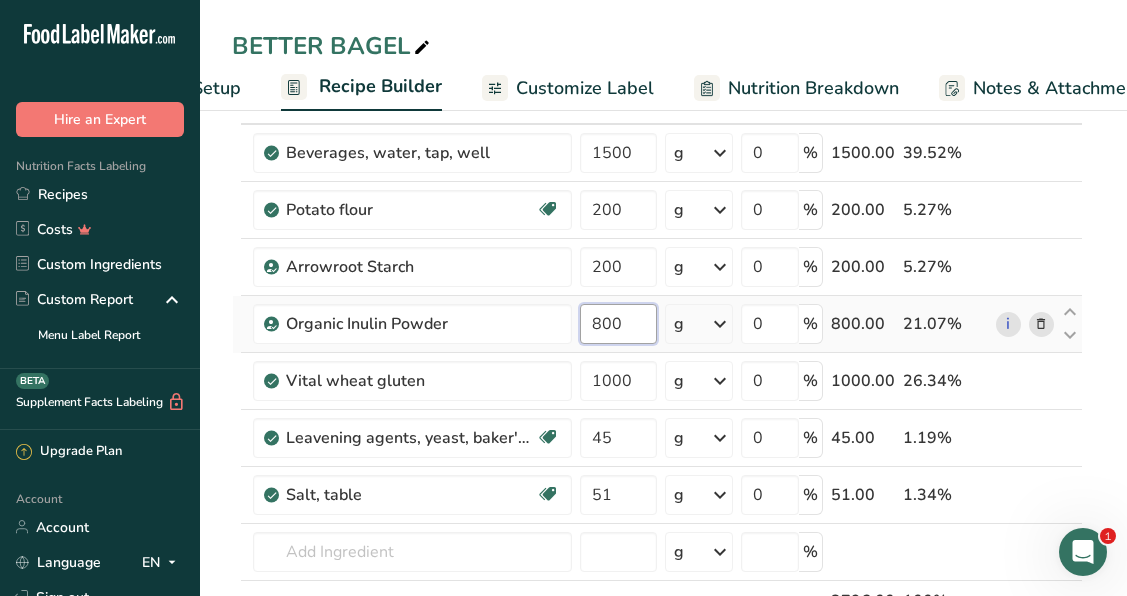 click on "800" at bounding box center [618, 324] 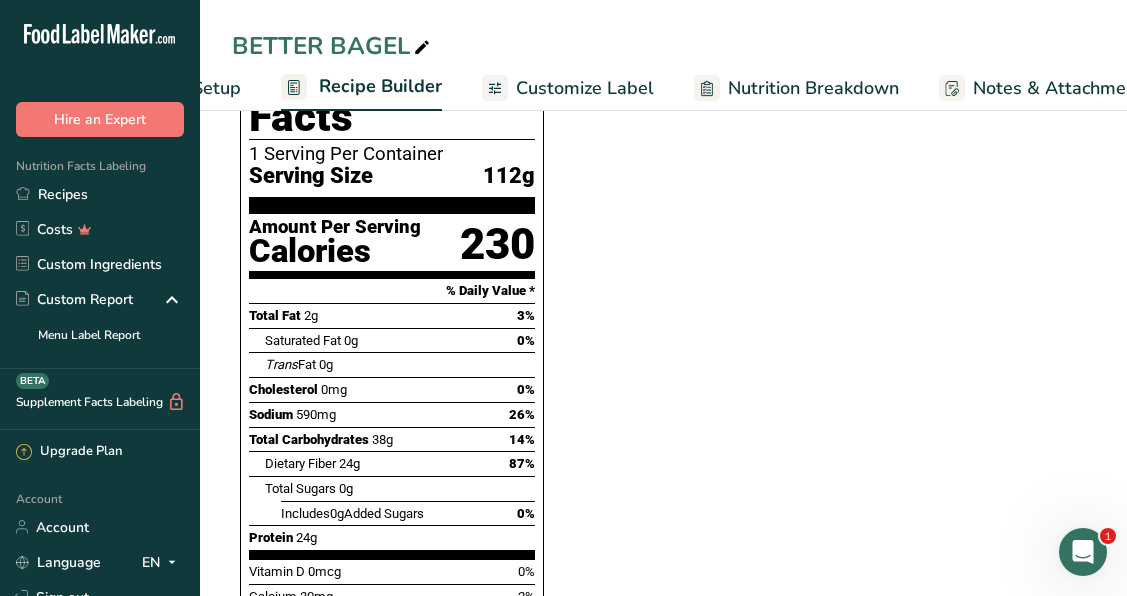 scroll, scrollTop: 918, scrollLeft: 0, axis: vertical 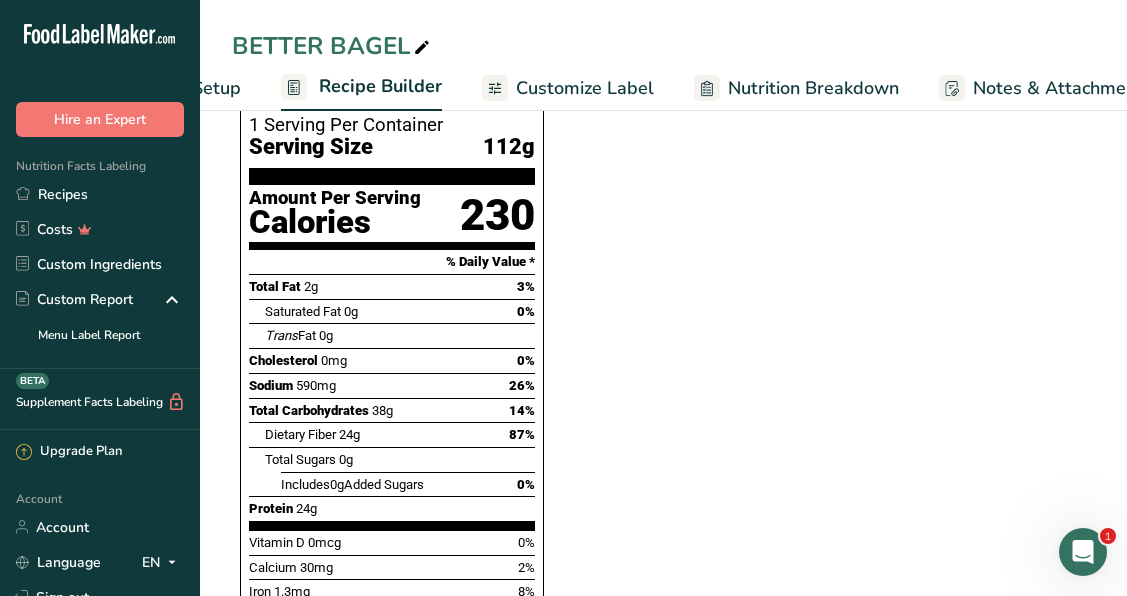 click on "Ingredient *
Amount *
Unit *
Waste *   .a-a{fill:#347362;}.b-a{fill:#fff;}          Grams
Percentage
Beverages, water, tap, well
1500
g
Portions
1 fl oz
1 serving 8 fl oz 8 fl oz
1 liter
Weight Units
g
kg
mg
See more
Volume Units
l
Volume units require a density conversion. If you know your ingredient's density enter it below. Otherwise, click on "RIA" our AI Regulatory bot - she will be able to help you
lb/ft3
g/cm3
Confirm
mL
lb/ft3
g/cm3
Confirm" at bounding box center [657, 356] 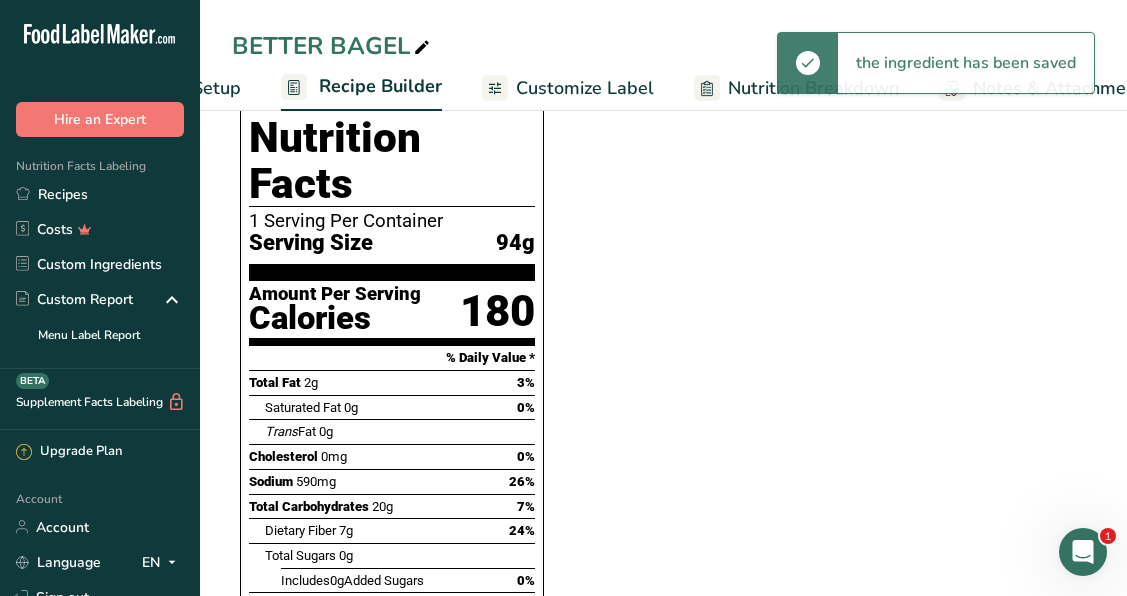 scroll, scrollTop: 831, scrollLeft: 0, axis: vertical 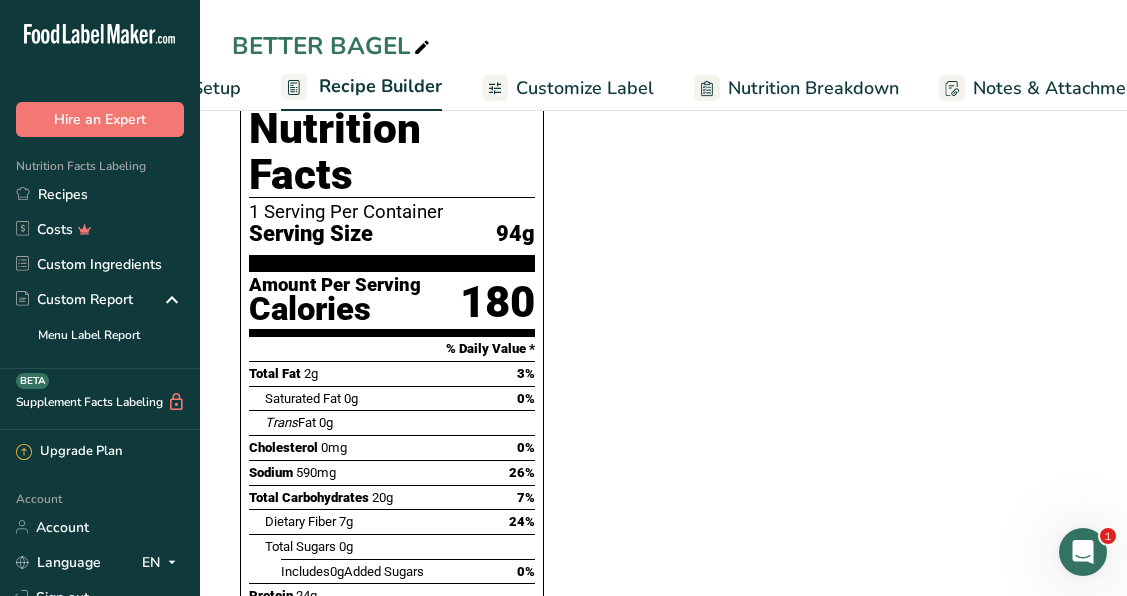click on "Ingredient *
Amount *
Unit *
Waste *   .a-a{fill:#347362;}.b-a{fill:#fff;}          Grams
Percentage
Beverages, water, tap, well
1500
g
Portions
1 fl oz
1 serving 8 fl oz 8 fl oz
1 liter
Weight Units
g
kg
mg
See more
Volume Units
l
Volume units require a density conversion. If you know your ingredient's density enter it below. Otherwise, click on "RIA" our AI Regulatory bot - she will be able to help you
lb/ft3
g/cm3
Confirm
mL
lb/ft3
g/cm3
Confirm" at bounding box center (657, 443) 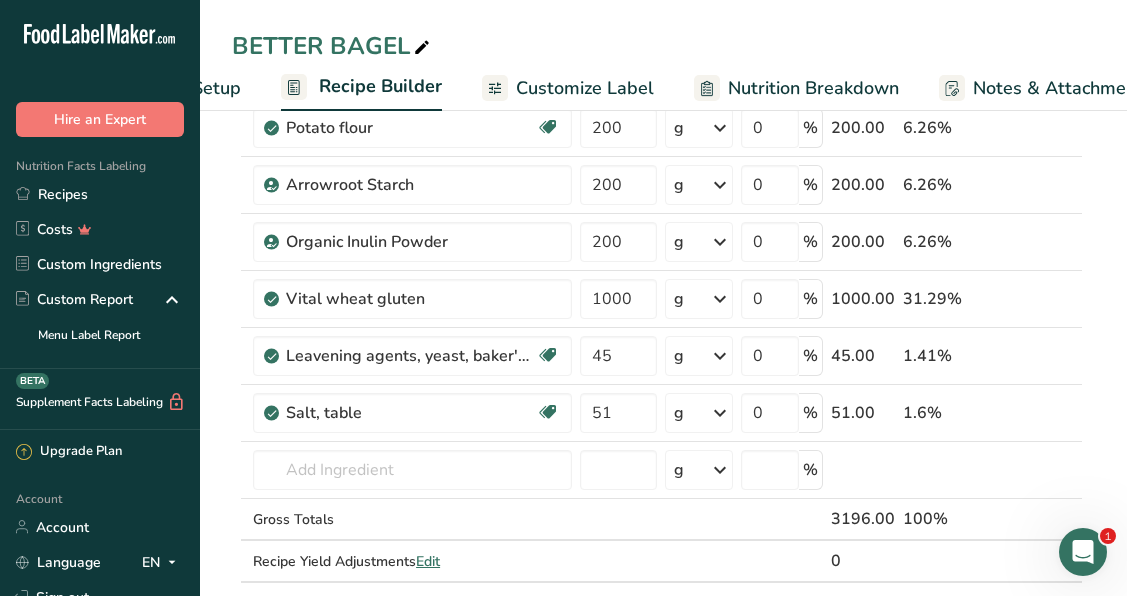 scroll, scrollTop: 197, scrollLeft: 0, axis: vertical 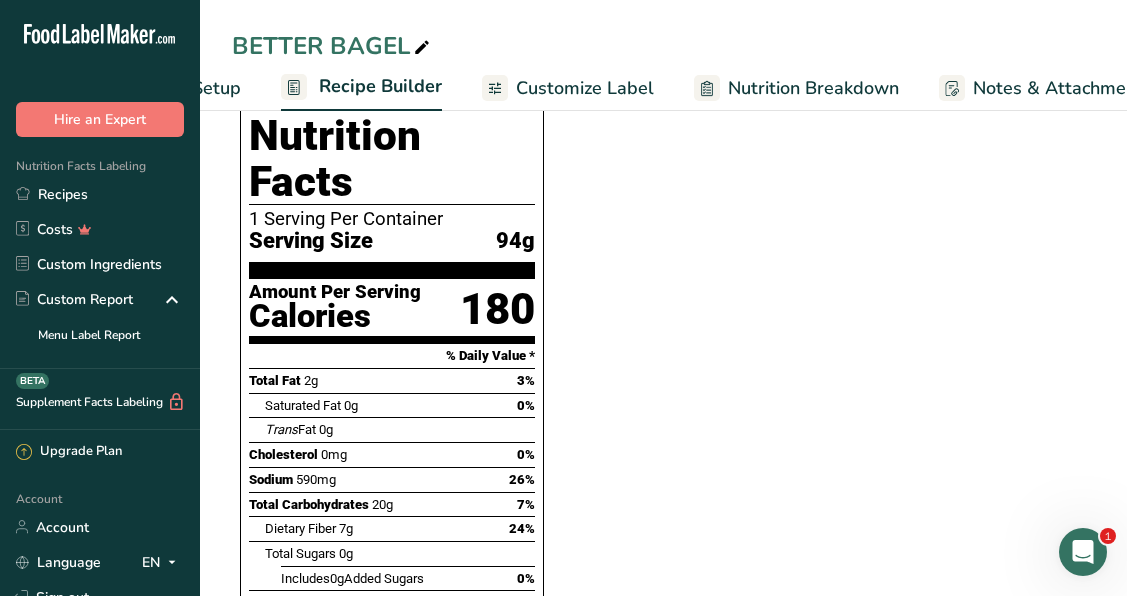 type on "800" 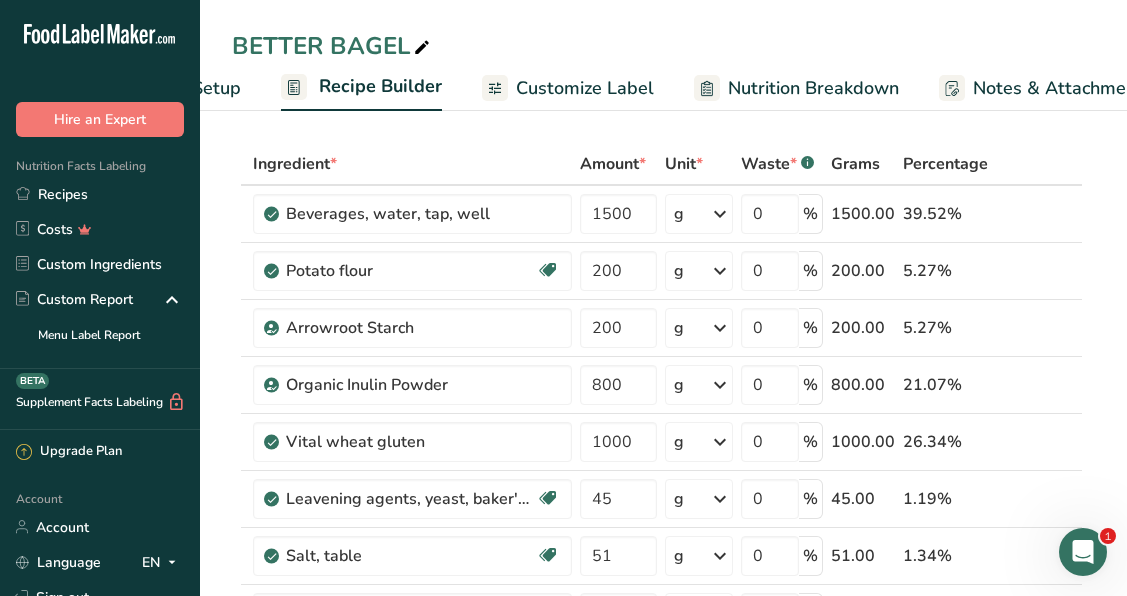 scroll, scrollTop: 53, scrollLeft: 0, axis: vertical 